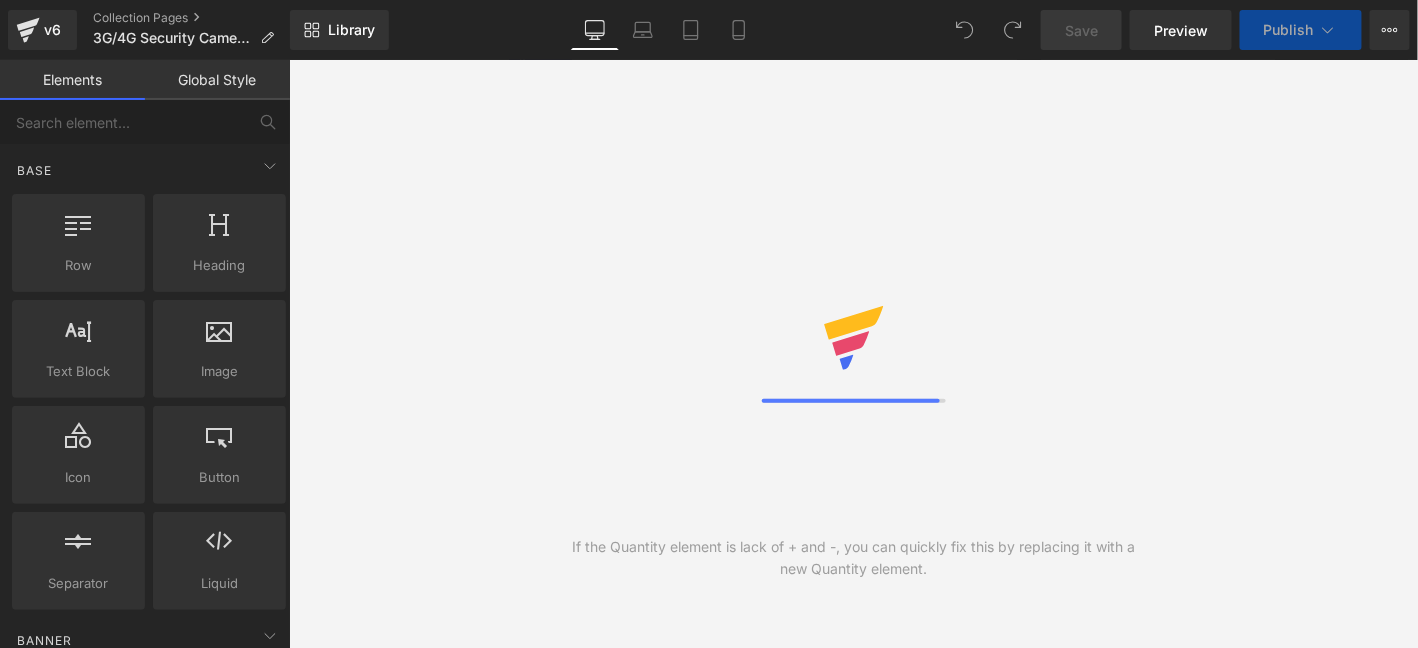 scroll, scrollTop: 0, scrollLeft: 0, axis: both 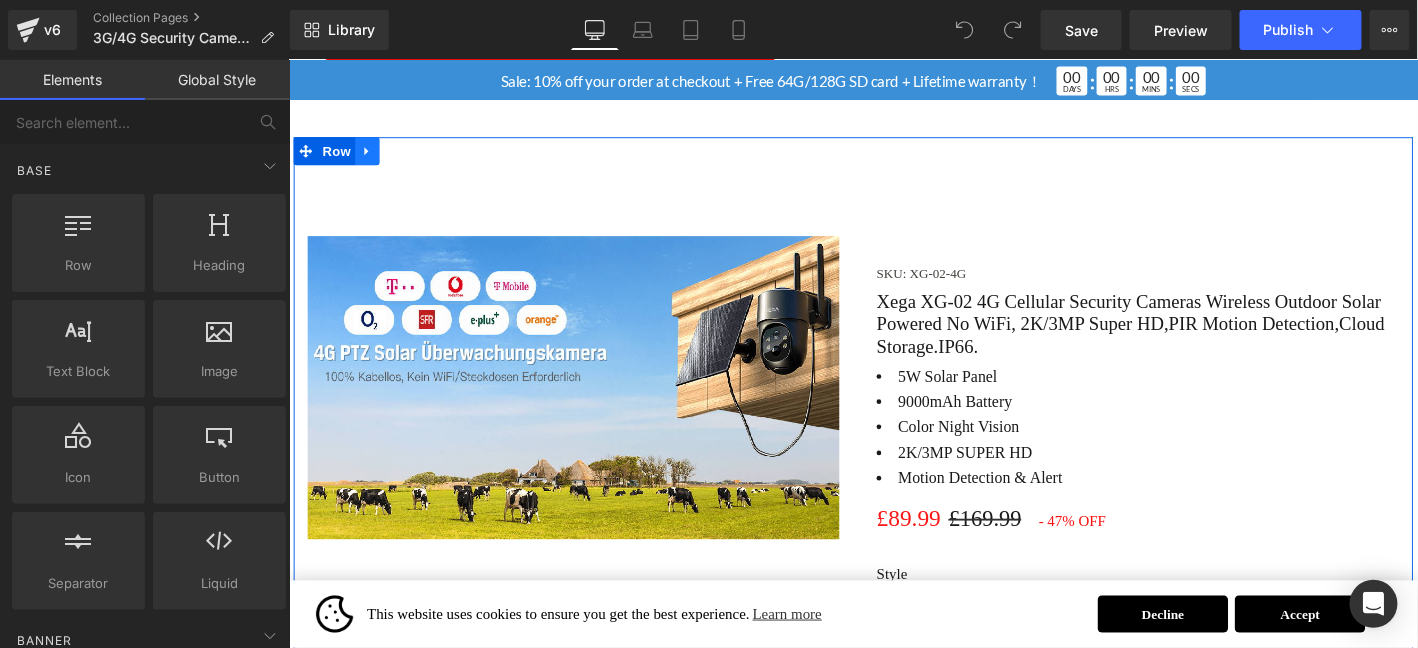 click 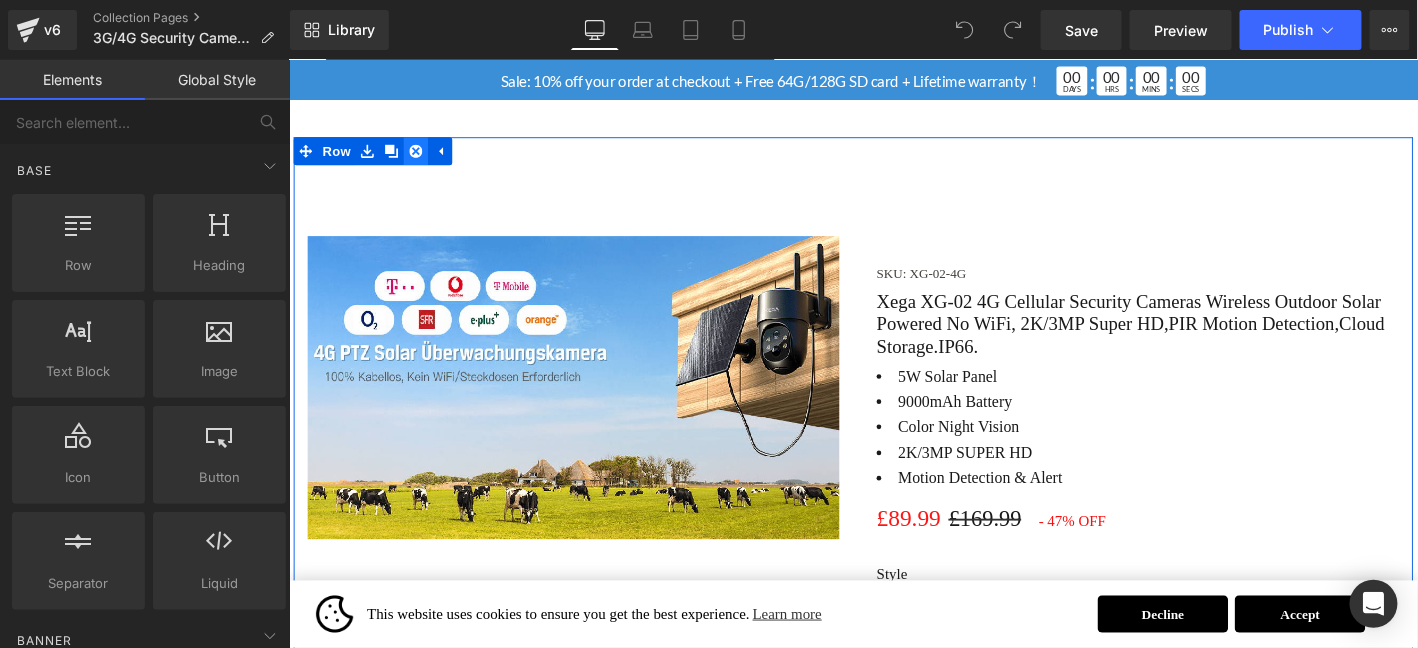 click 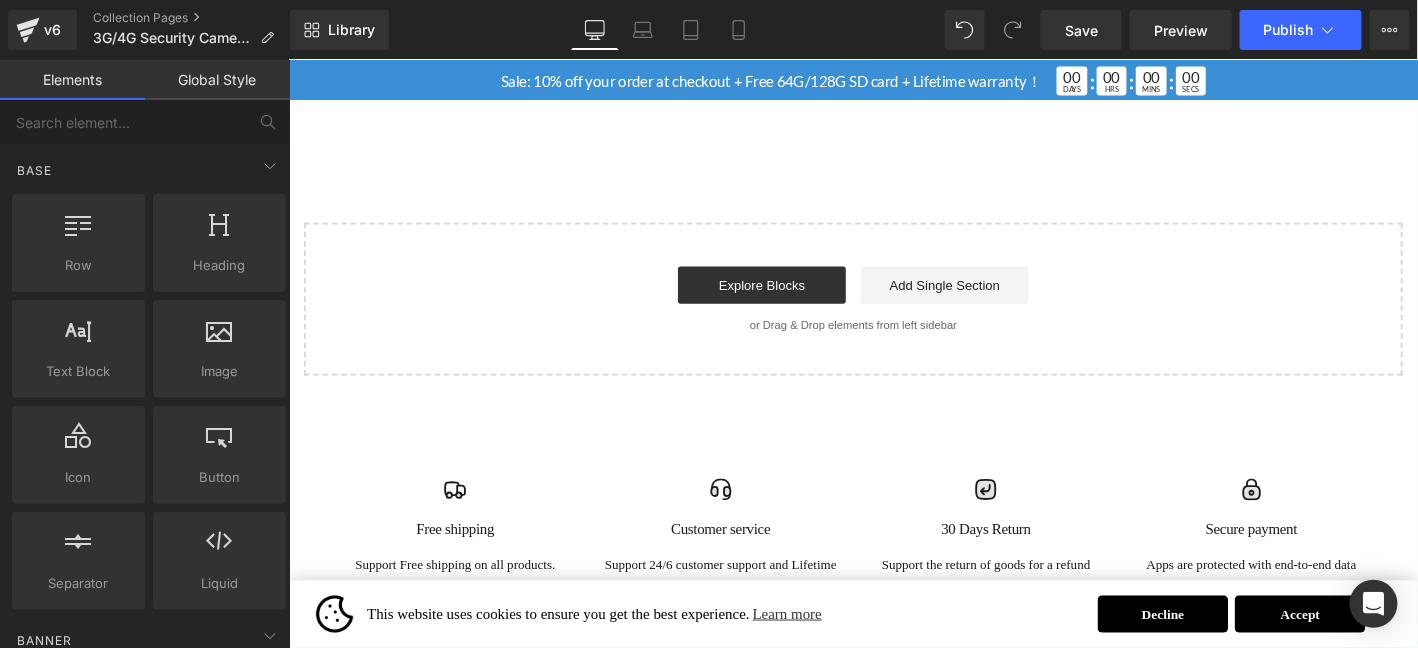scroll, scrollTop: 2966, scrollLeft: 0, axis: vertical 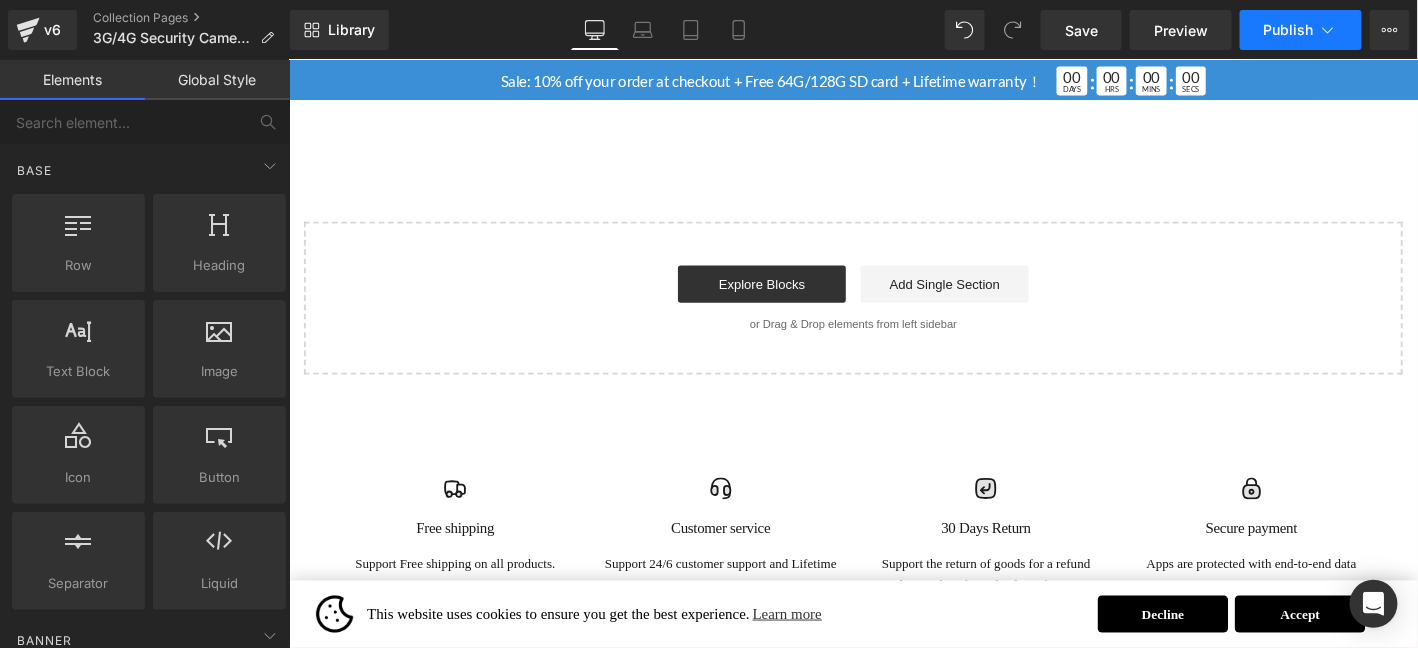 click on "Publish" at bounding box center (1289, 30) 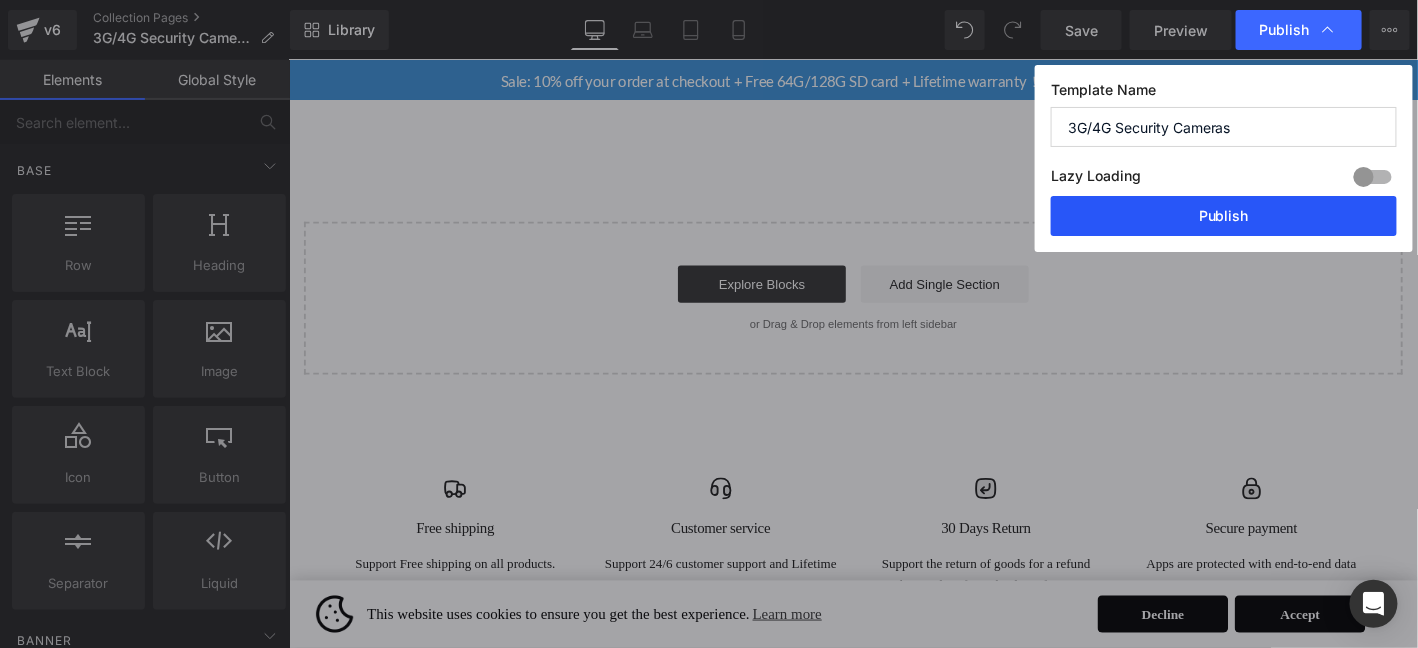click on "Publish" at bounding box center [1224, 216] 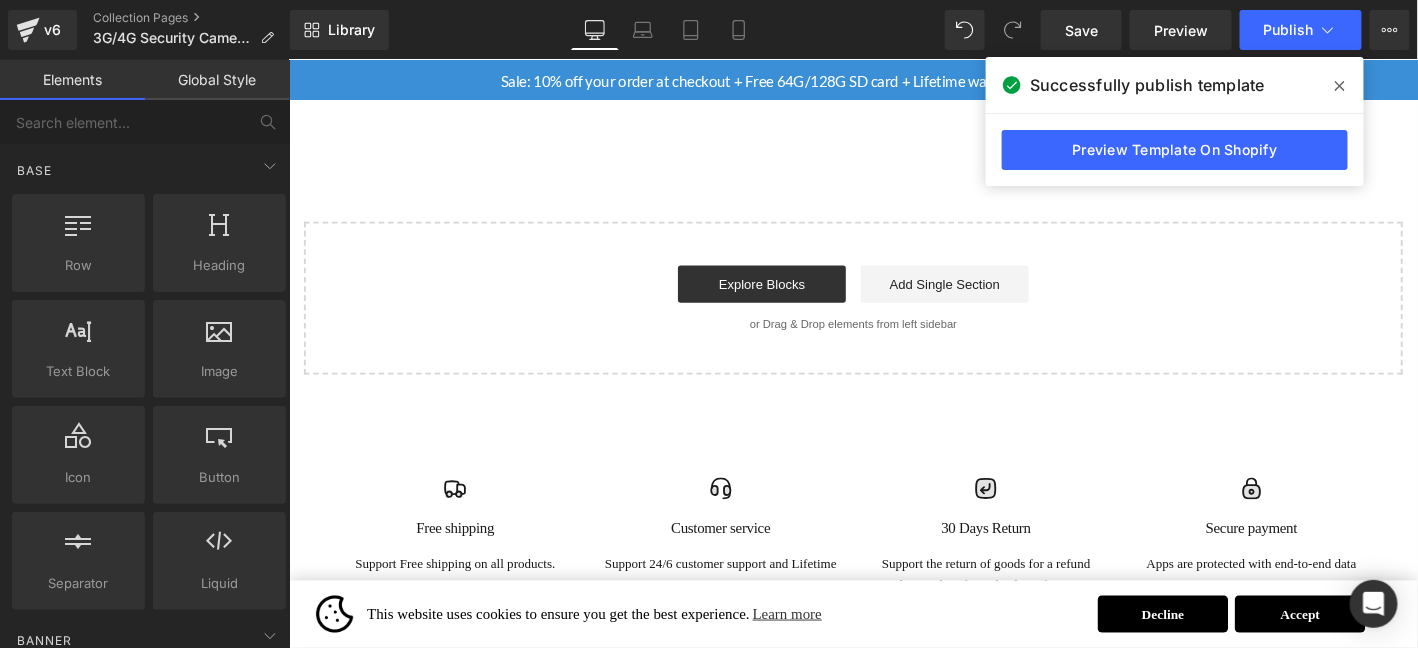 click at bounding box center (1340, 86) 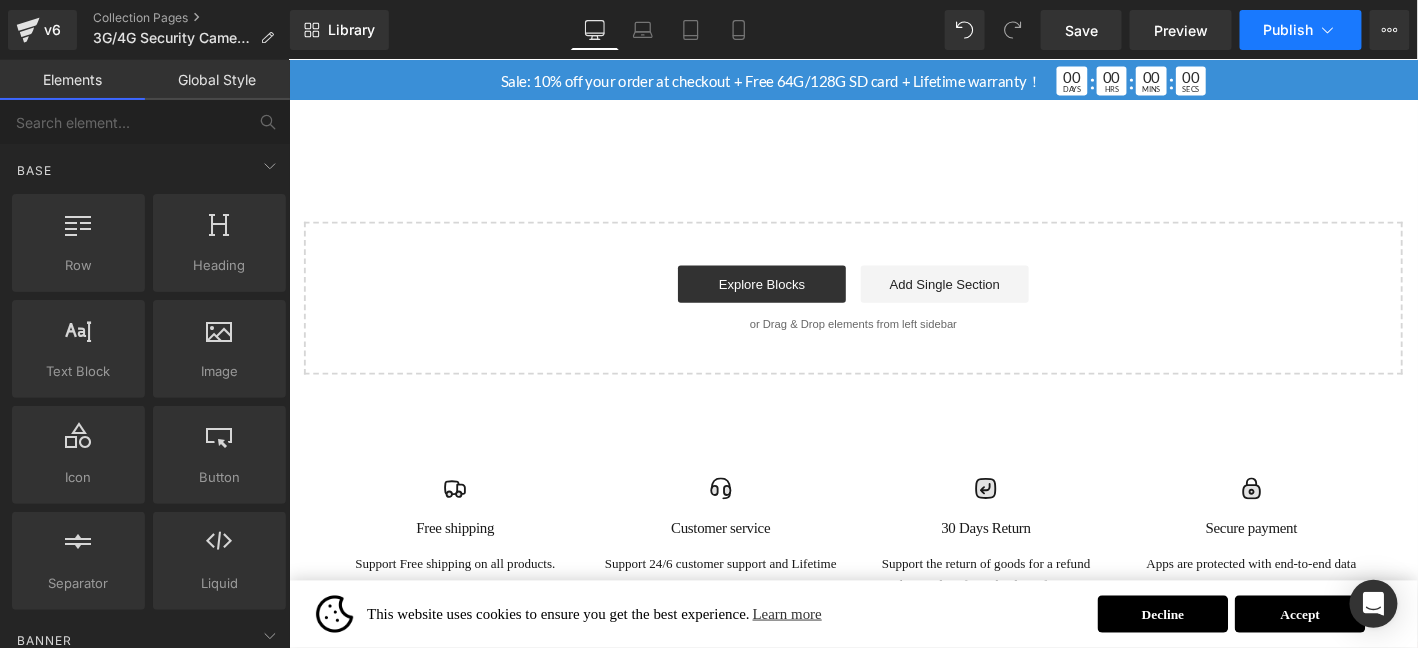 click on "Publish" at bounding box center [1301, 30] 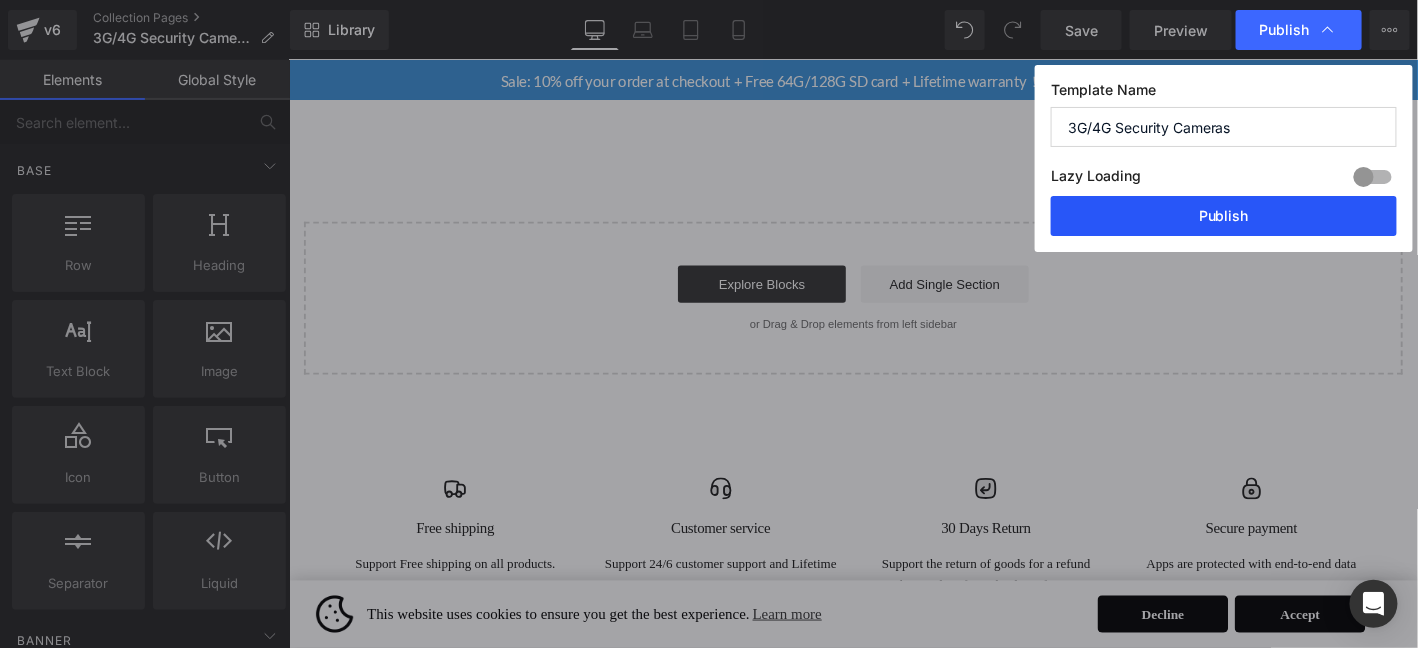 click on "Publish" at bounding box center [1224, 216] 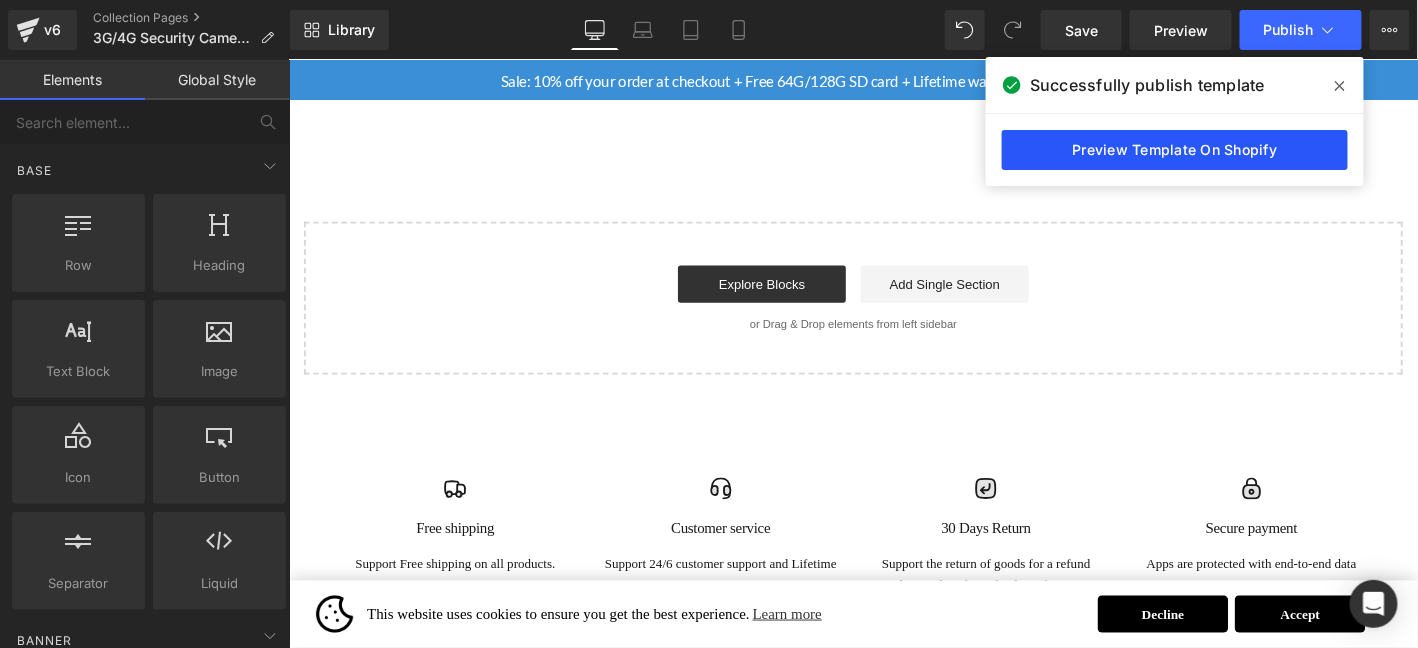 click on "Preview Template On Shopify" at bounding box center [1175, 150] 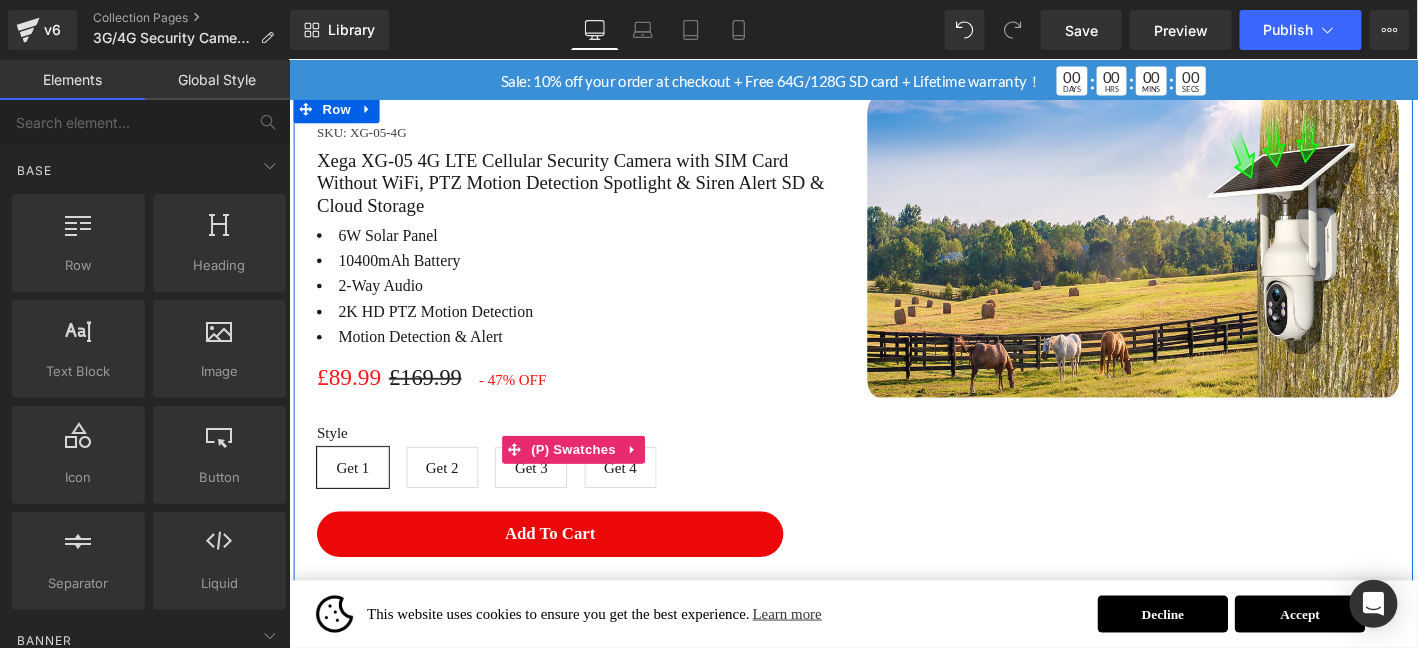 scroll, scrollTop: 1633, scrollLeft: 0, axis: vertical 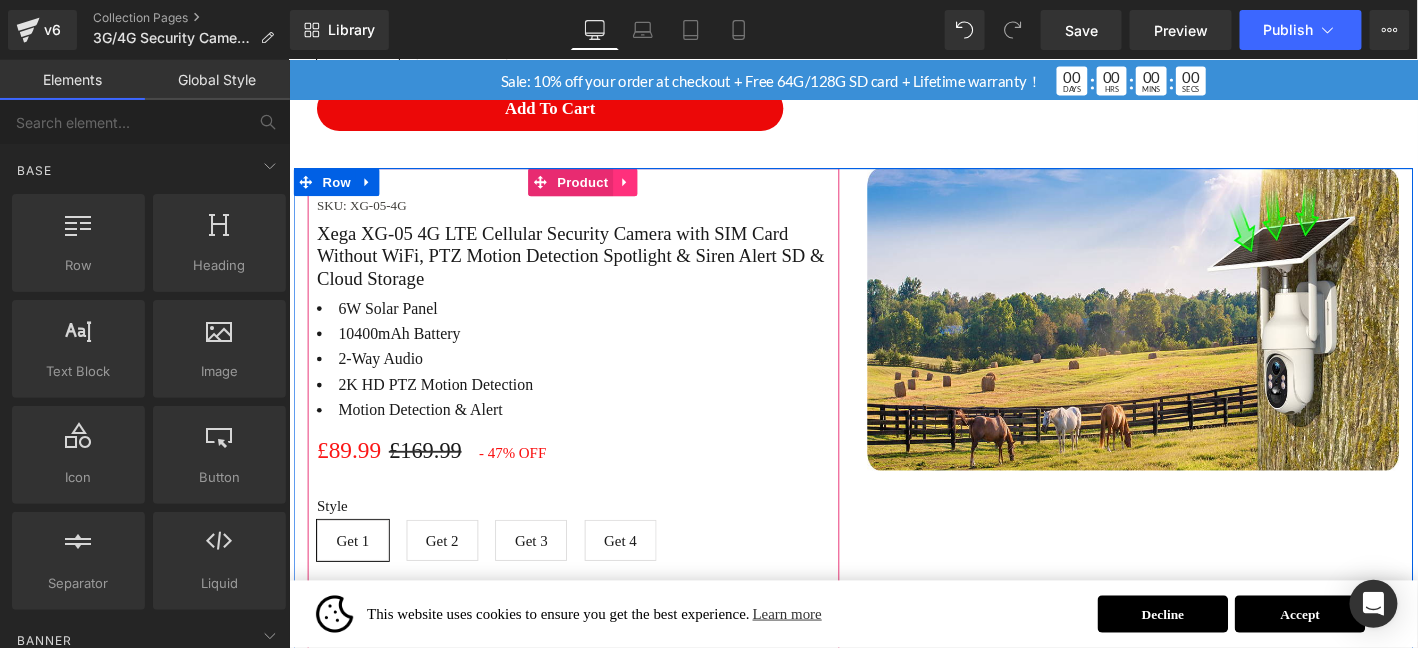 click 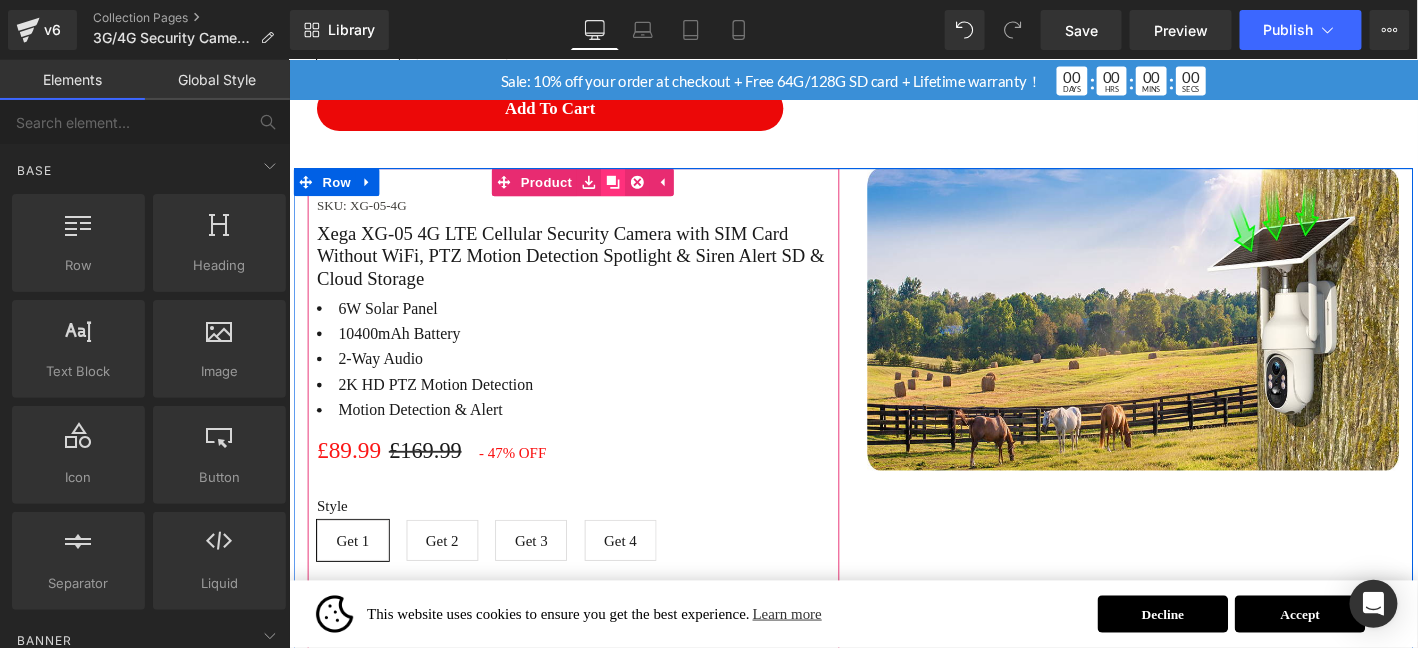 click 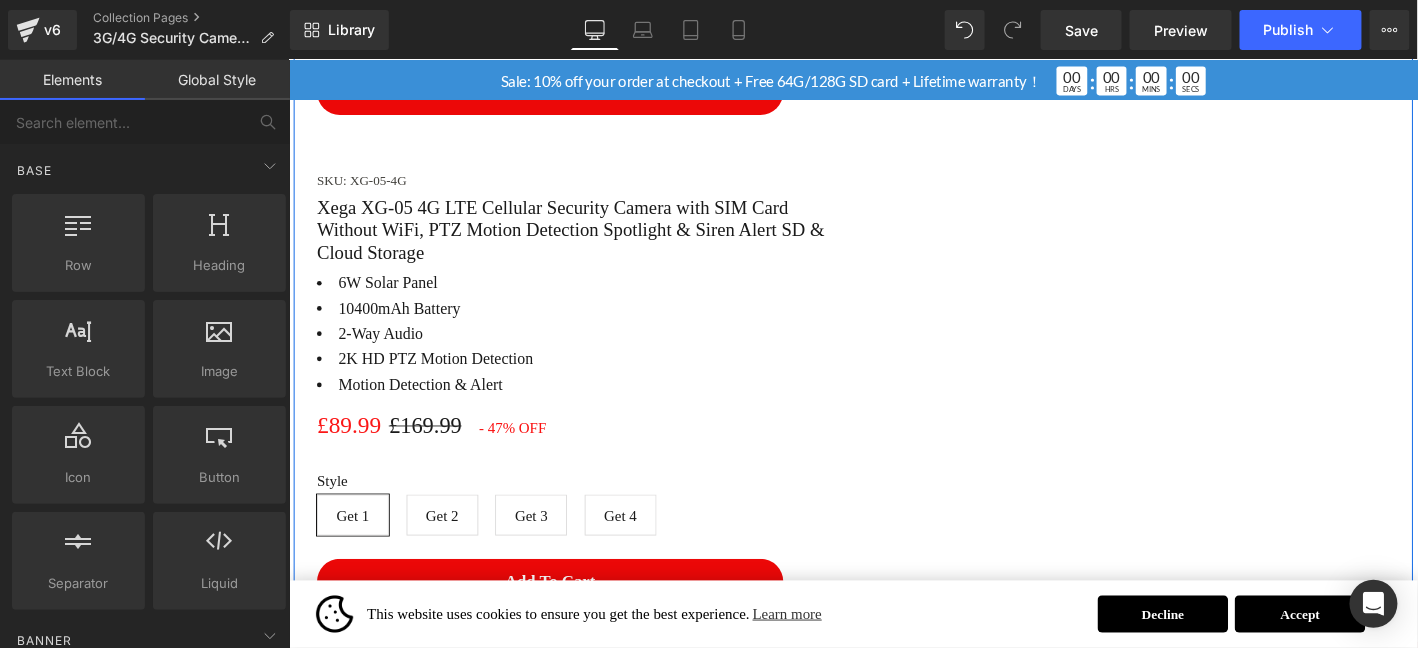 scroll, scrollTop: 2190, scrollLeft: 0, axis: vertical 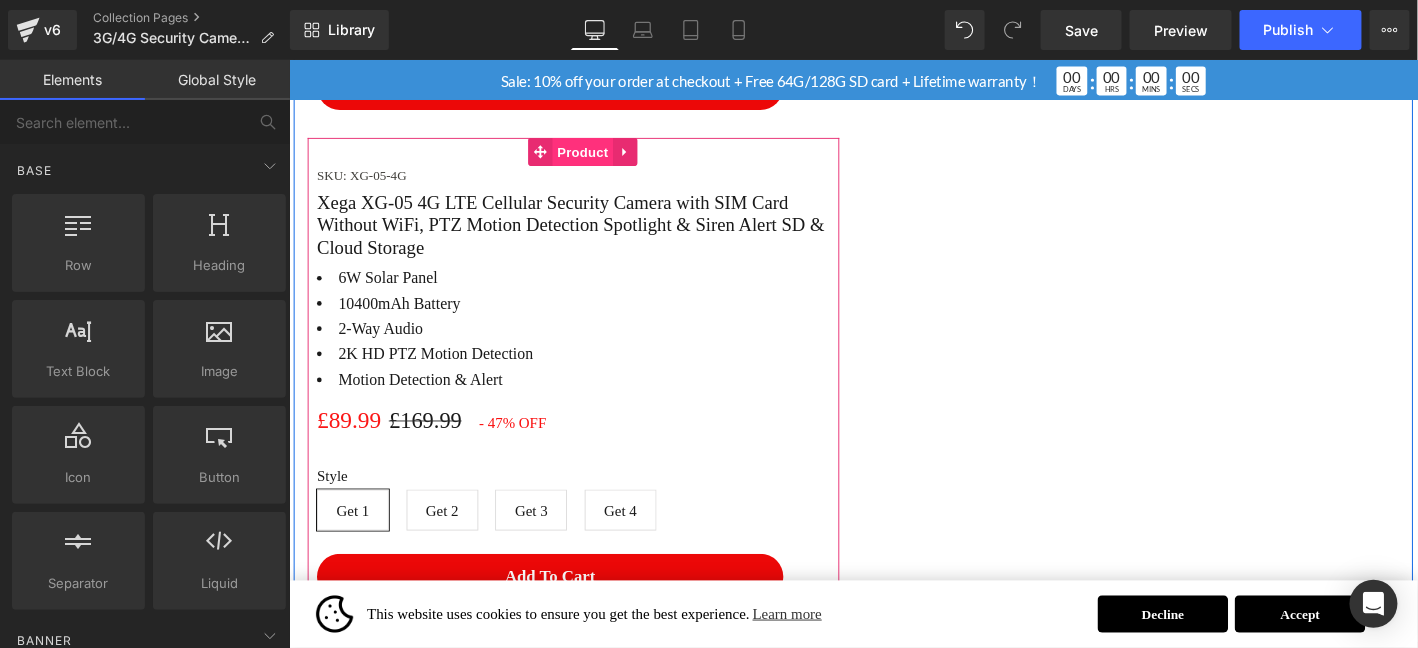 click on "Product" at bounding box center (603, 158) 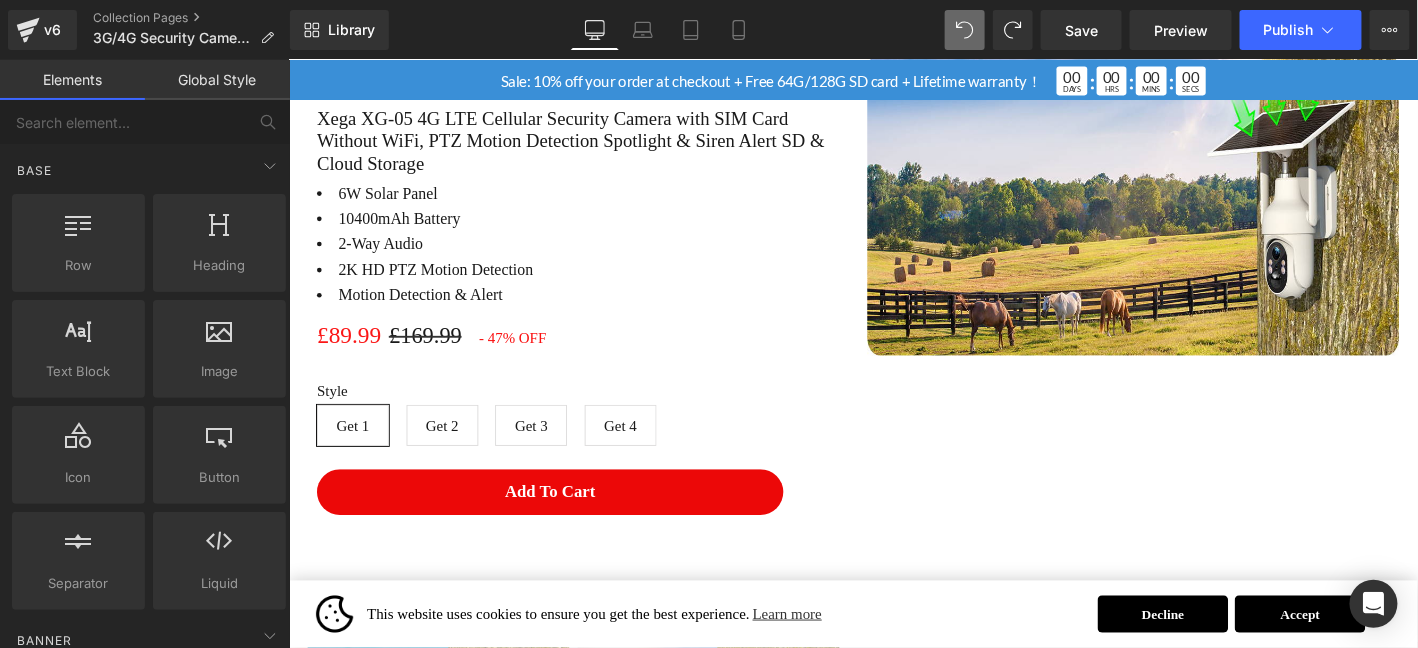 scroll, scrollTop: 1523, scrollLeft: 0, axis: vertical 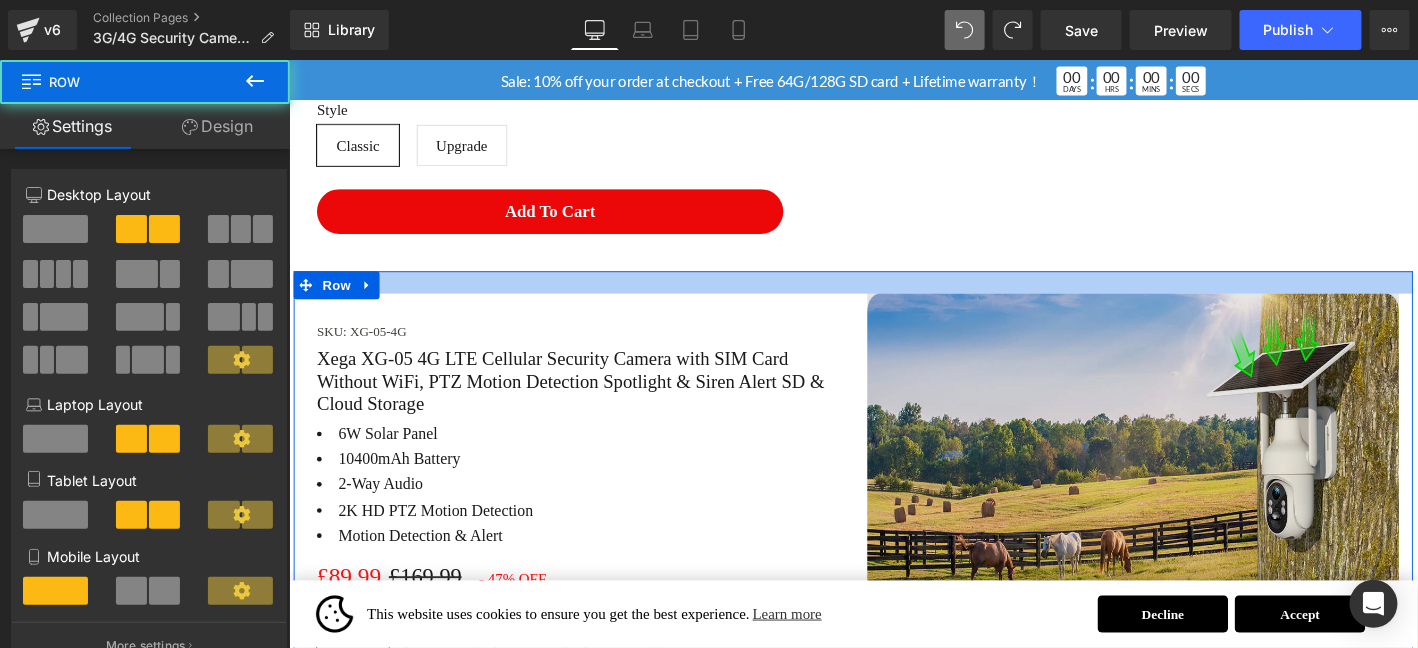 drag, startPoint x: 1151, startPoint y: 286, endPoint x: 1115, endPoint y: 312, distance: 44.407207 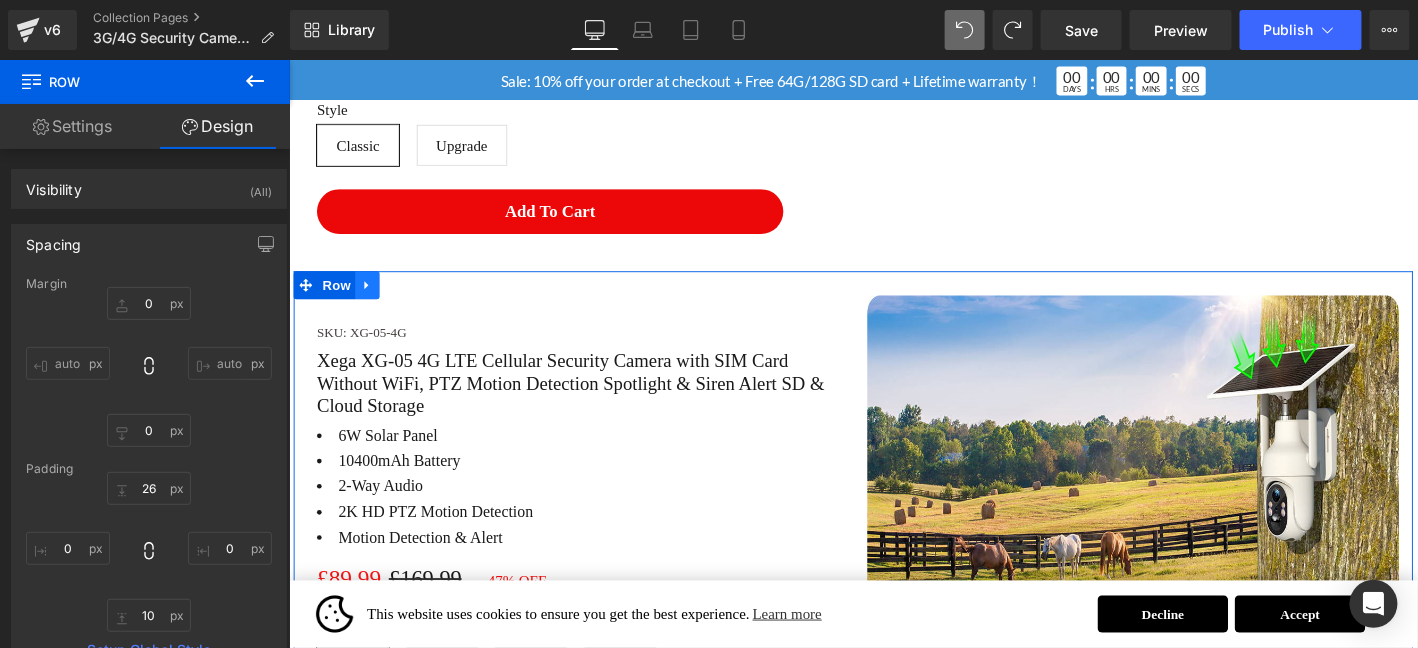 click 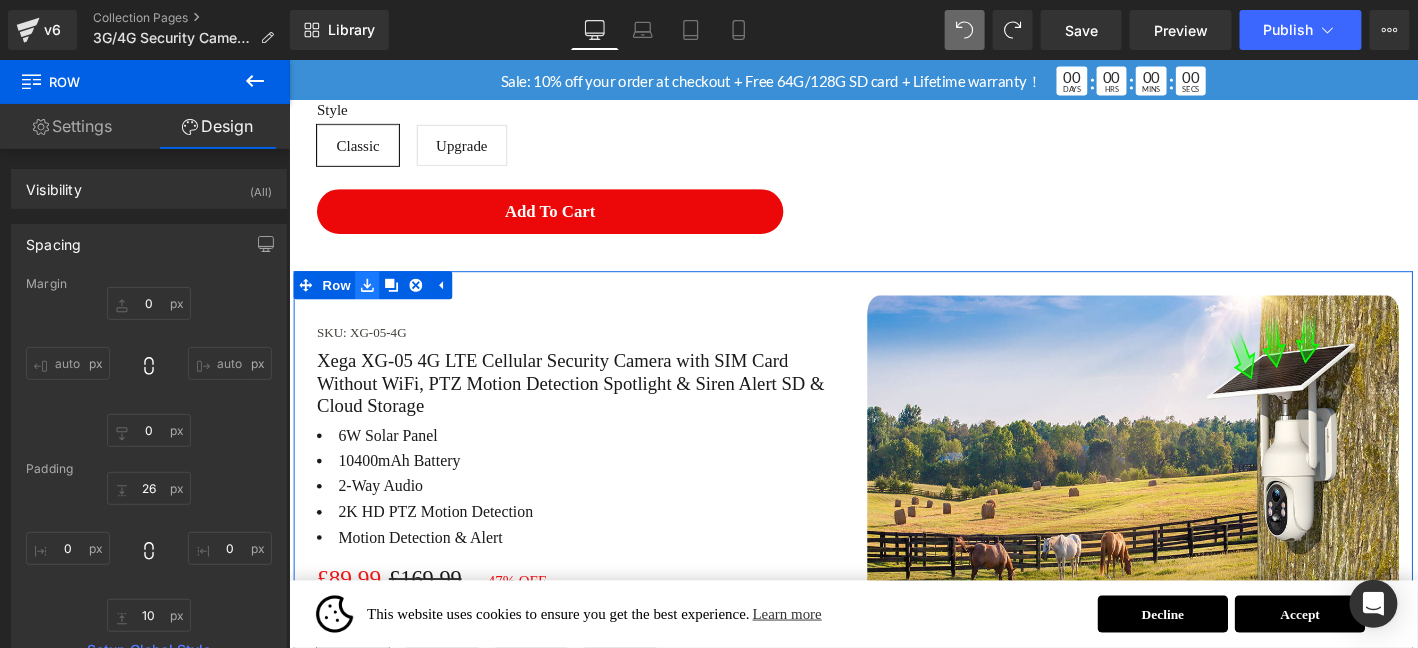 click at bounding box center [398, 300] 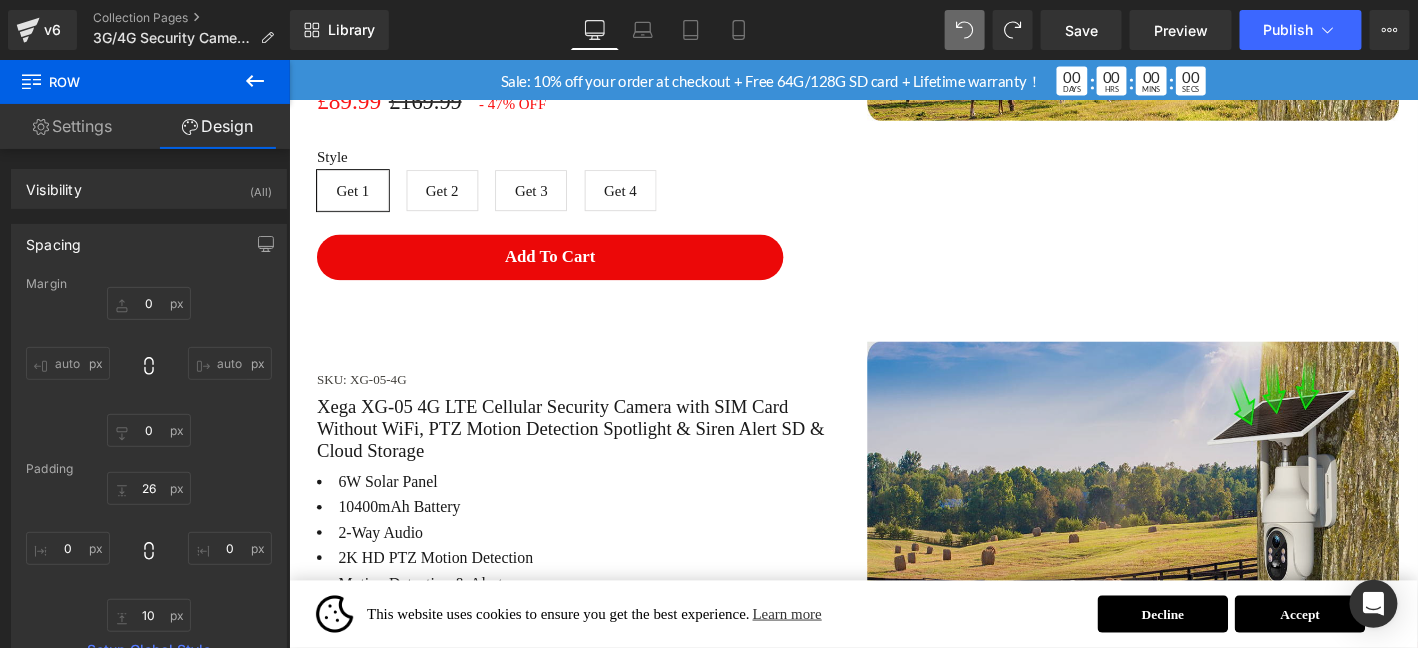 scroll, scrollTop: 2226, scrollLeft: 0, axis: vertical 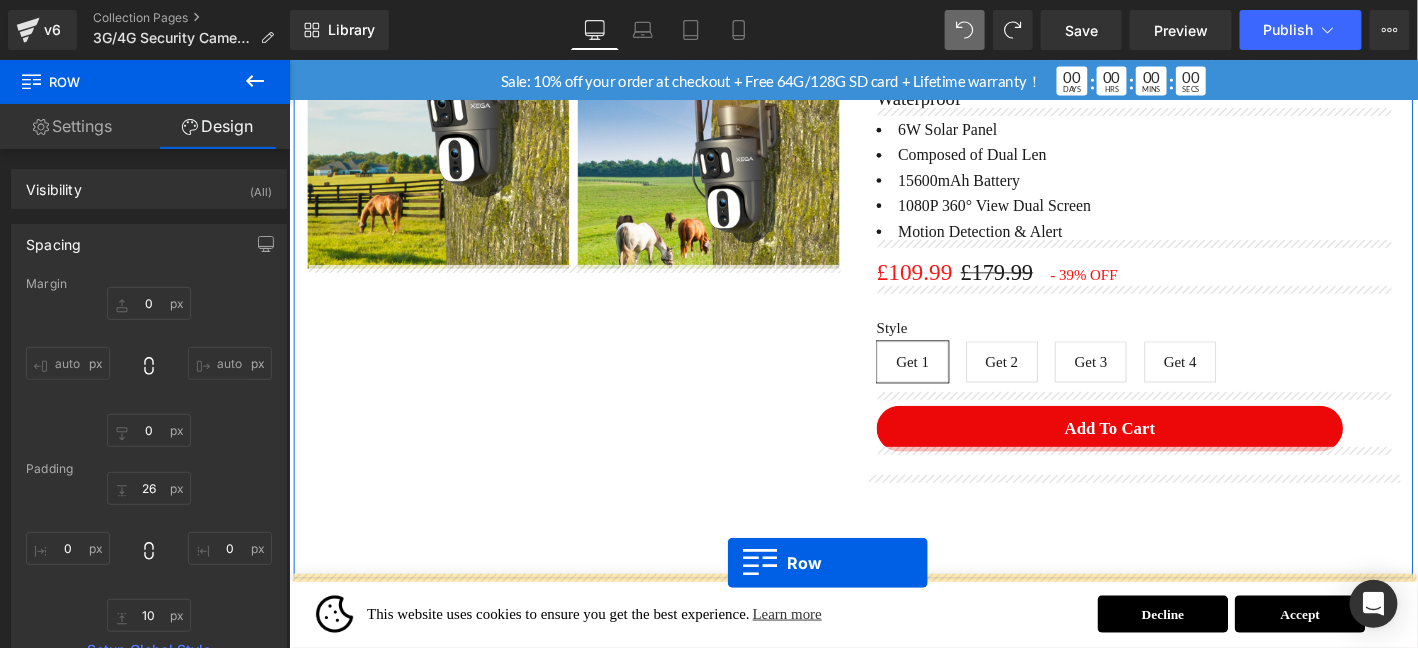 drag, startPoint x: 344, startPoint y: 153, endPoint x: 758, endPoint y: 599, distance: 608.53265 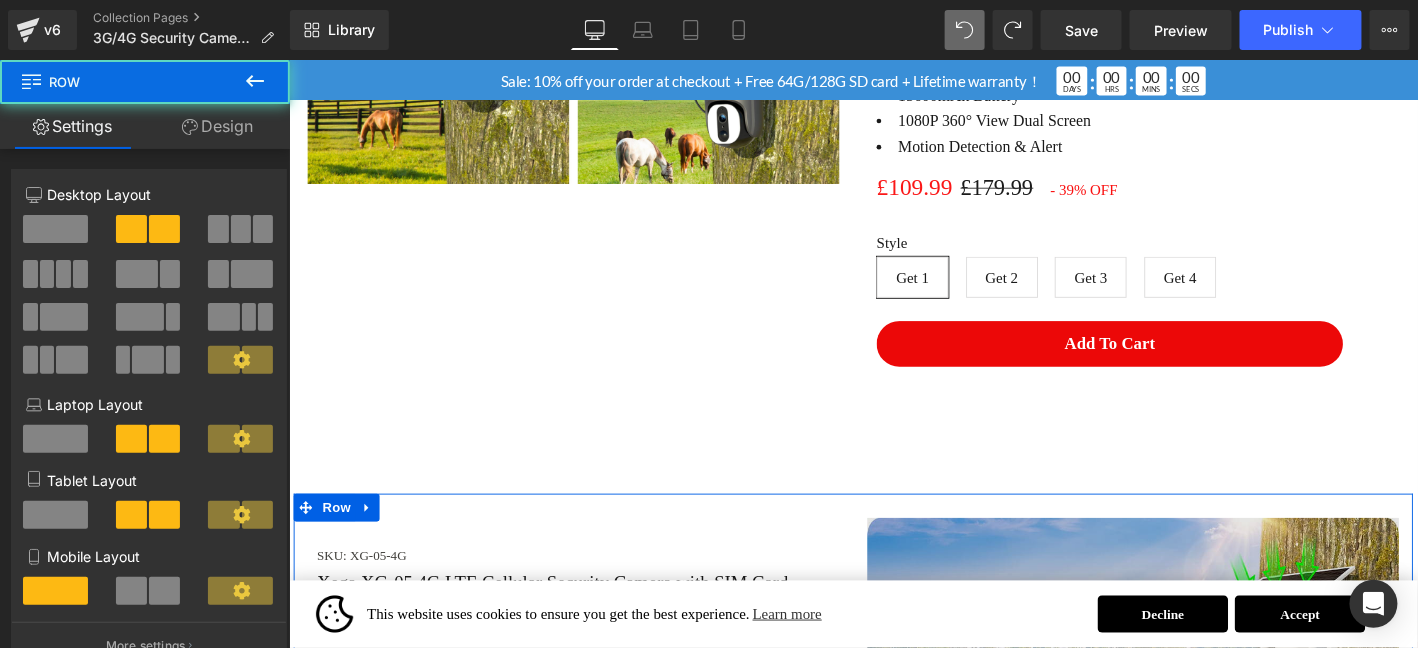 scroll, scrollTop: 2776, scrollLeft: 0, axis: vertical 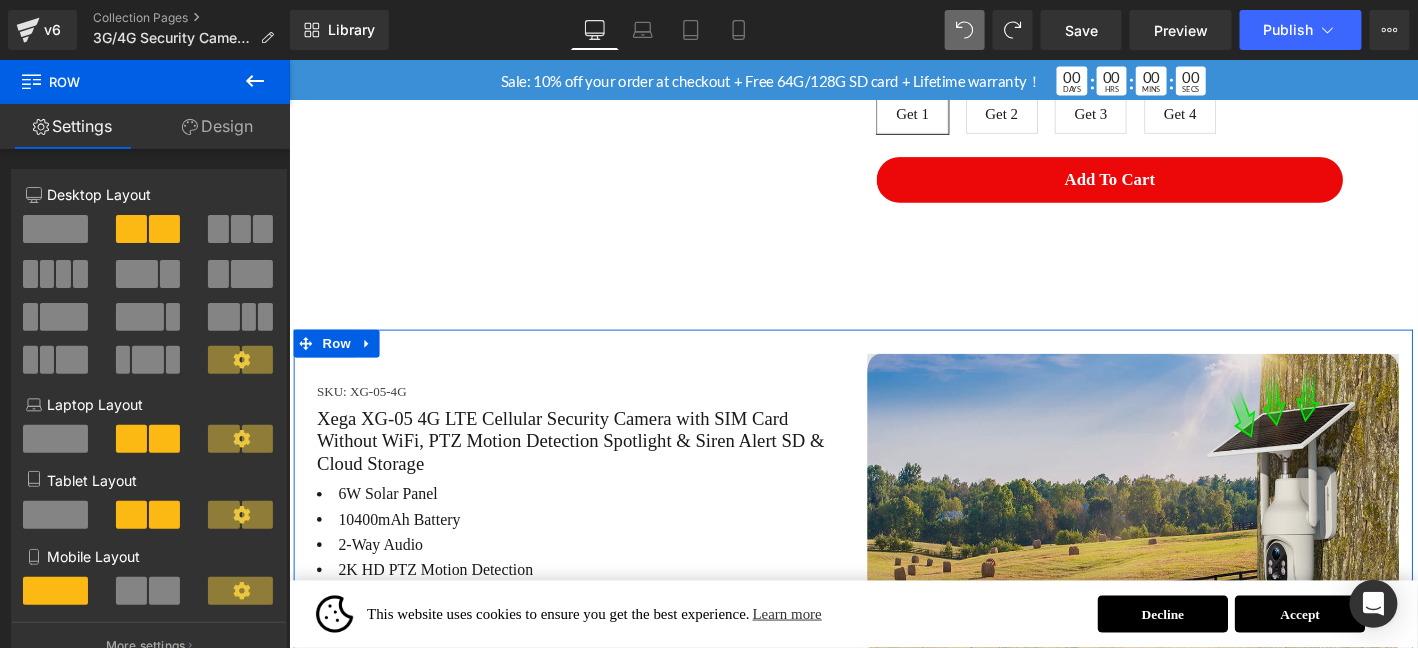 click at bounding box center (1193, 536) 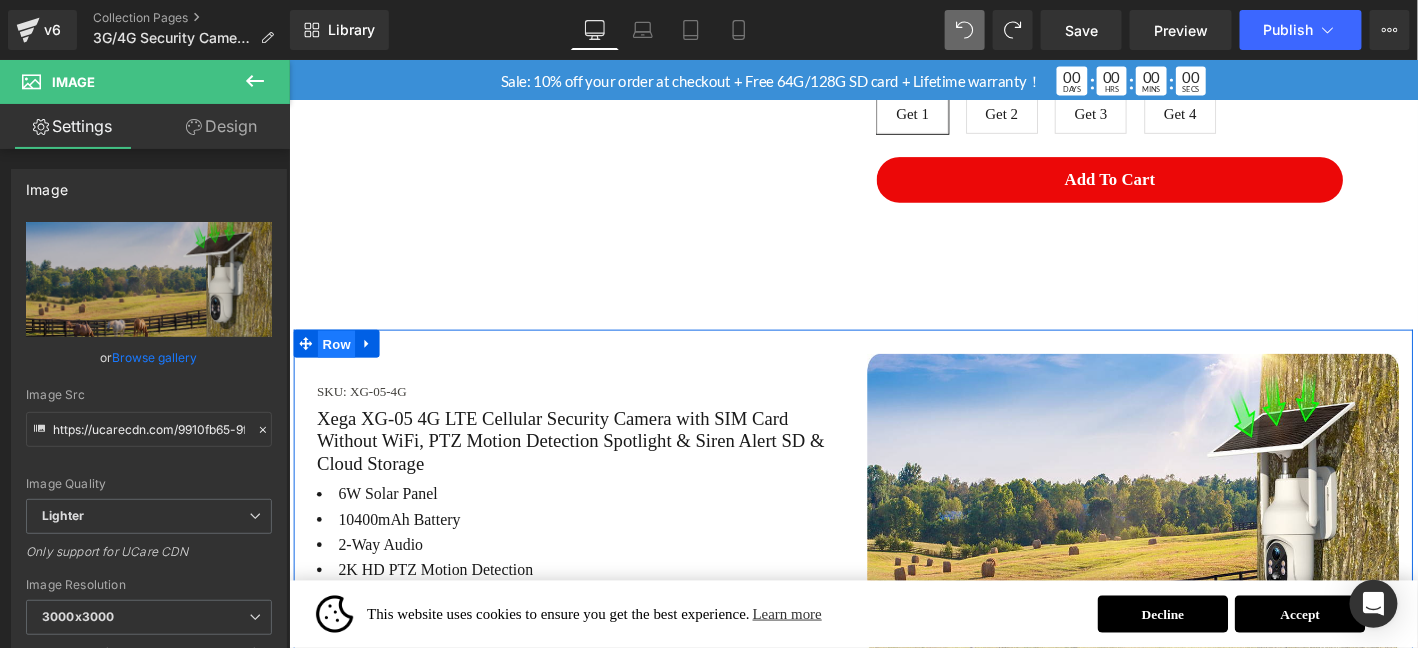click on "Row" at bounding box center [339, 364] 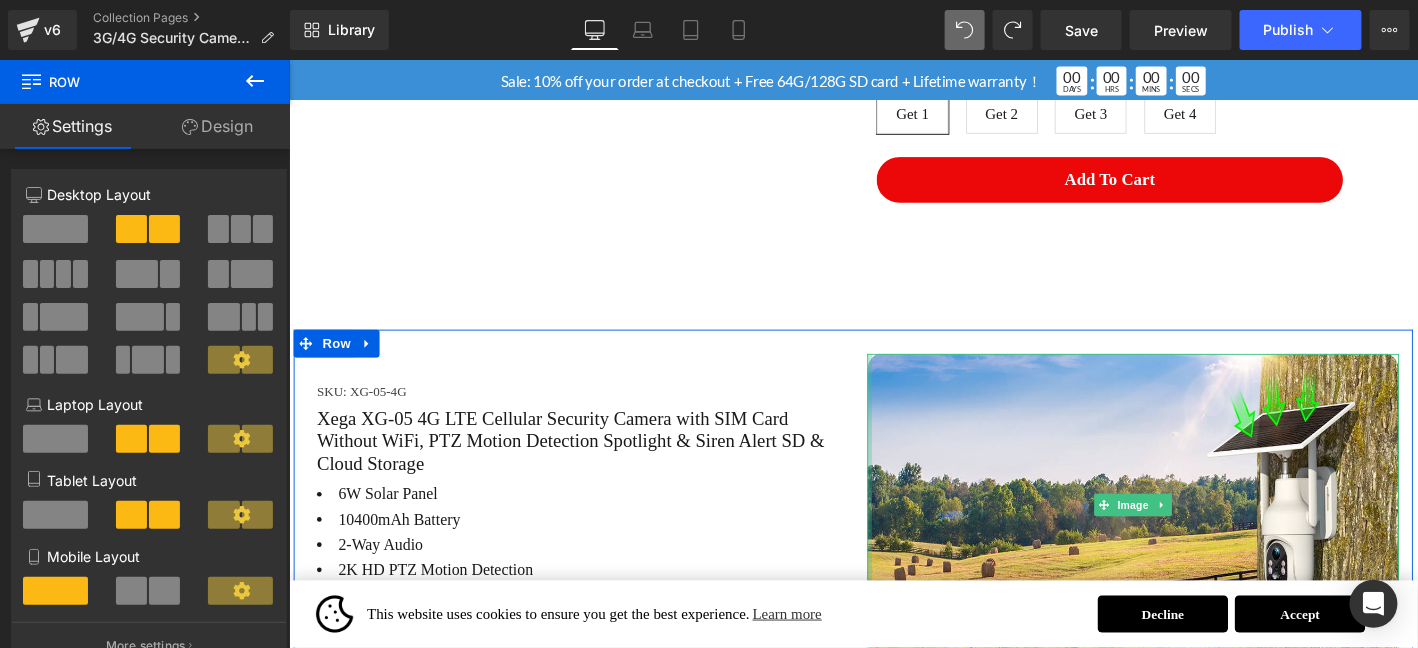 click on "Xega XG-05 4G LTE Cellular Security Camera with SIM Card Without WiFi, PTZ Motion Detection Spotlight & Siren Alert SD & Cloud Storage" at bounding box center (593, 467) 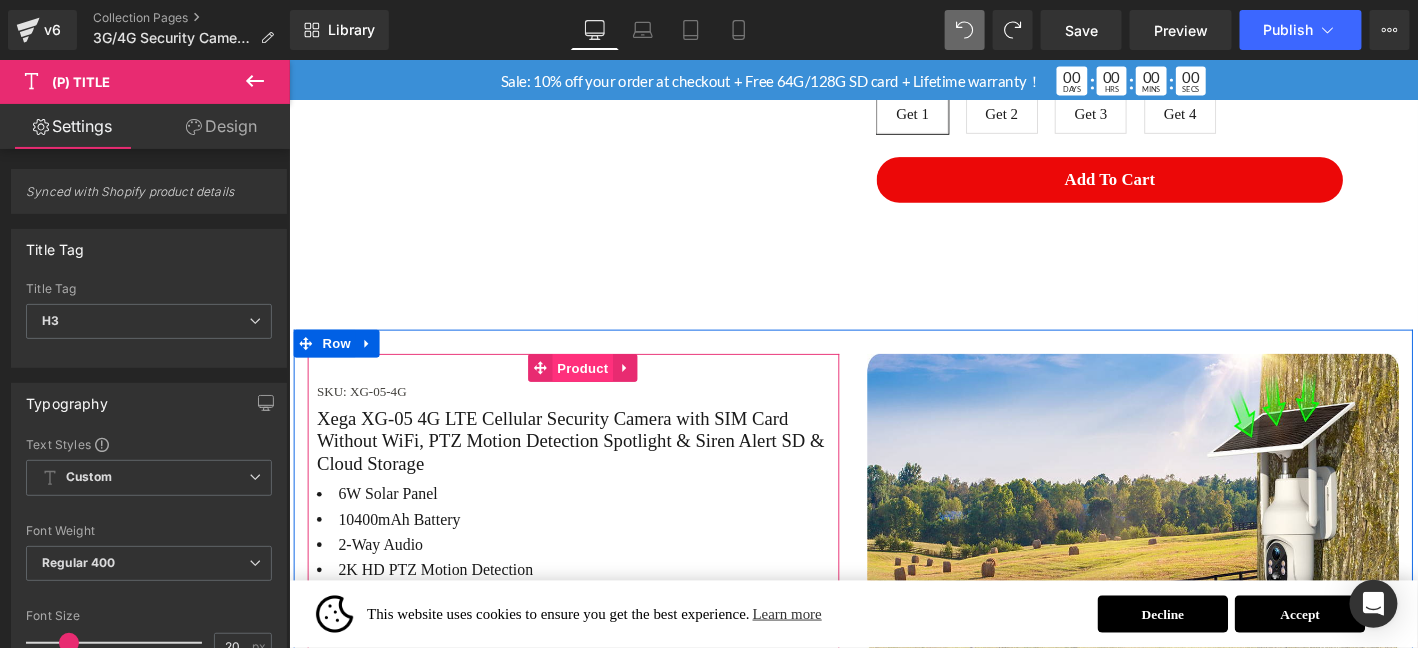 click on "Product" at bounding box center [603, 389] 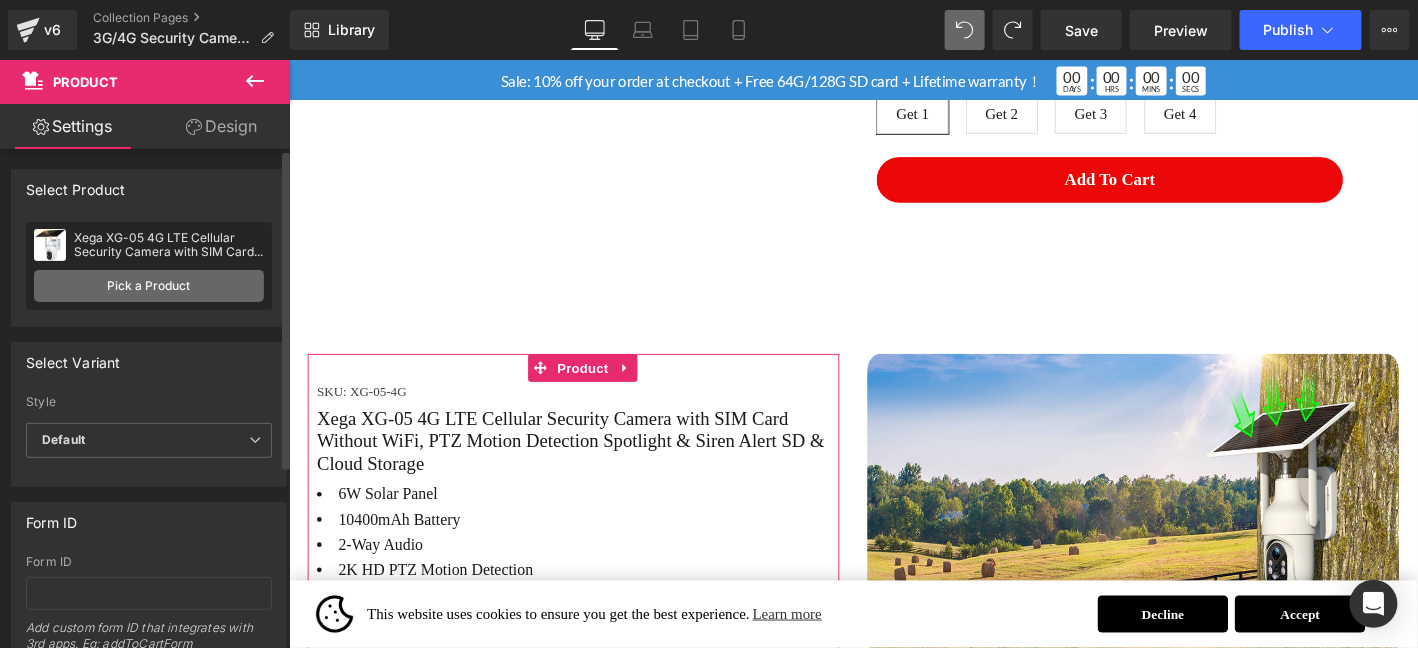 click on "Pick a Product" at bounding box center [149, 286] 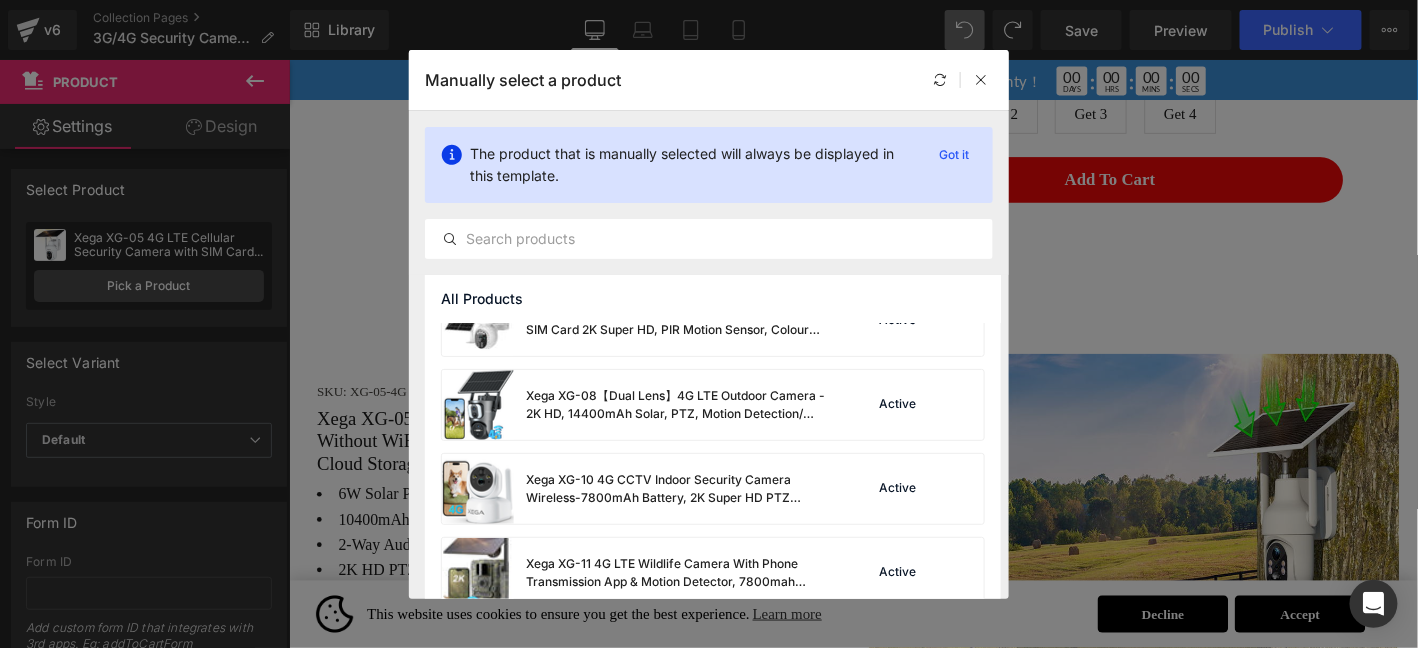 scroll, scrollTop: 840, scrollLeft: 0, axis: vertical 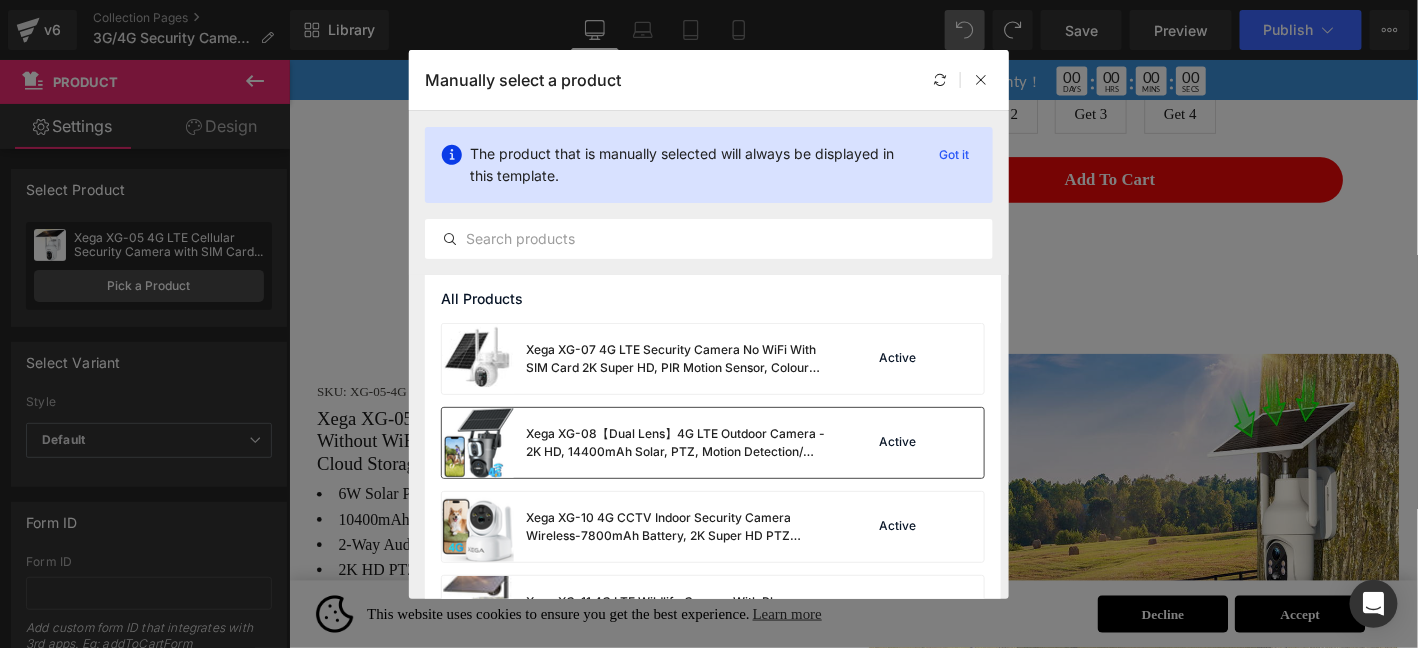 drag, startPoint x: 760, startPoint y: 441, endPoint x: 632, endPoint y: 394, distance: 136.35616 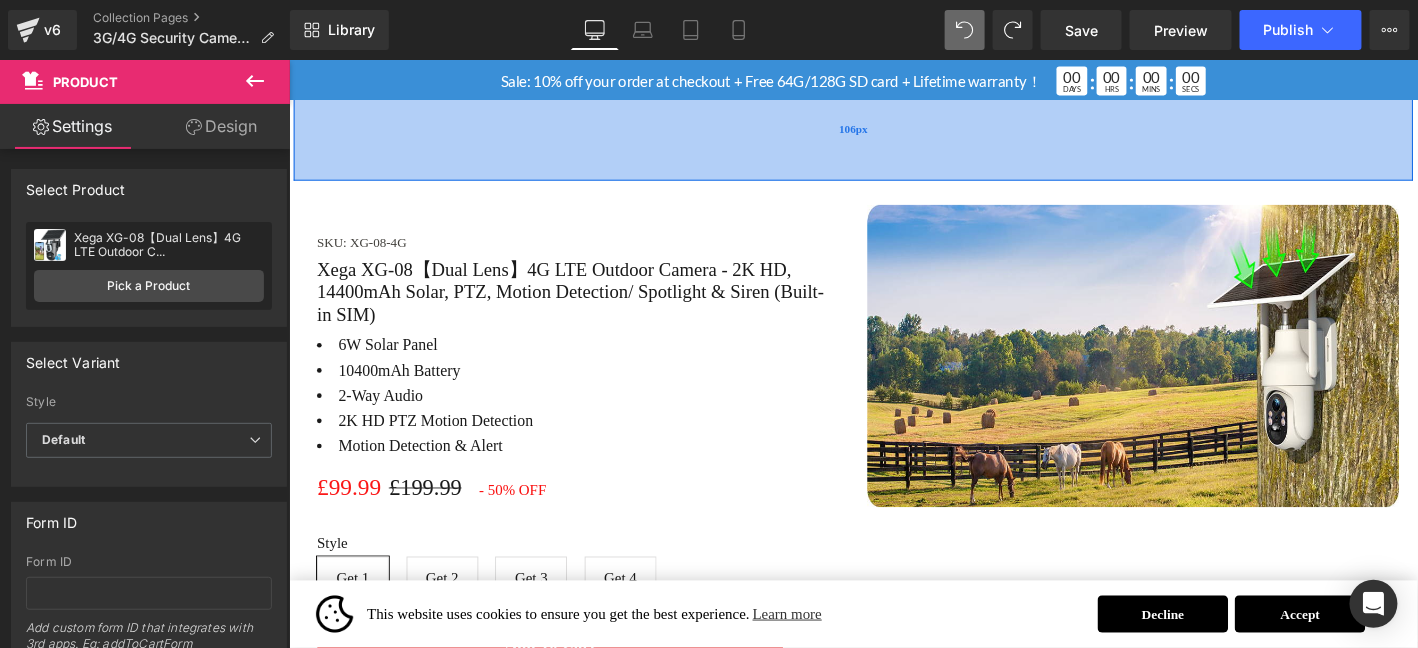 scroll, scrollTop: 2942, scrollLeft: 0, axis: vertical 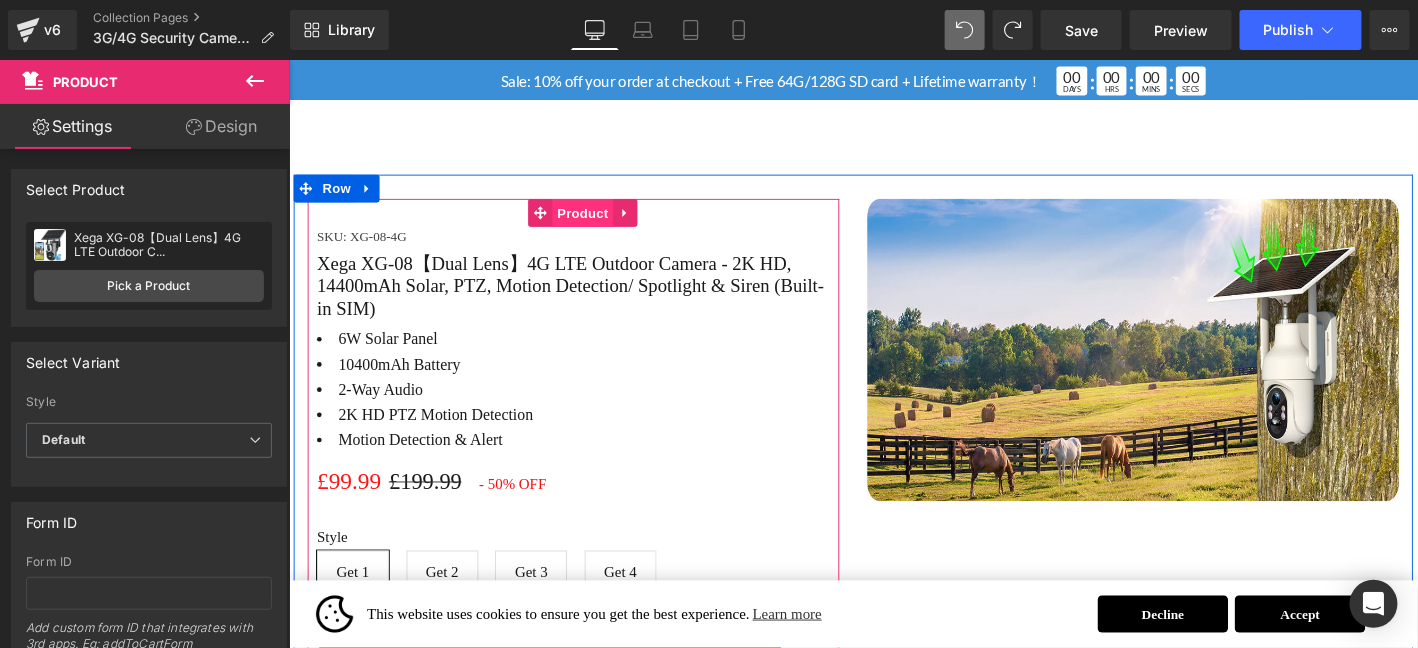 click on "Product" at bounding box center [603, 223] 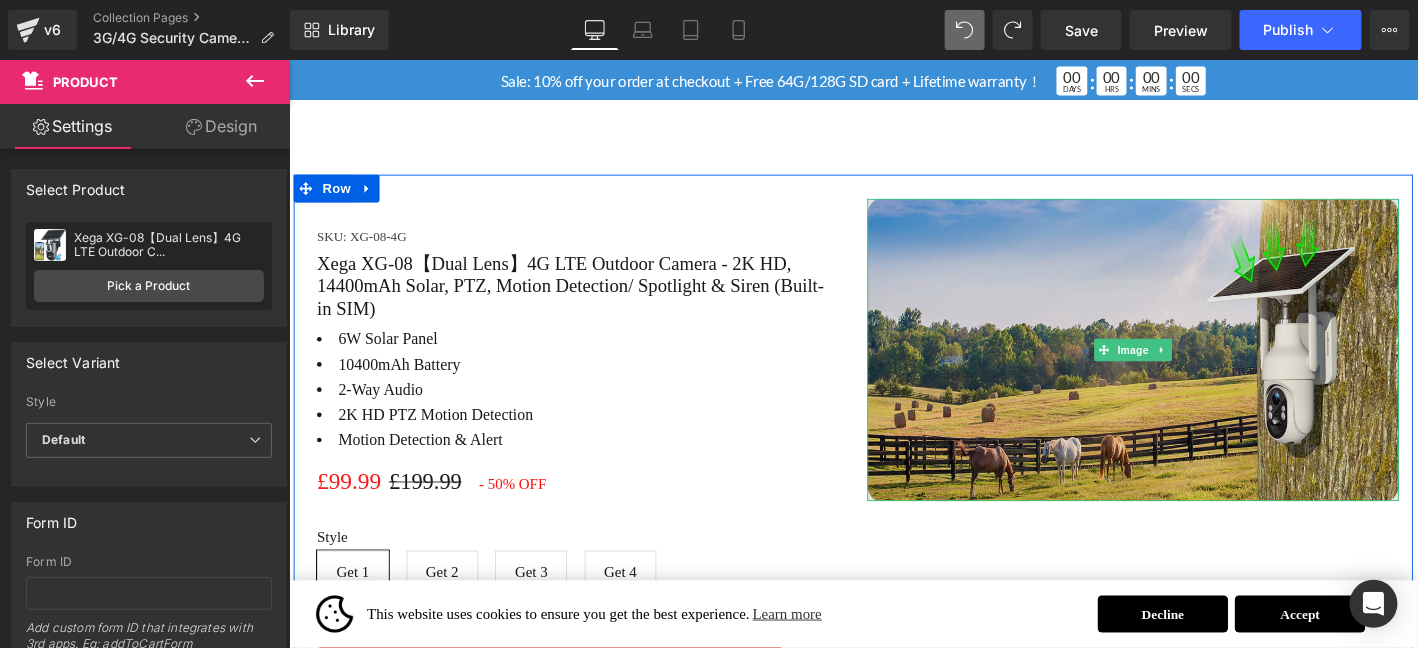 click at bounding box center [1193, 370] 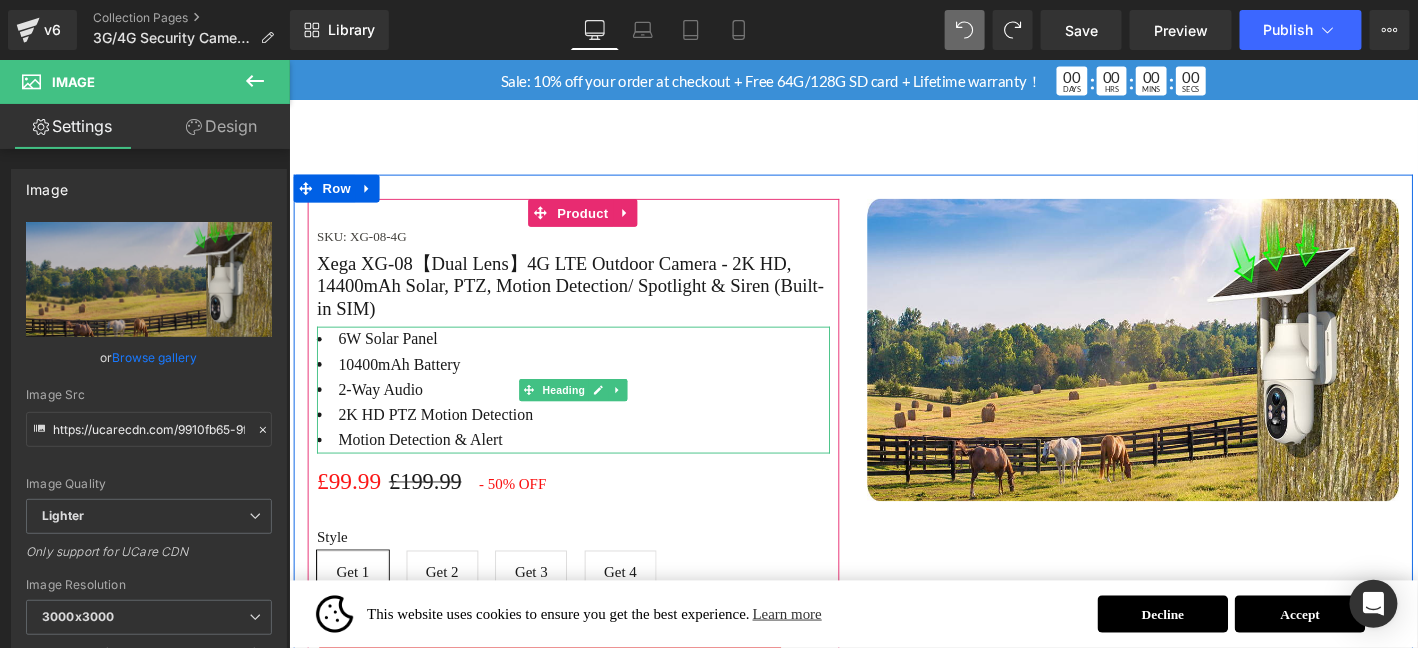 click on "2K HD PTZ Motion Detection" at bounding box center [593, 439] 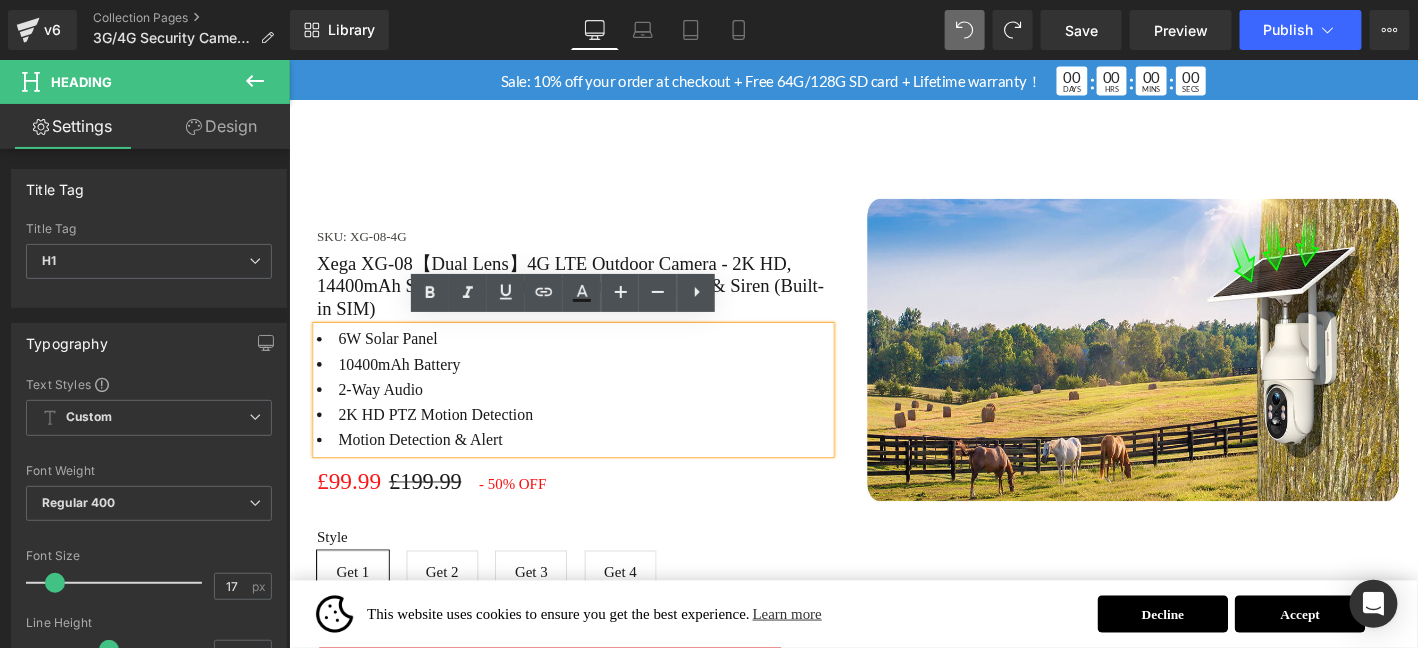click on "2K HD PTZ Motion Detection" at bounding box center (593, 439) 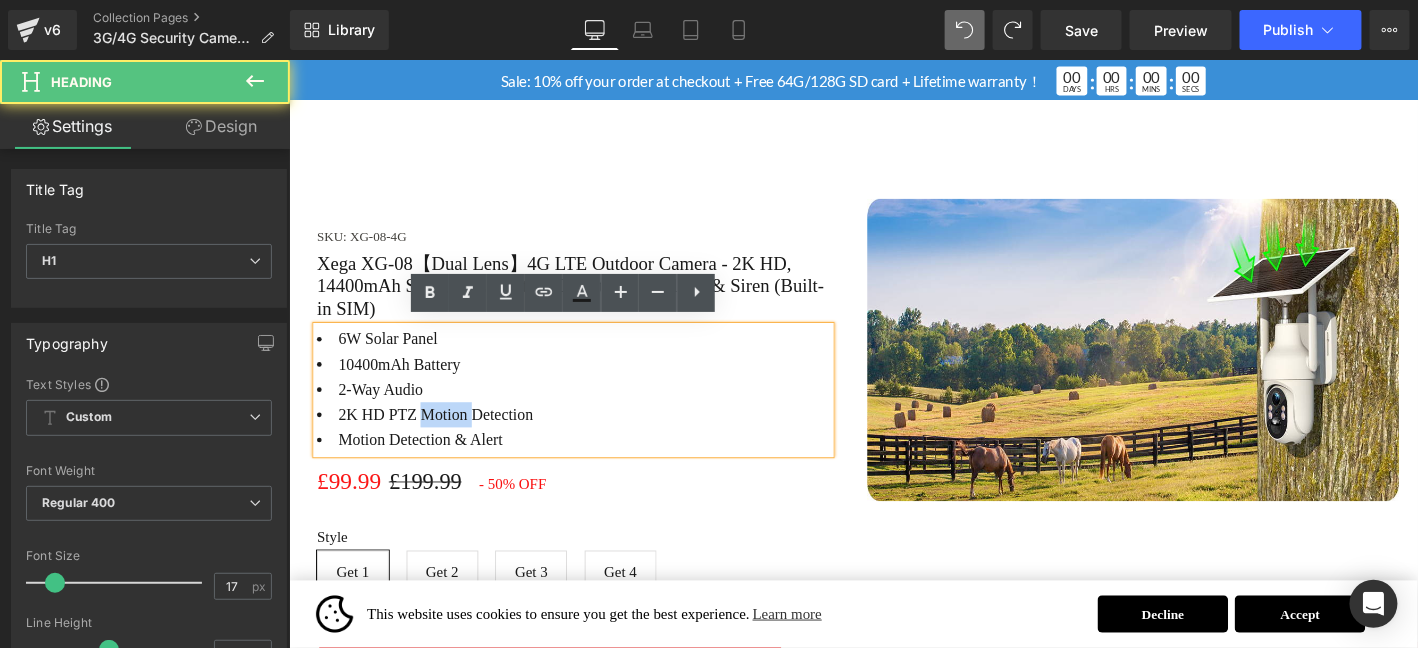 click on "2K HD PTZ Motion Detection" at bounding box center [593, 439] 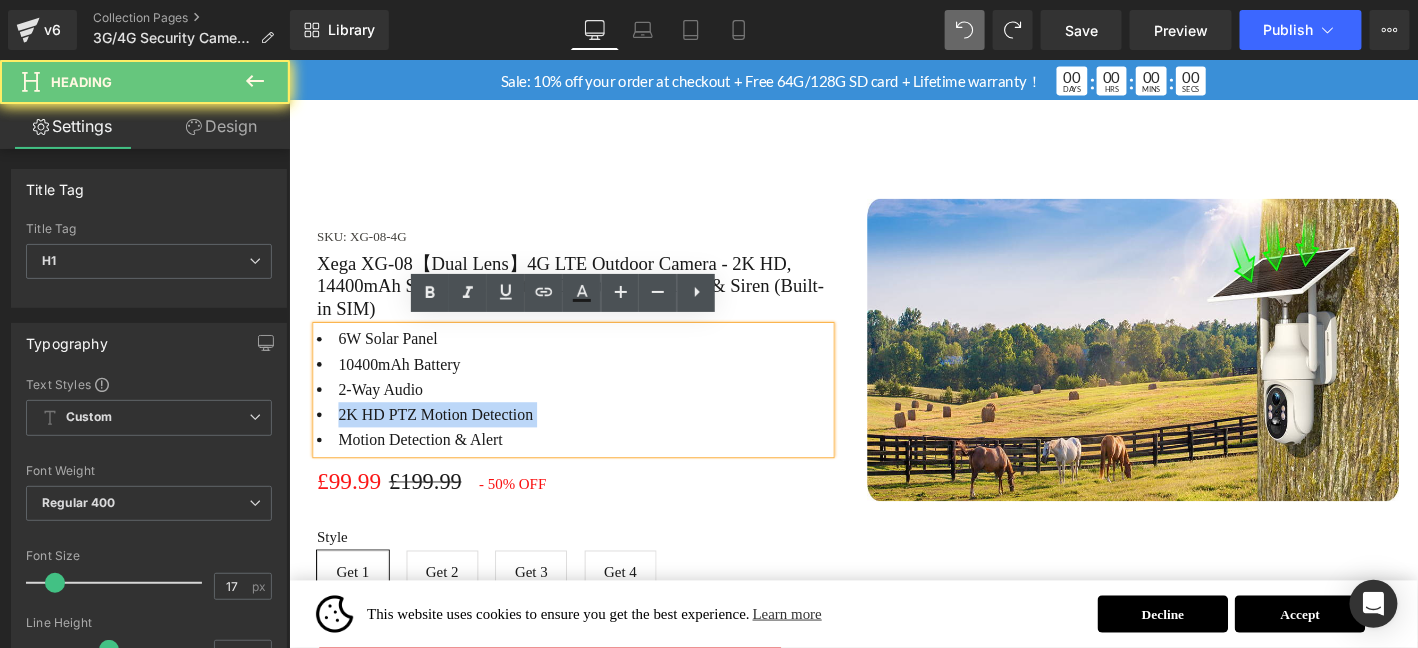 click on "2K HD PTZ Motion Detection" at bounding box center [593, 439] 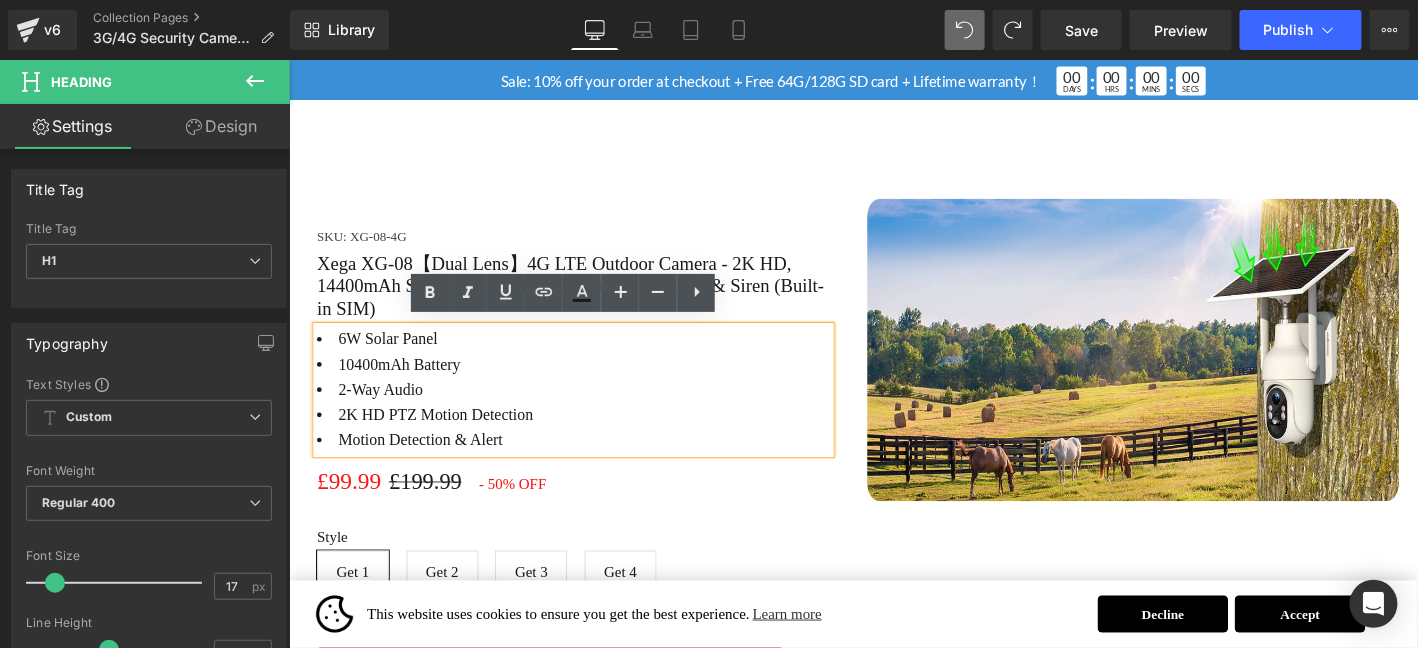 click on "Motion Detection & Alert" at bounding box center [593, 466] 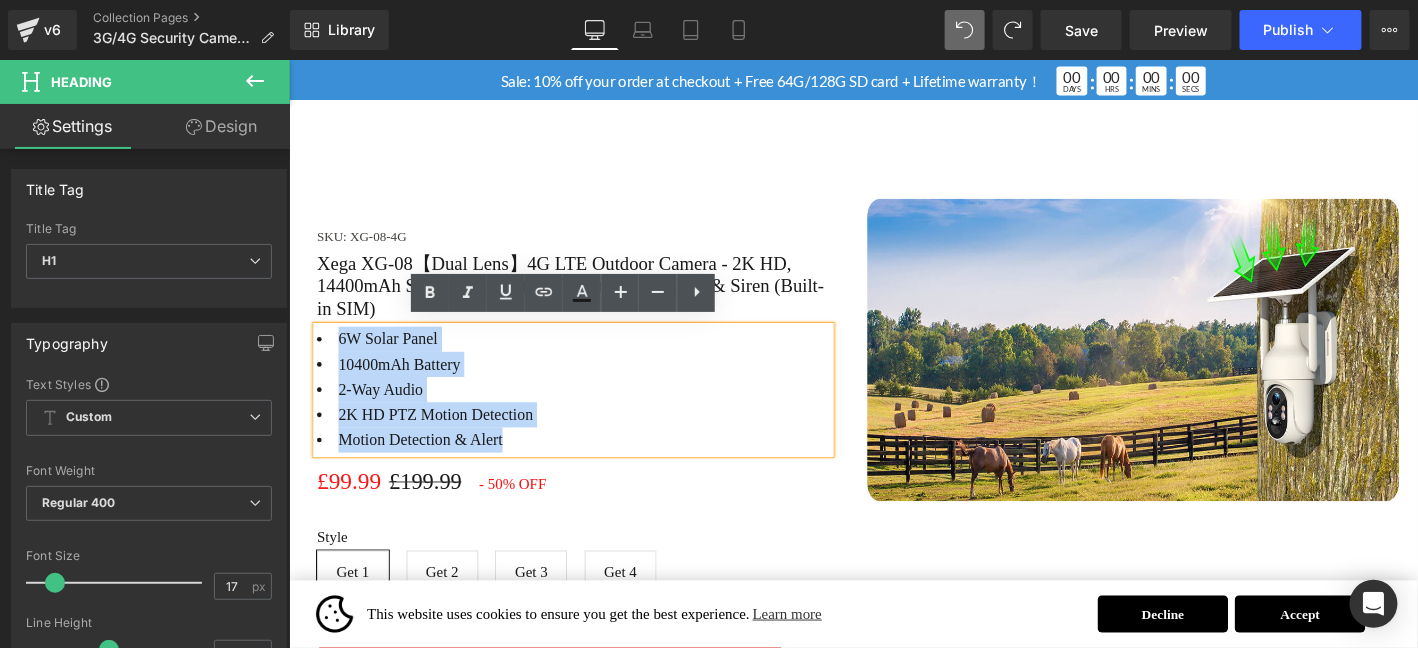 drag, startPoint x: 581, startPoint y: 464, endPoint x: 279, endPoint y: 350, distance: 322.80026 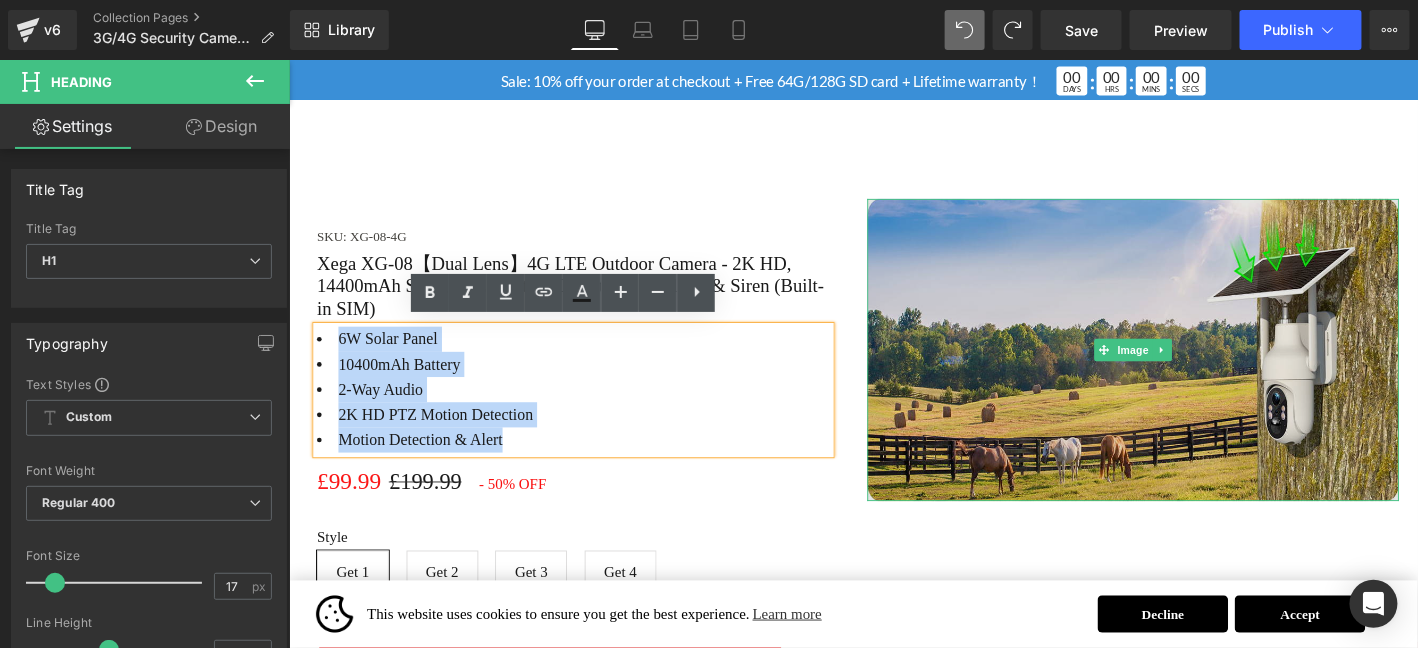 click at bounding box center [1193, 370] 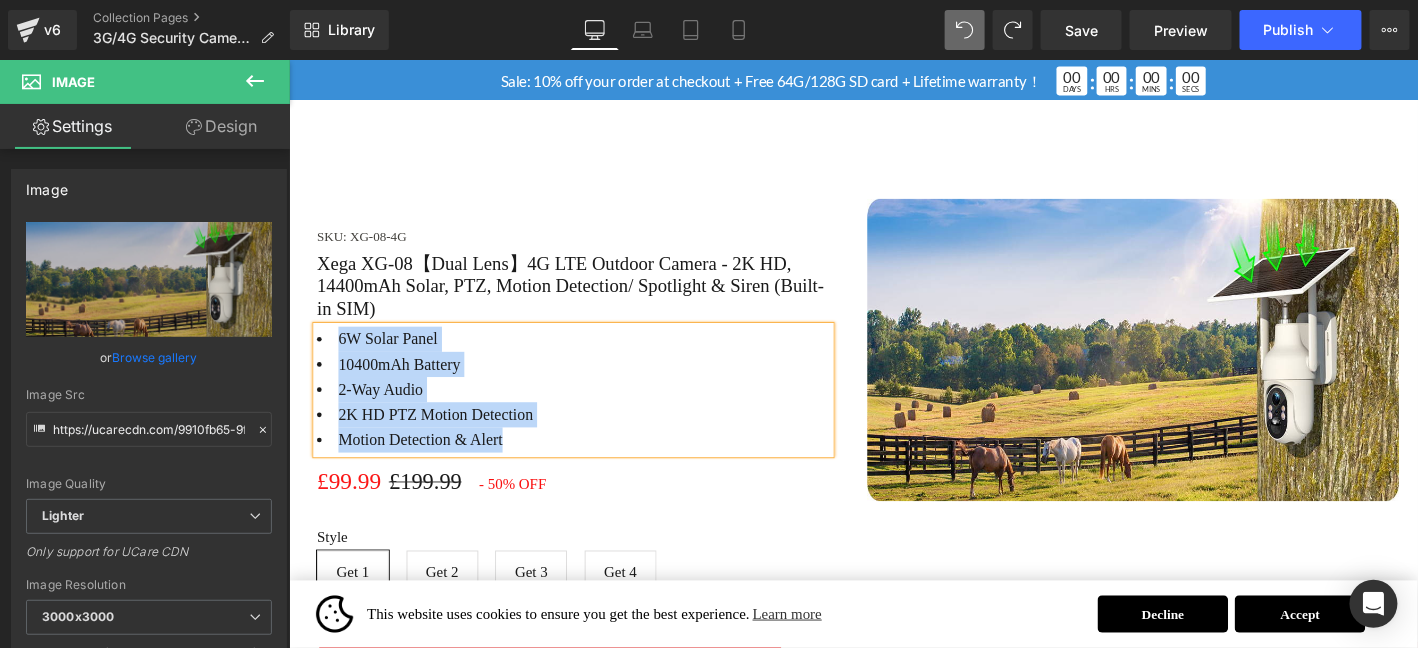 click on "Motion Detection & Alert" at bounding box center (593, 466) 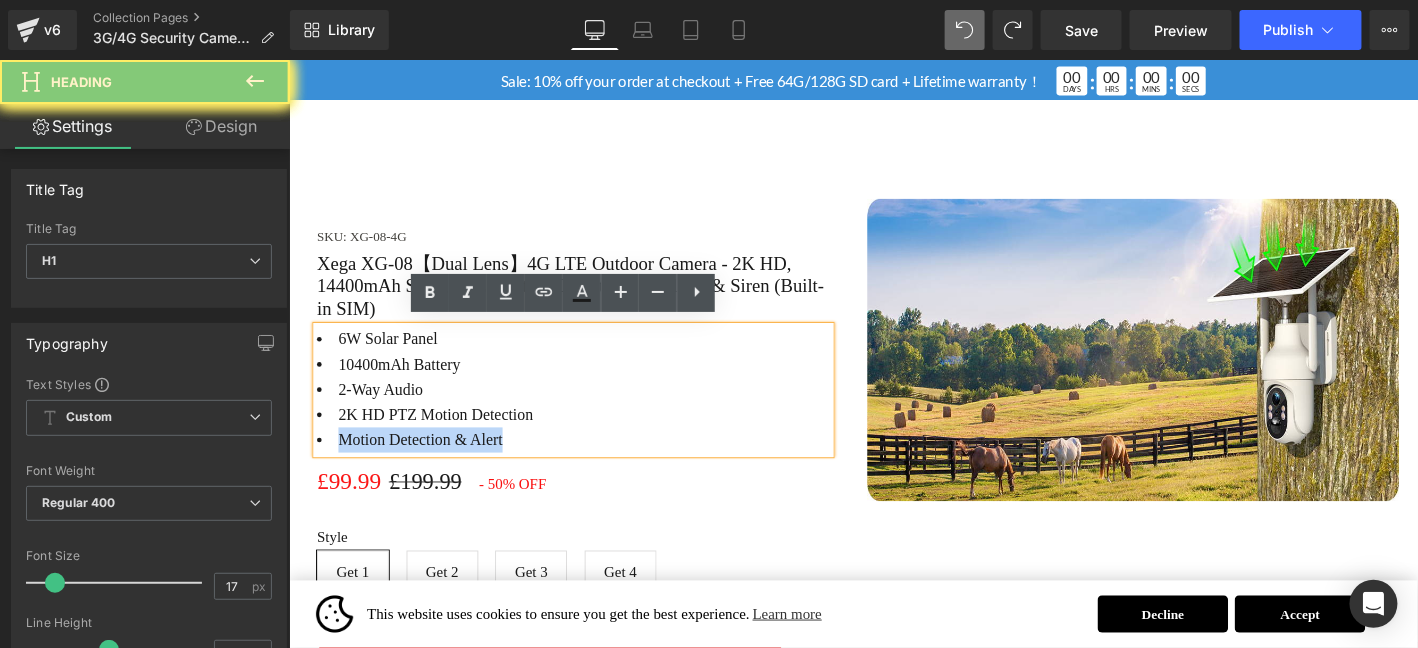 click on "Motion Detection & Alert" at bounding box center [593, 466] 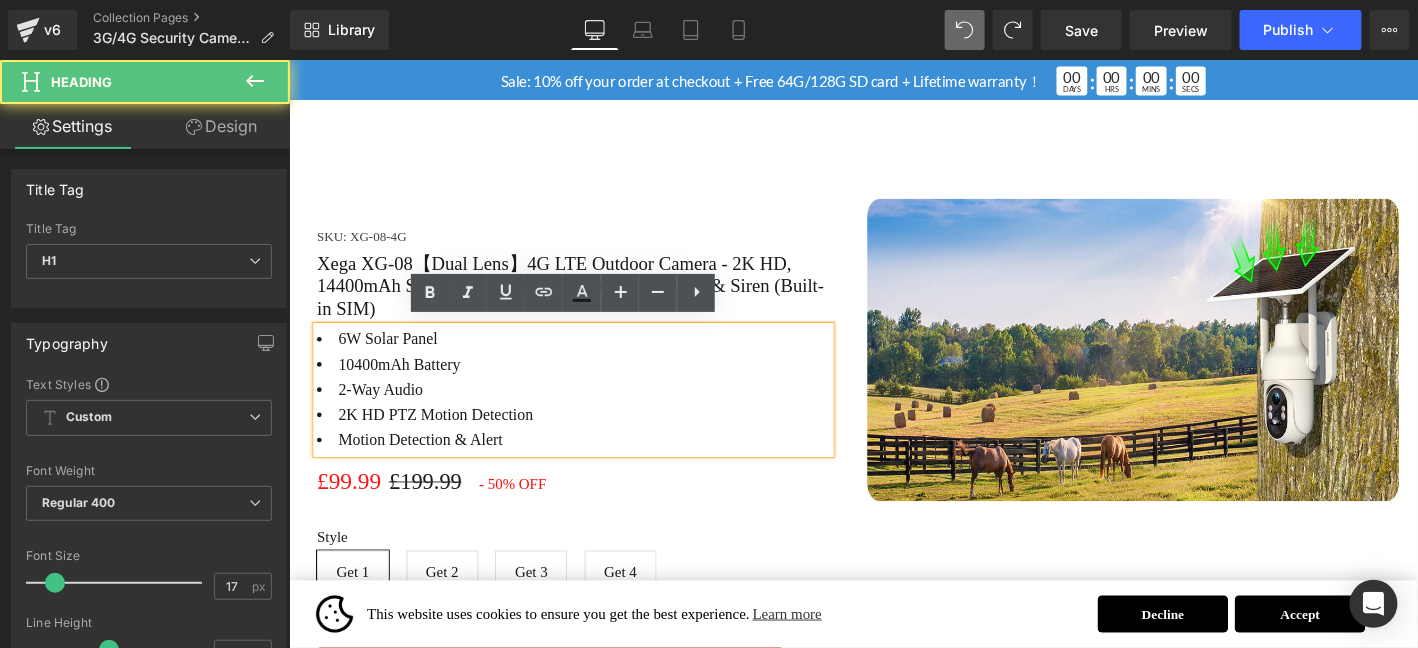 click on "Motion Detection & Alert" at bounding box center (593, 466) 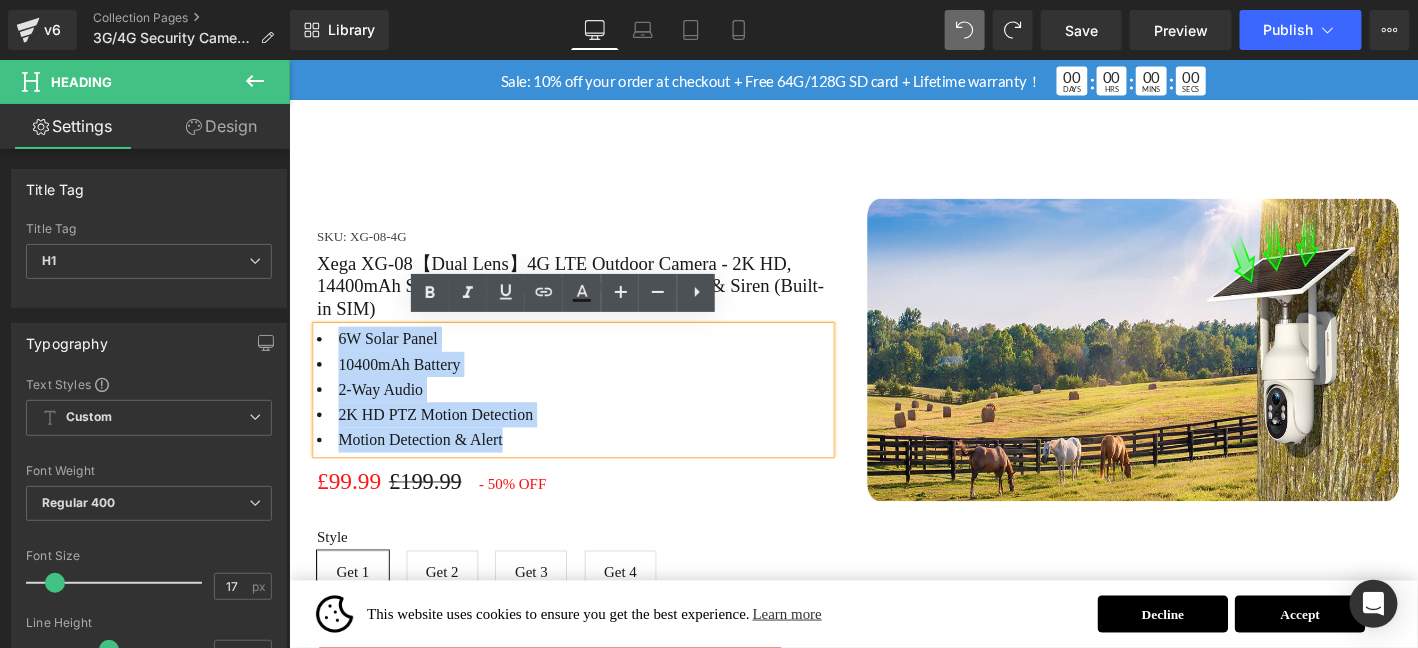 drag, startPoint x: 536, startPoint y: 451, endPoint x: 247, endPoint y: 312, distance: 320.68988 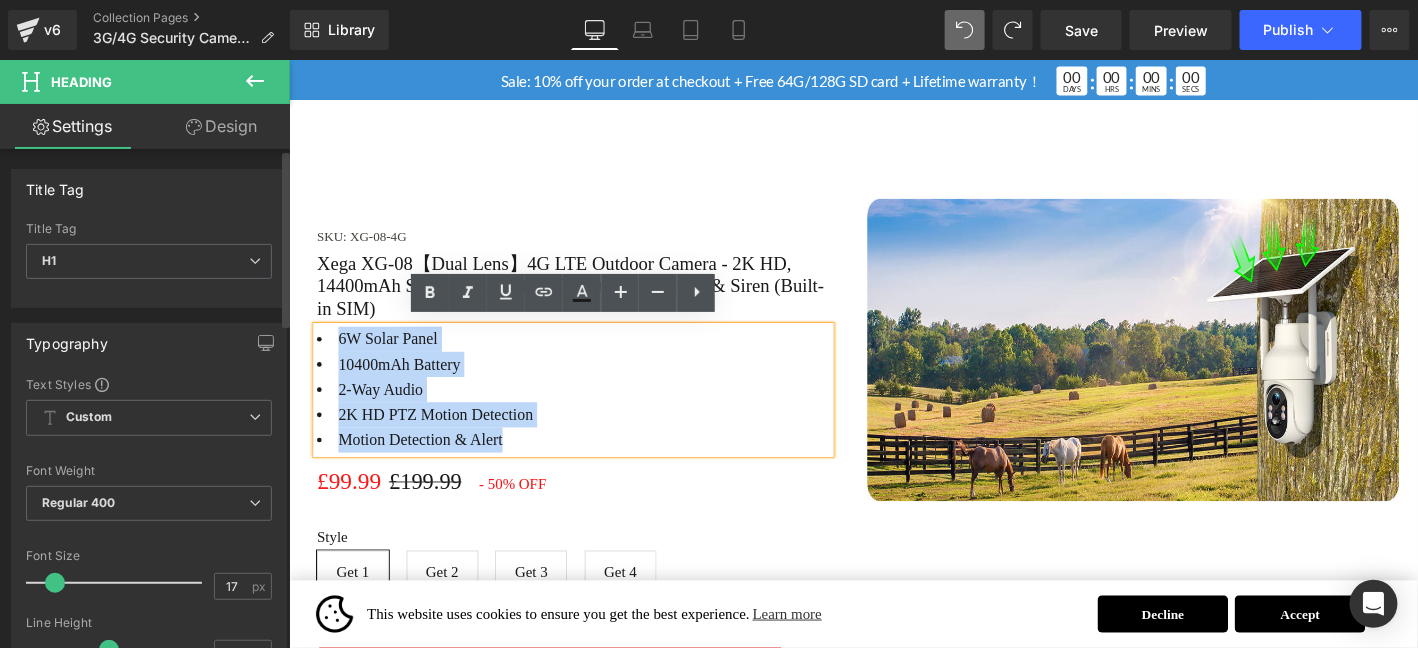 type 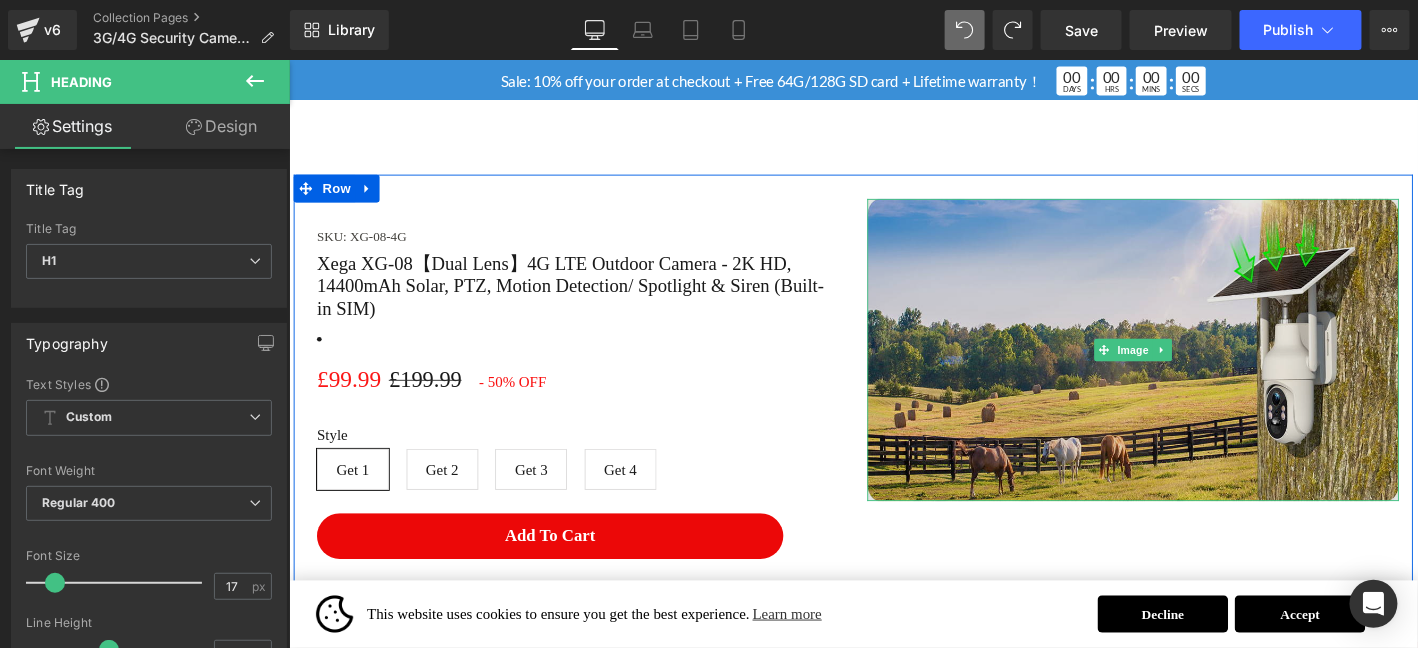 click at bounding box center (1193, 370) 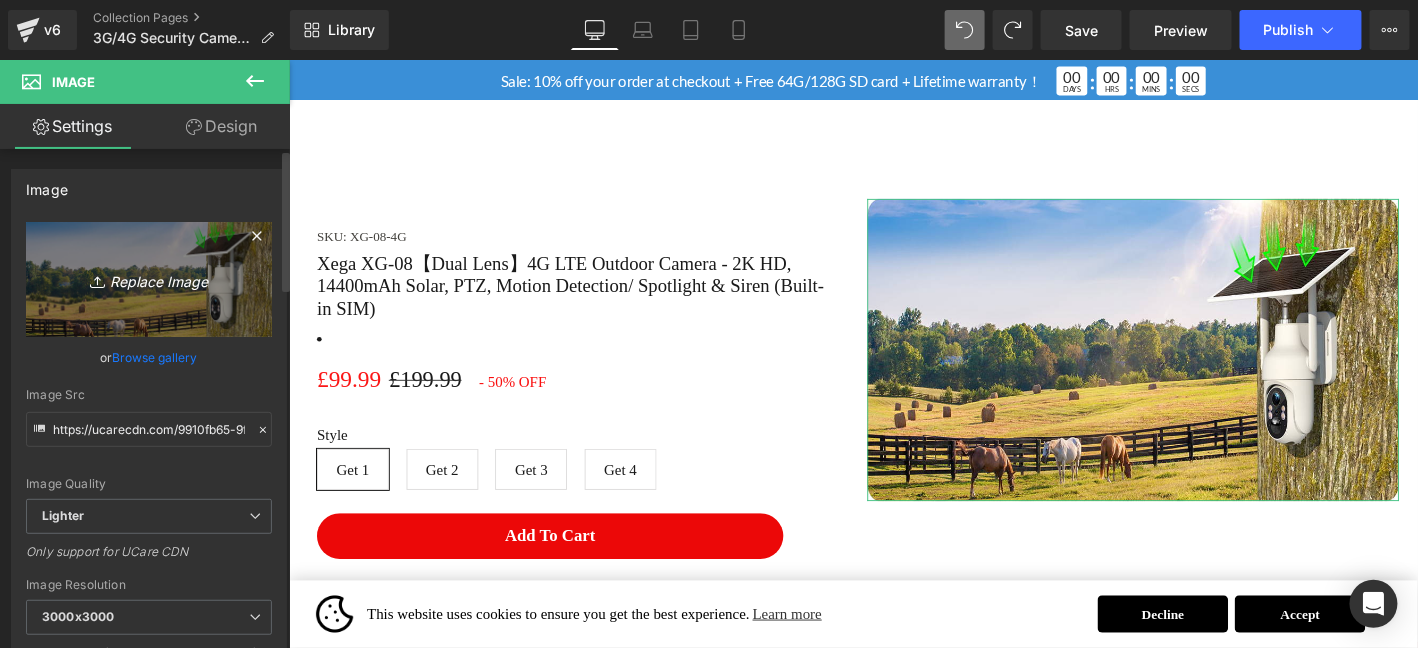 click on "Replace Image" at bounding box center (149, 279) 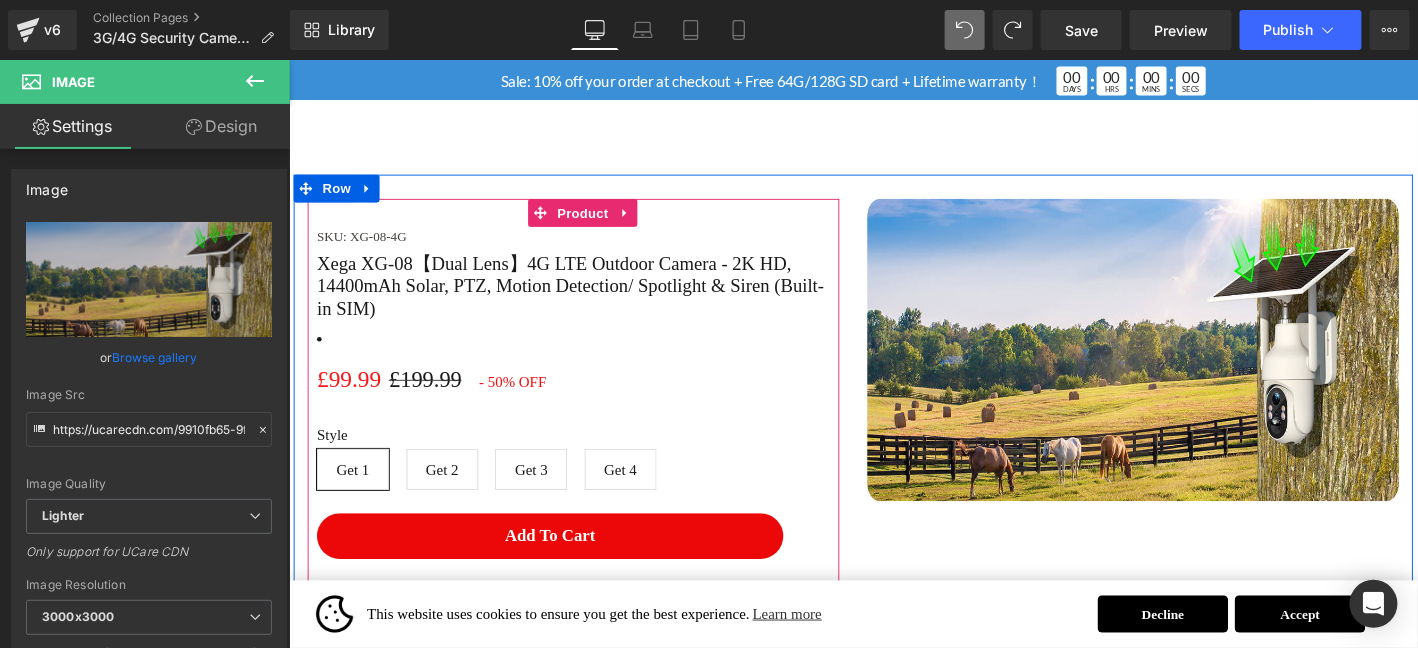 click at bounding box center (593, 358) 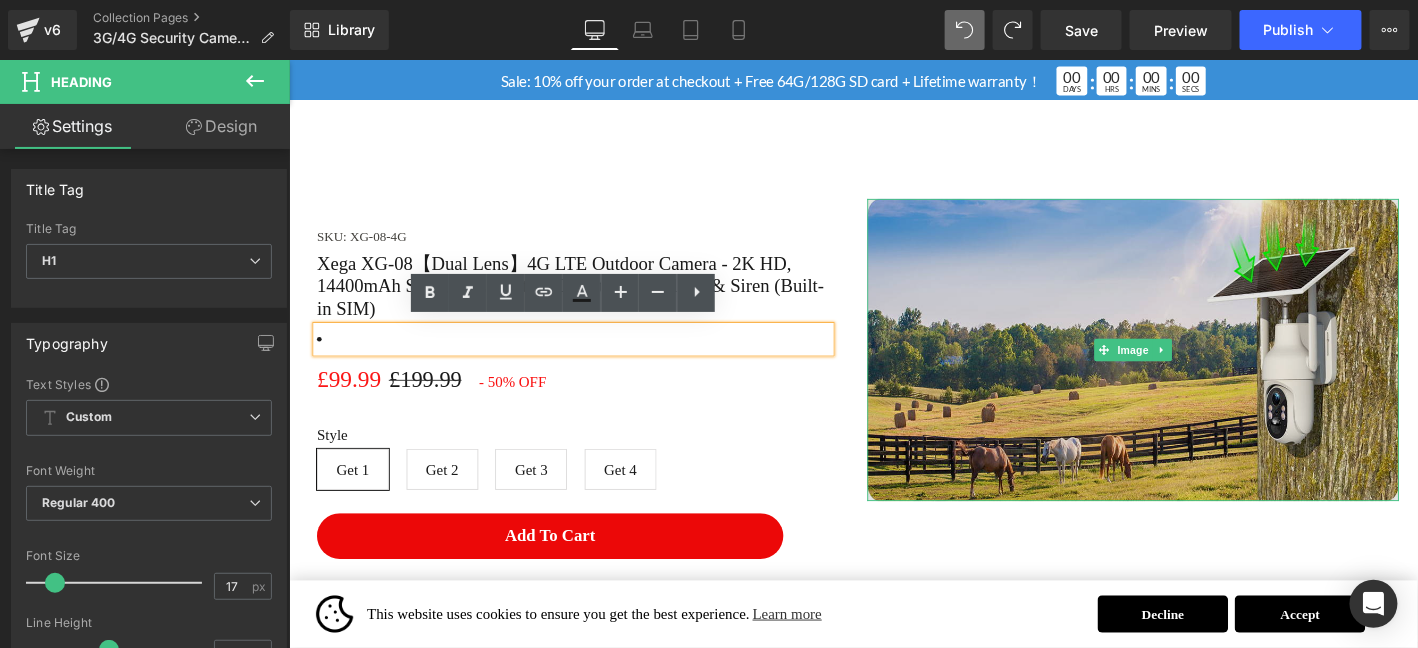 click at bounding box center (1193, 370) 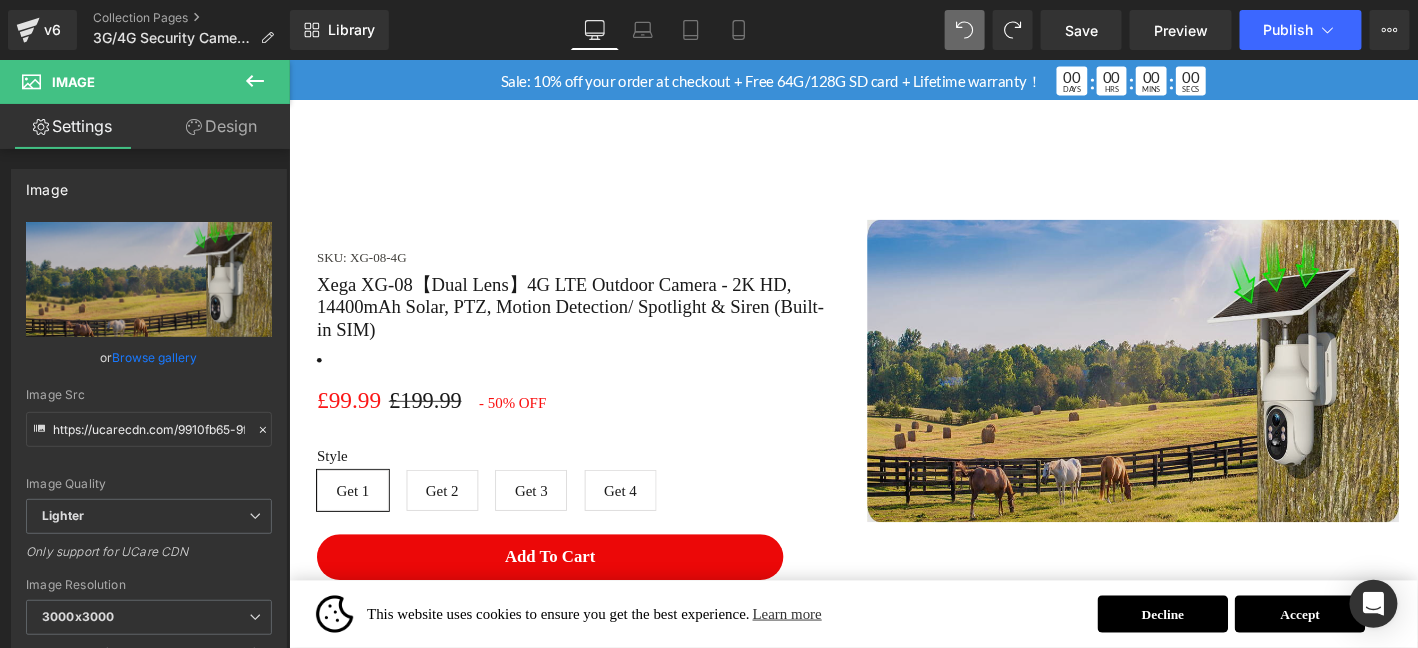 scroll, scrollTop: 2909, scrollLeft: 0, axis: vertical 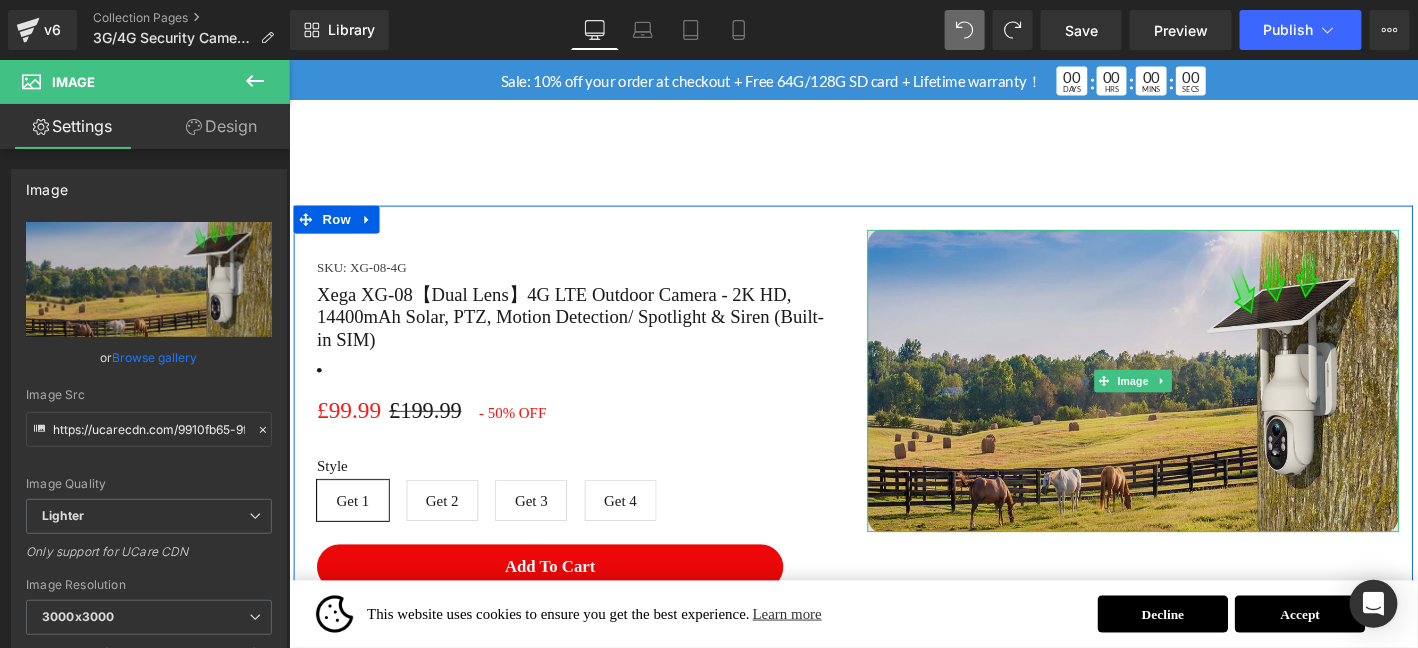 click at bounding box center [1193, 403] 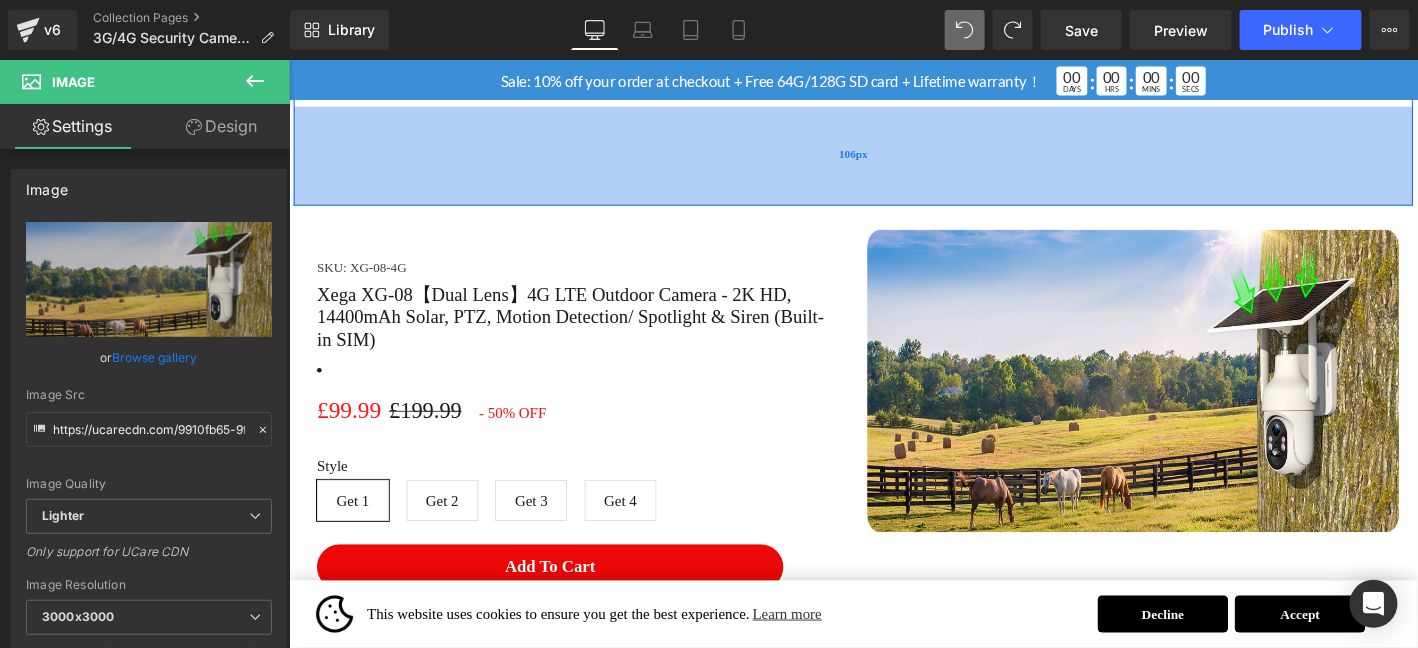 click on "106px" at bounding box center (893, 162) 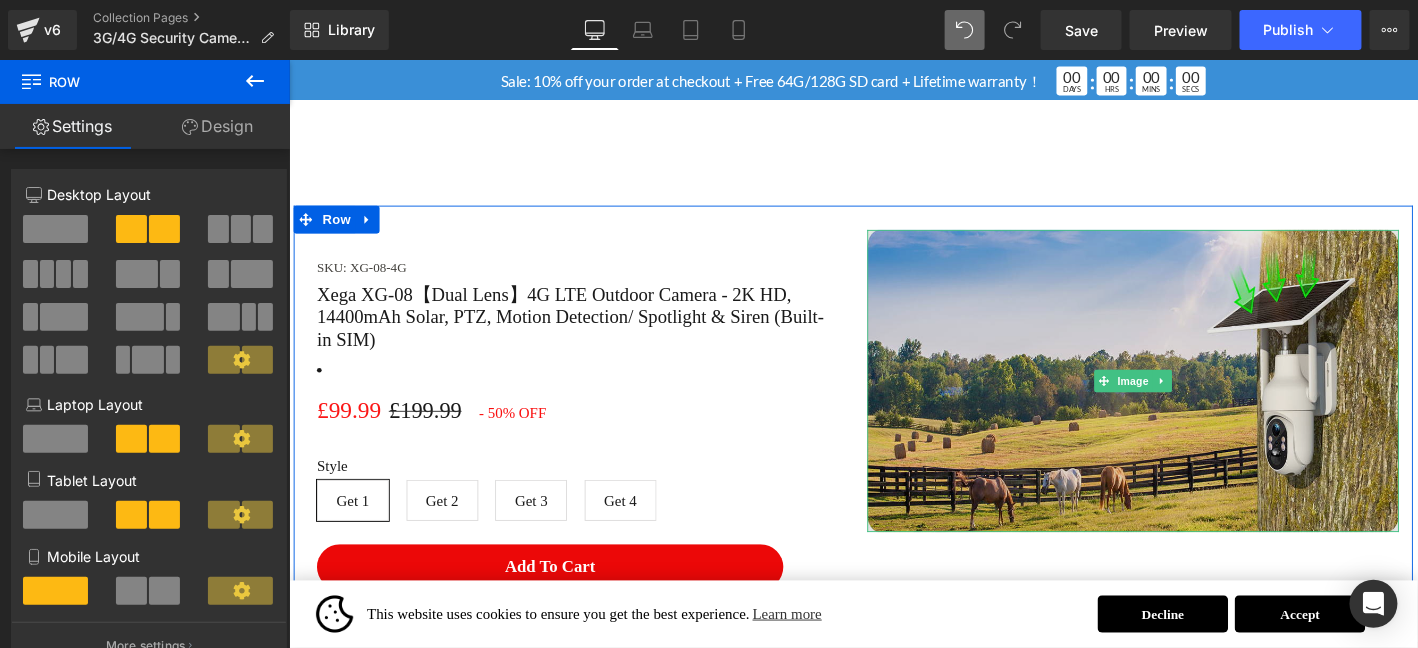 drag, startPoint x: 1087, startPoint y: 446, endPoint x: 1016, endPoint y: 438, distance: 71.44928 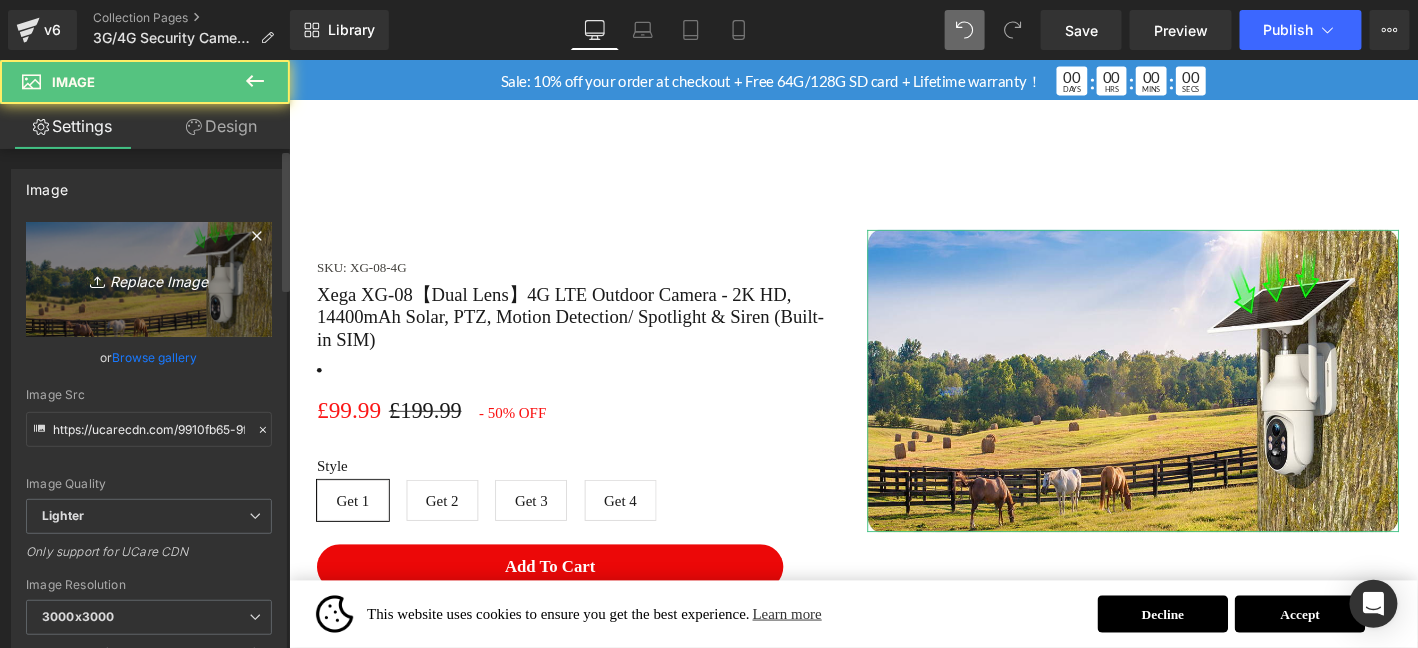 click on "Replace Image" at bounding box center (149, 279) 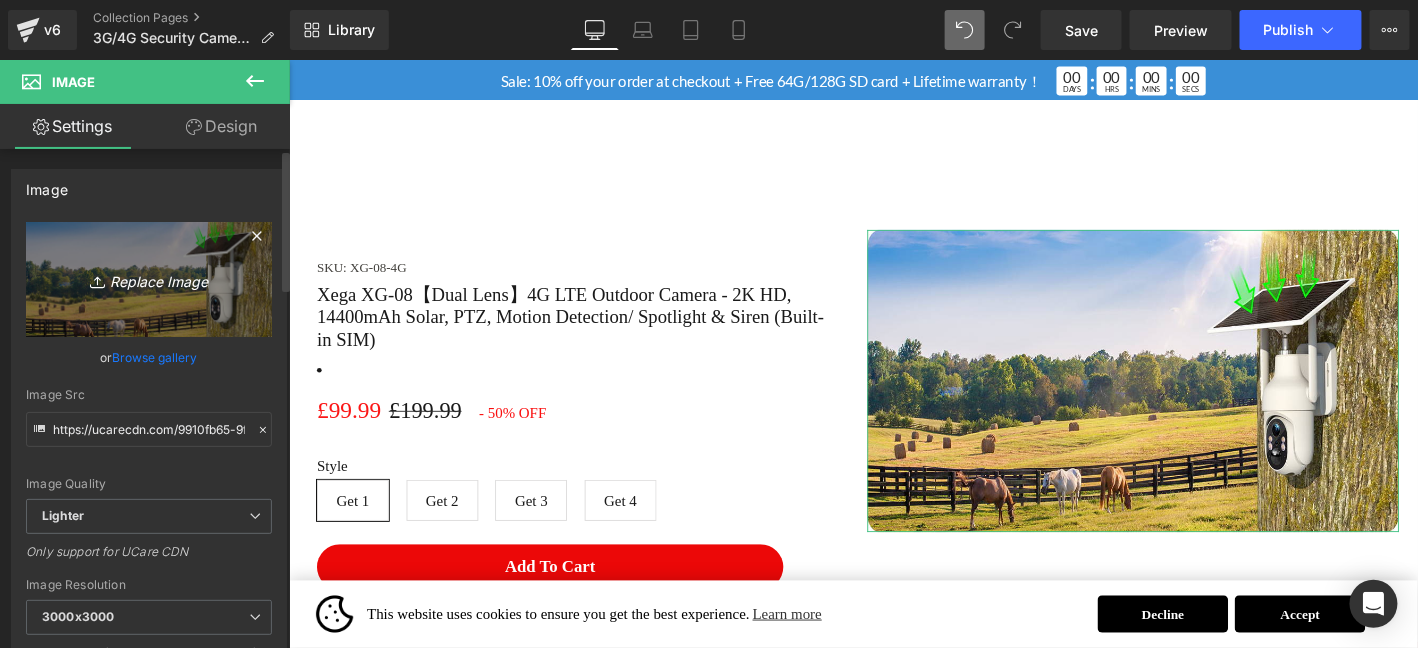 type on "C:\fakepath\画板 8.png" 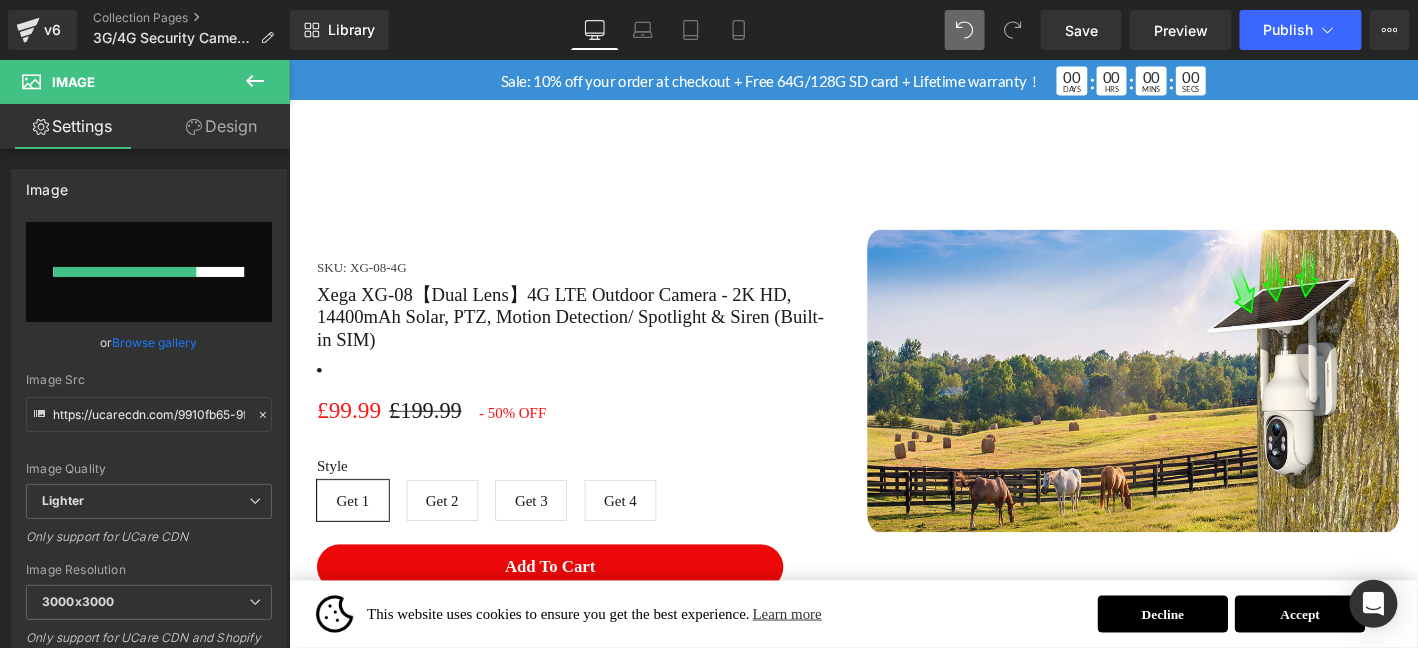 type 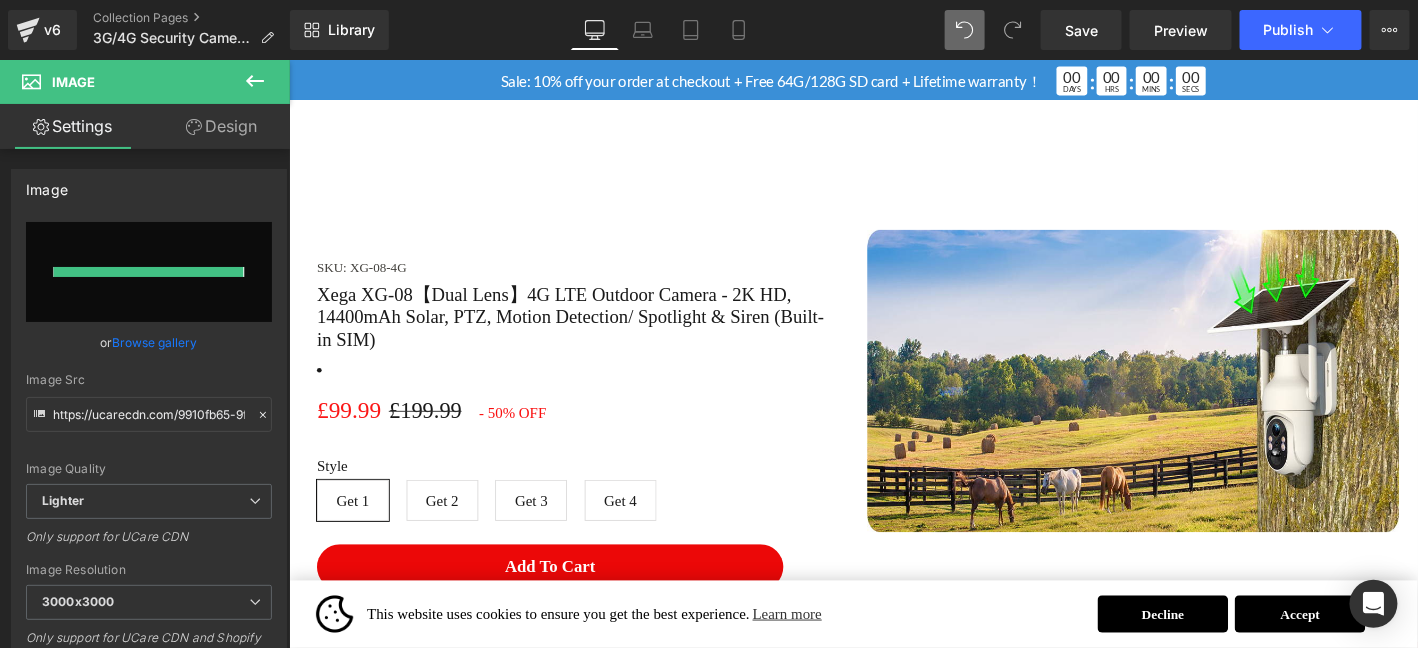type on "https://ucarecdn.com/1c50ab2d-5567-4af8-bb1b-f317610b508e/-/format/auto/-/preview/3000x3000/-/quality/lighter/%E7%94%BB%E6%9D%BF%208.png" 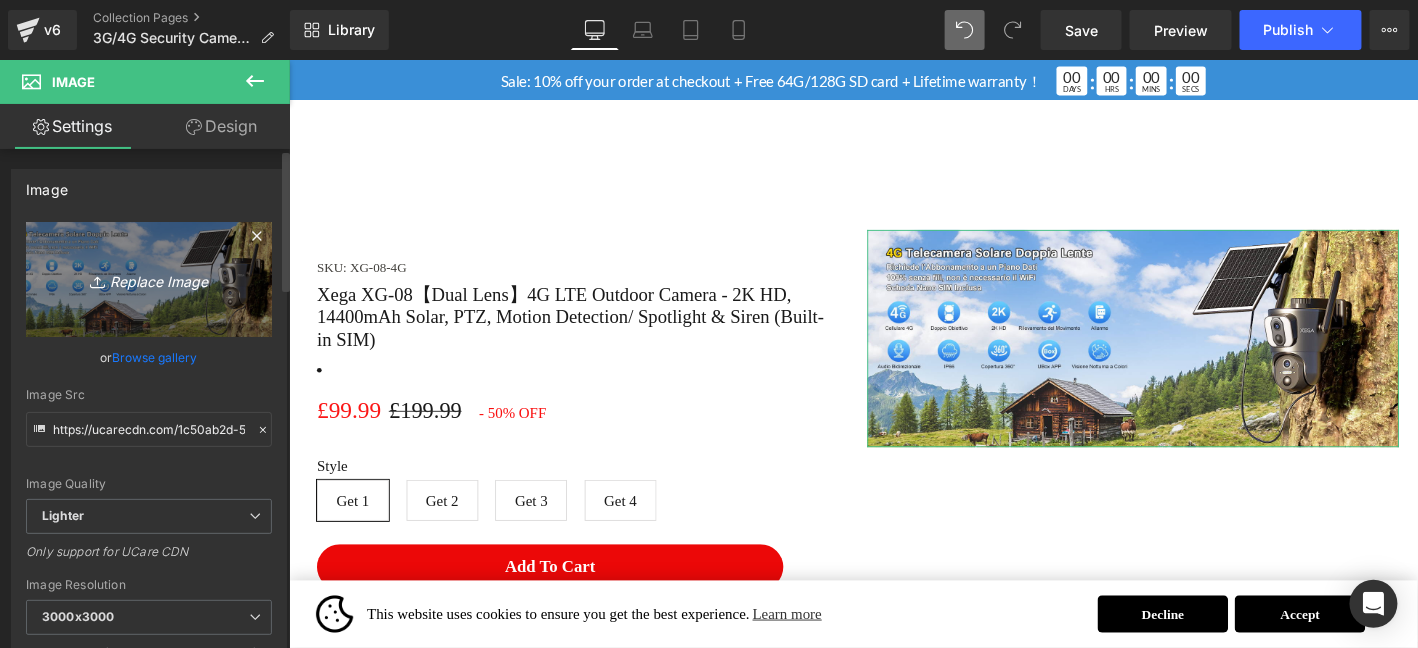 click on "Replace Image" at bounding box center (149, 279) 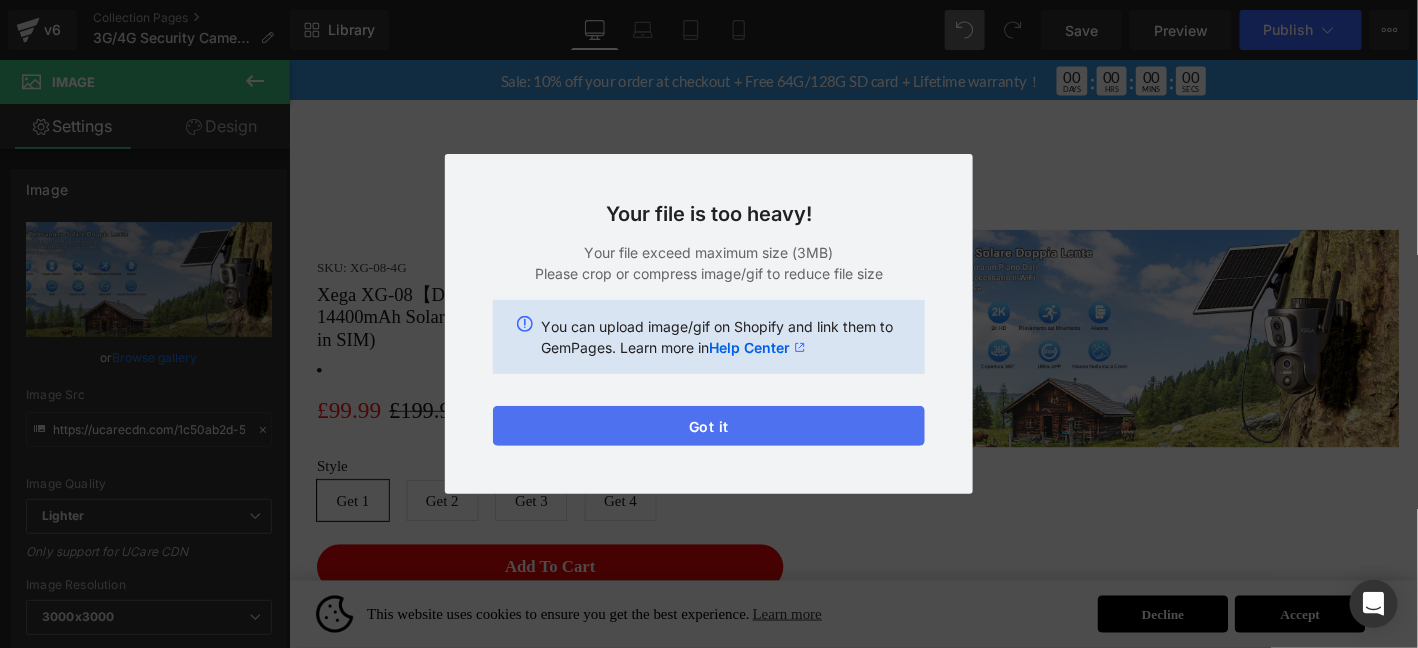 click on "Got it" at bounding box center (709, 426) 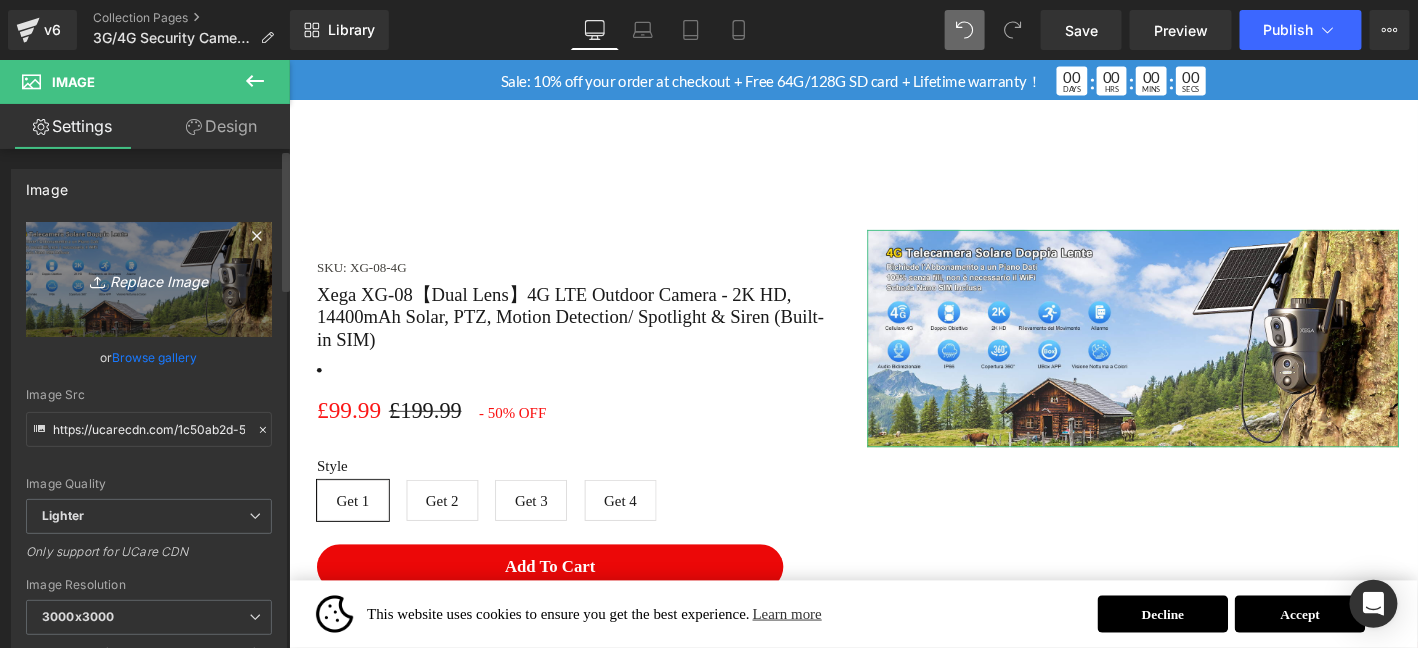 click on "Replace Image" at bounding box center (149, 279) 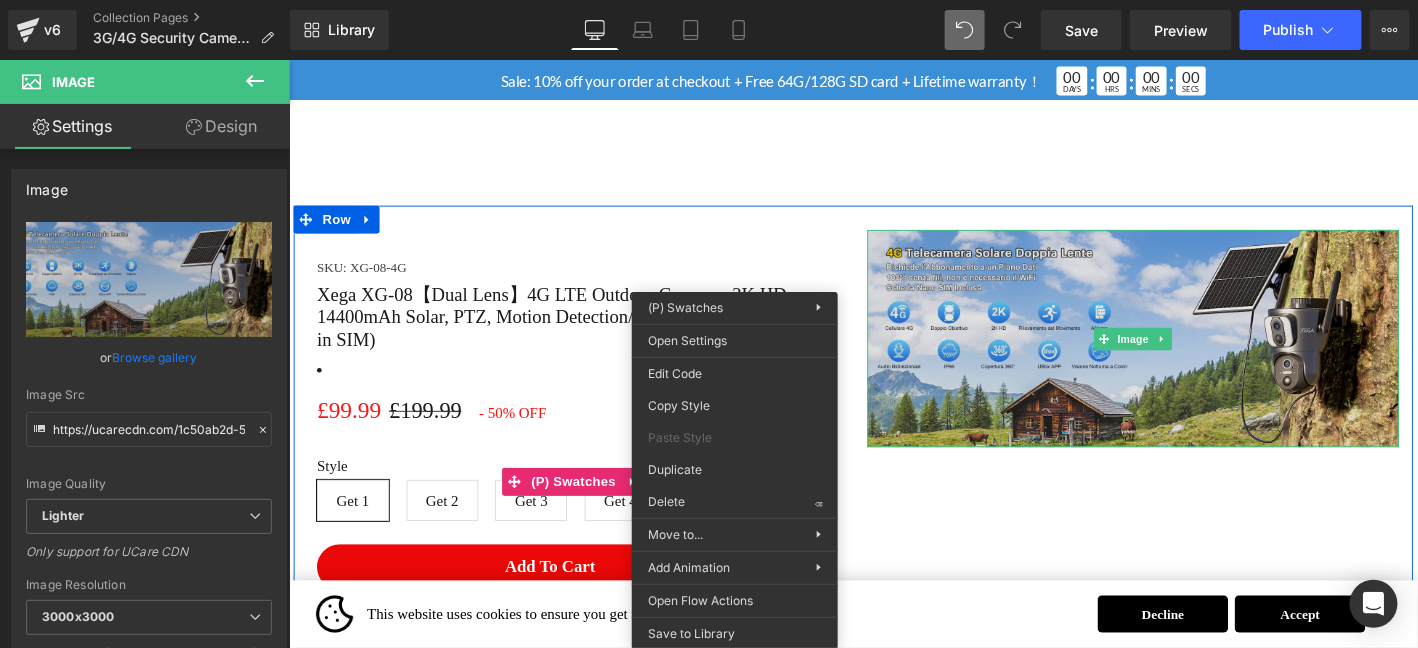 click at bounding box center (1193, 358) 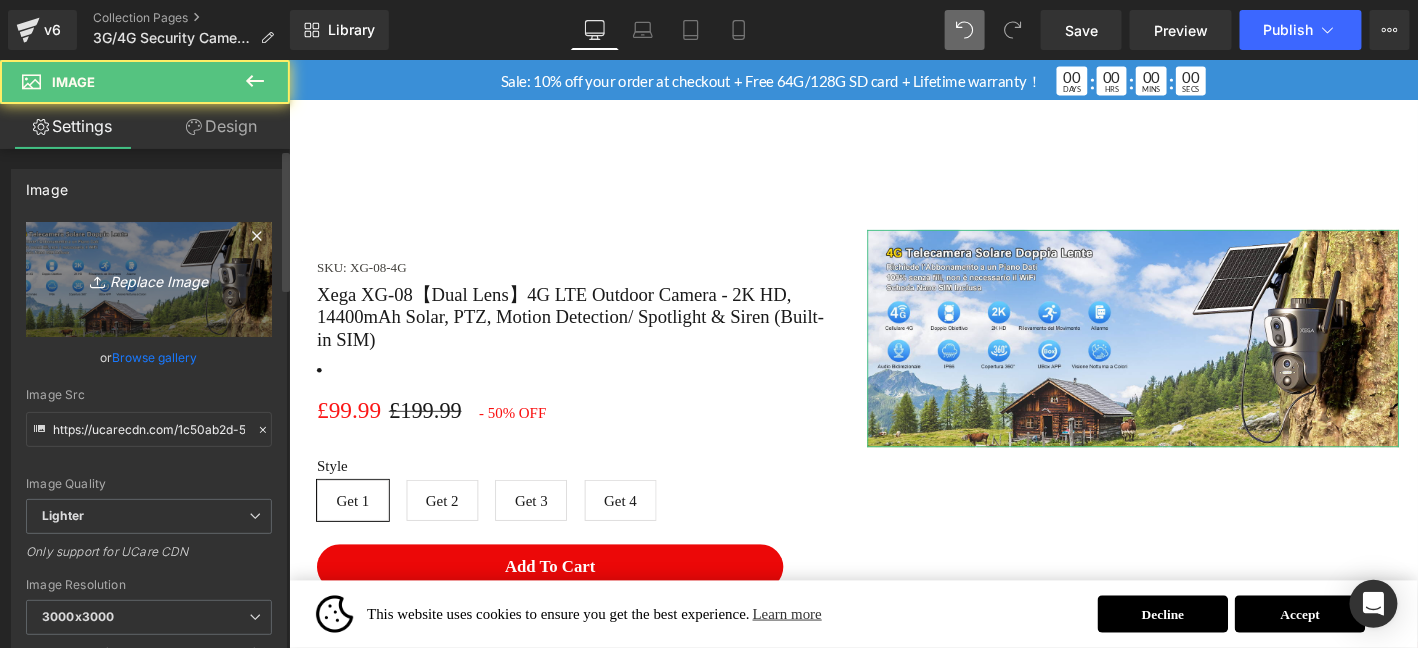 click on "Replace Image" at bounding box center [149, 279] 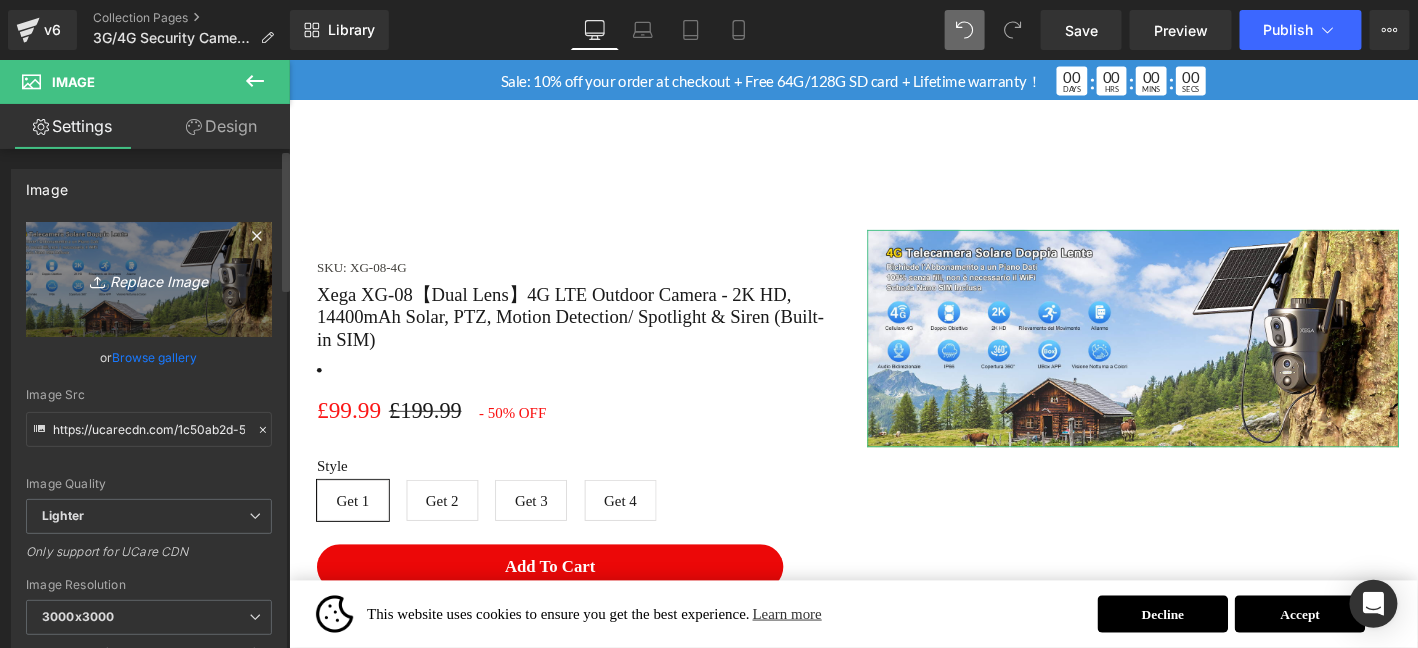 type on "C:\fakepath\画板 2_compressed.png" 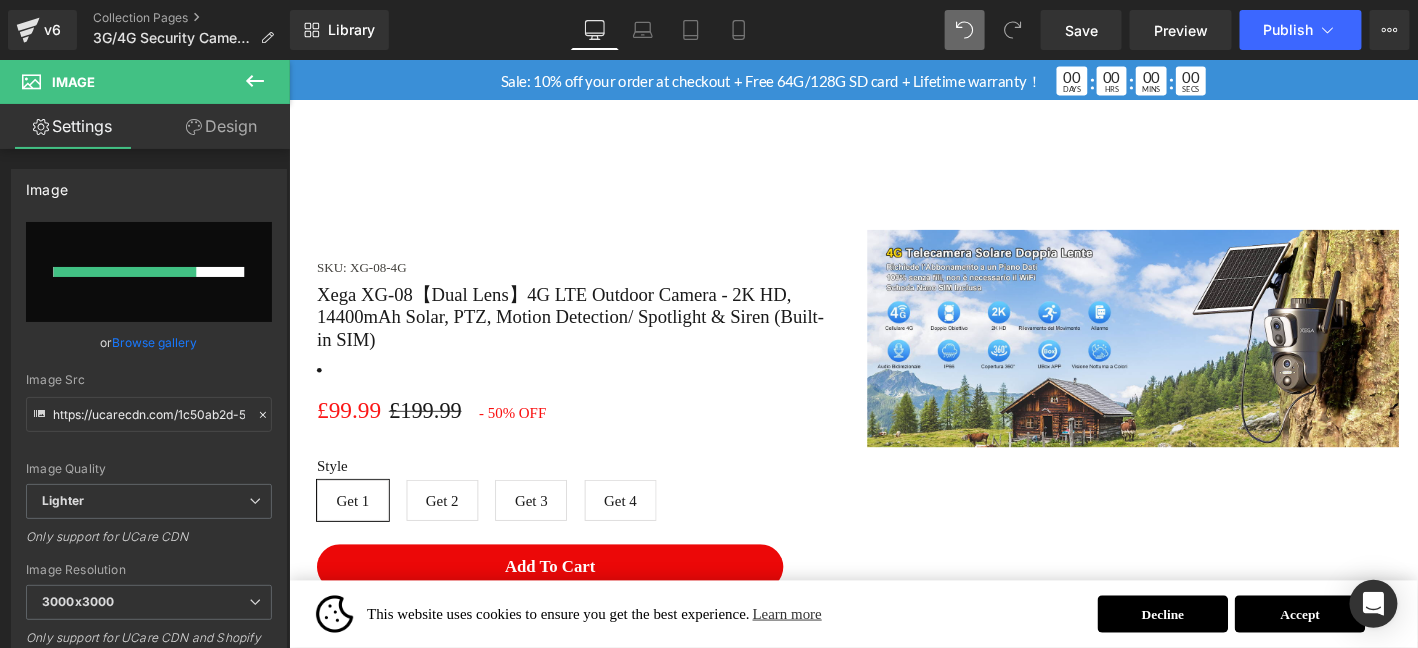 type 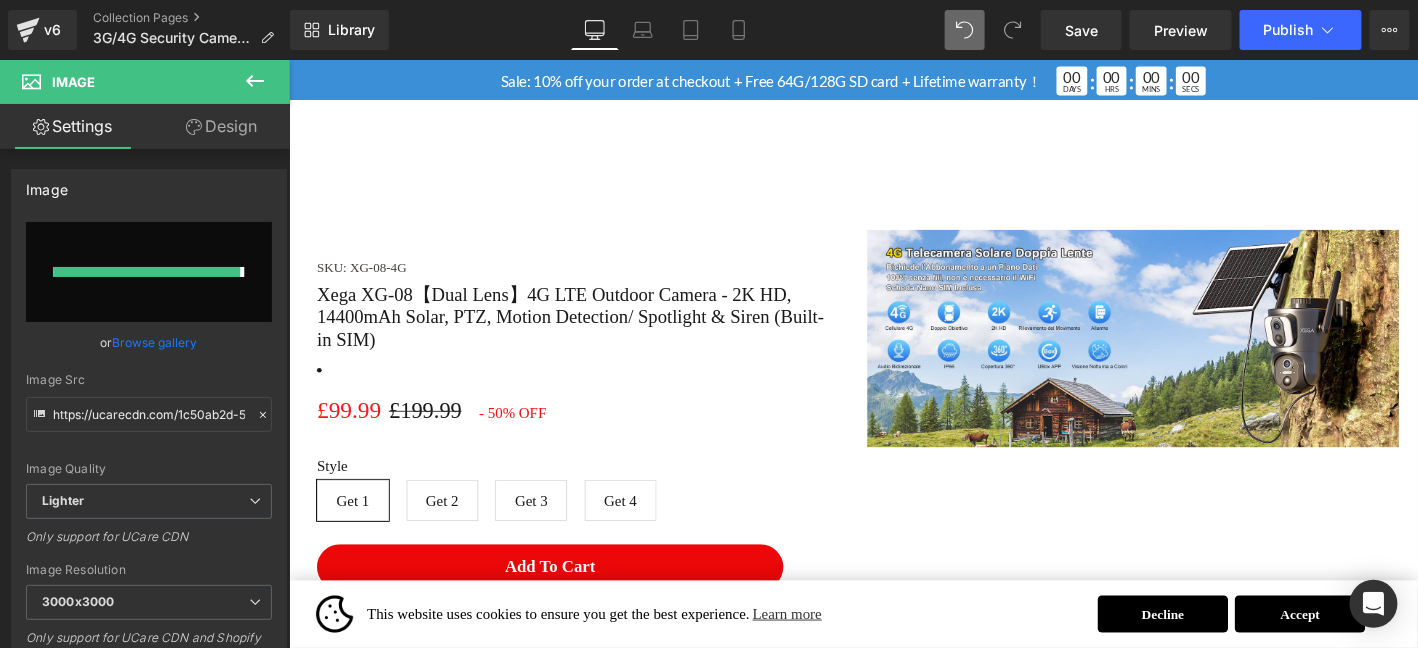 type on "https://ucarecdn.com/20ab1517-ee7c-4e10-bc33-887eca36f8e4/-/format/auto/-/preview/3000x3000/-/quality/lighter/%E7%94%BB%E6%9D%BF%202_compressed.png" 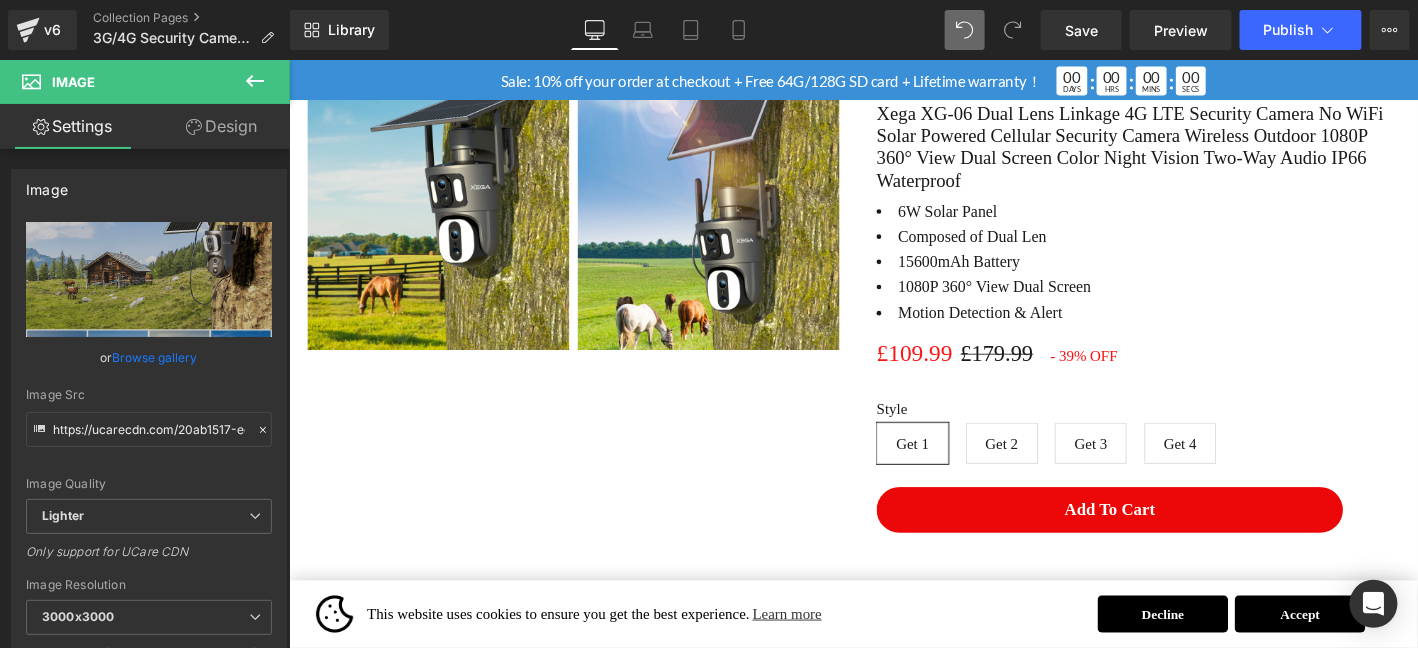 scroll, scrollTop: 2275, scrollLeft: 0, axis: vertical 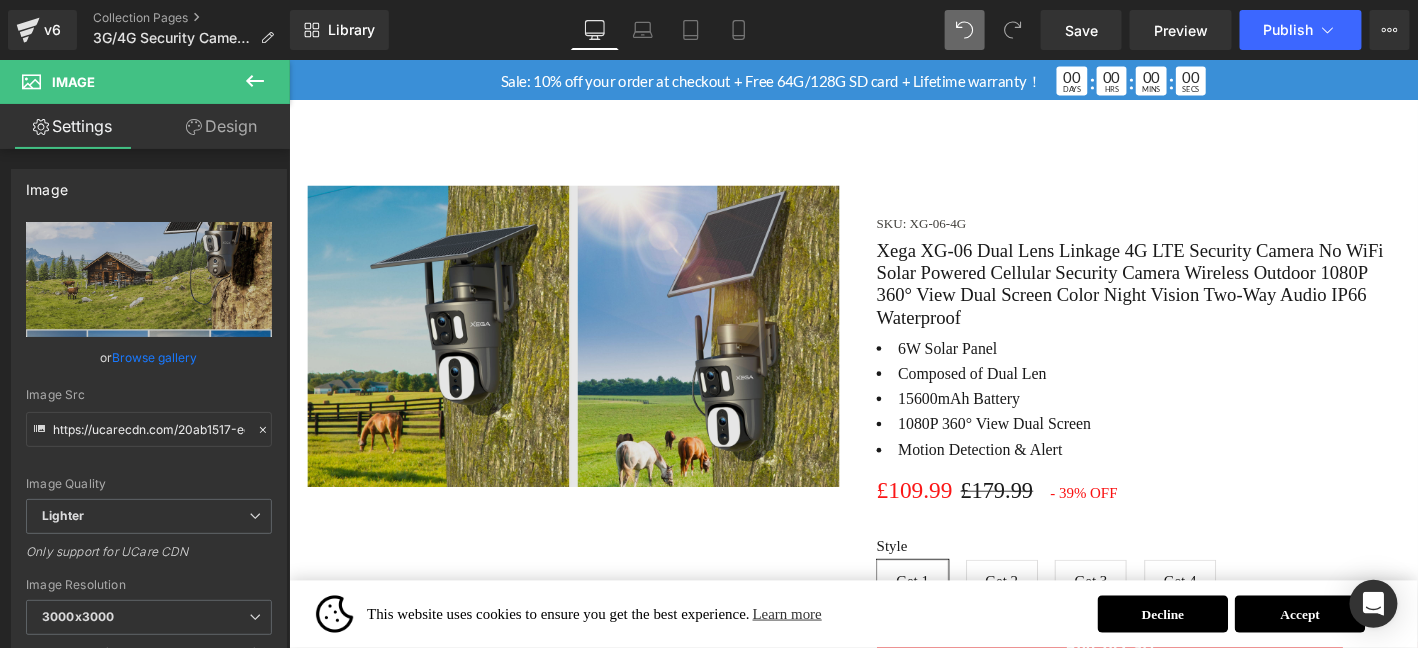click at bounding box center [593, 355] 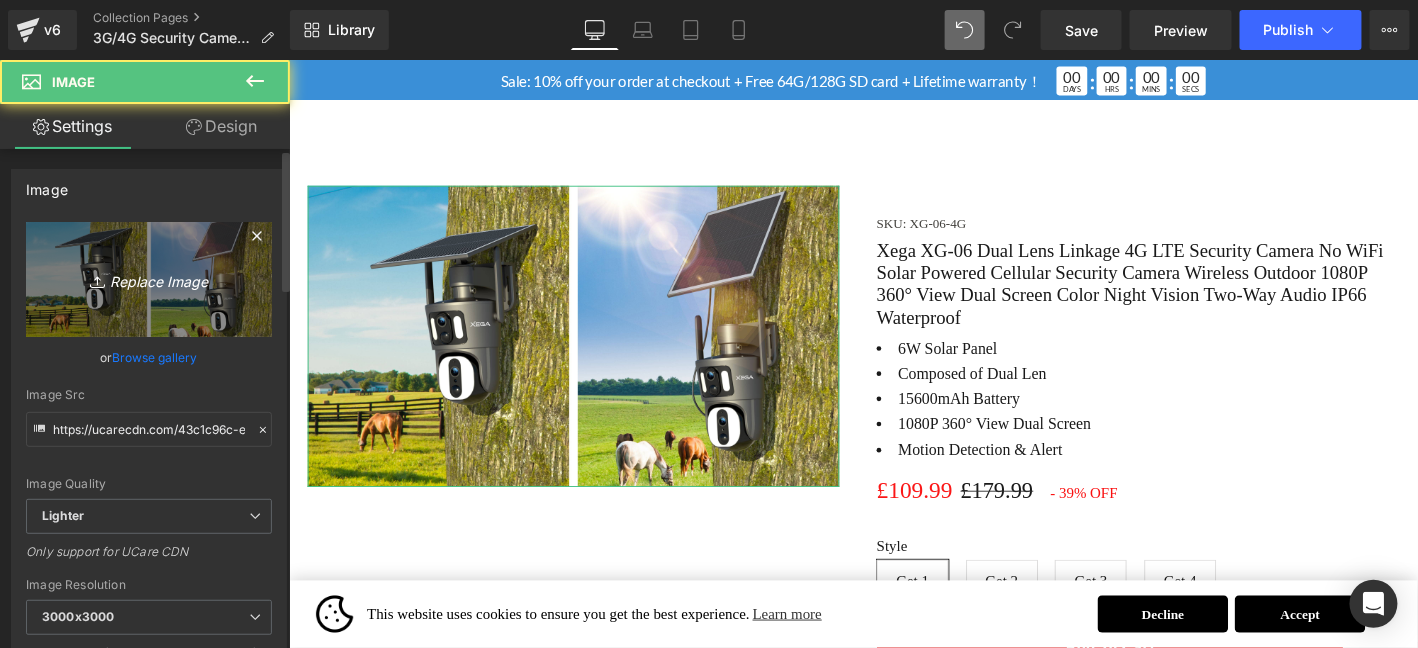 click on "Replace Image" at bounding box center [149, 279] 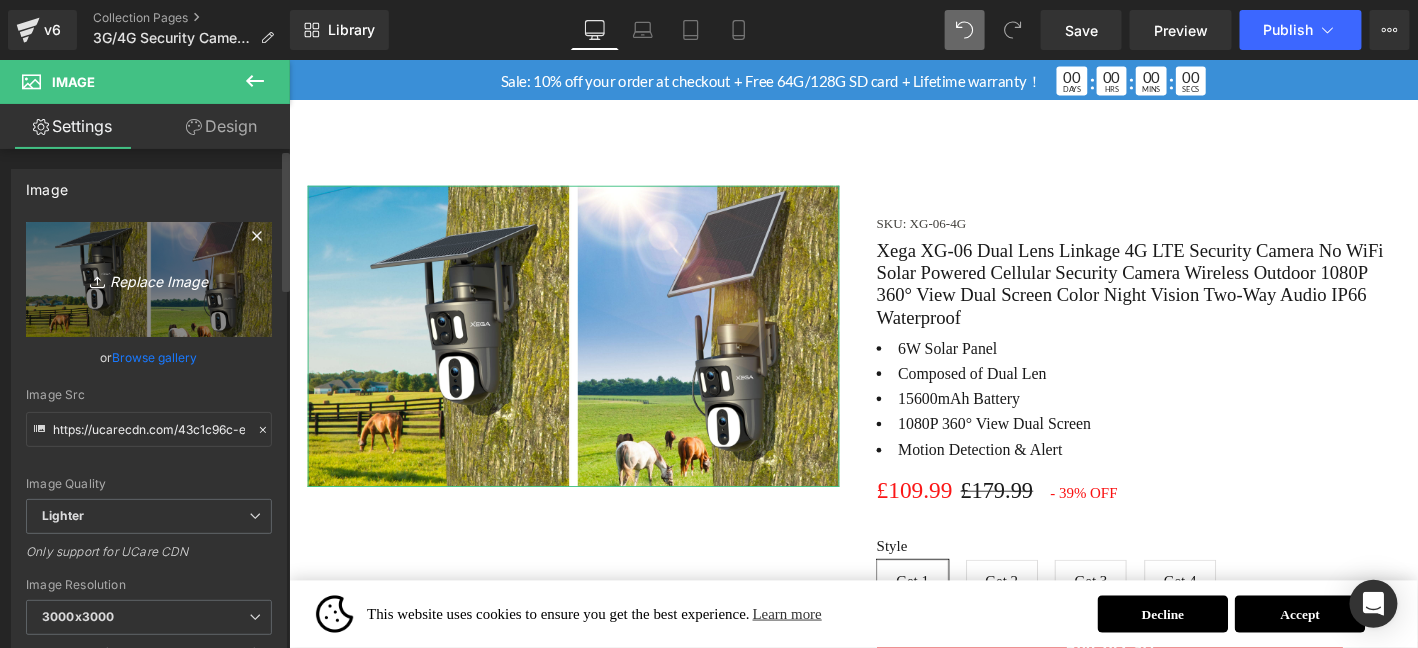 type on "C:\fakepath\画板 2.jpg" 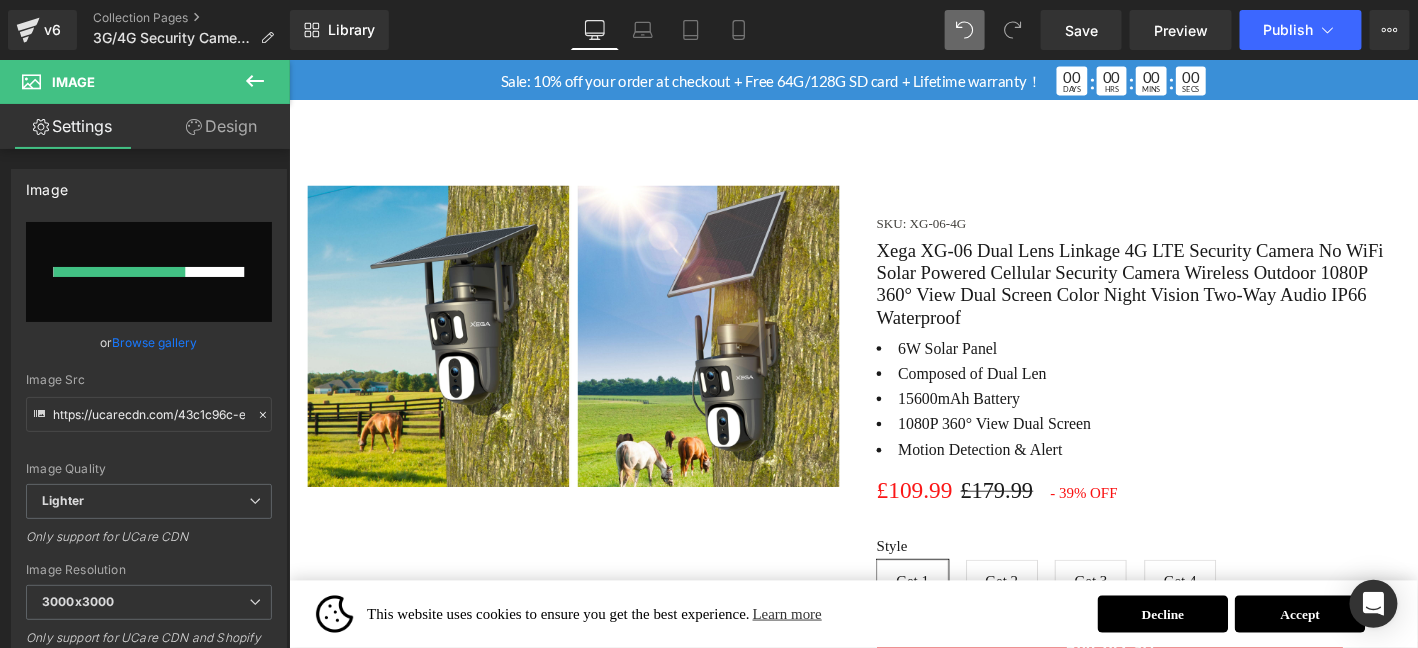 type 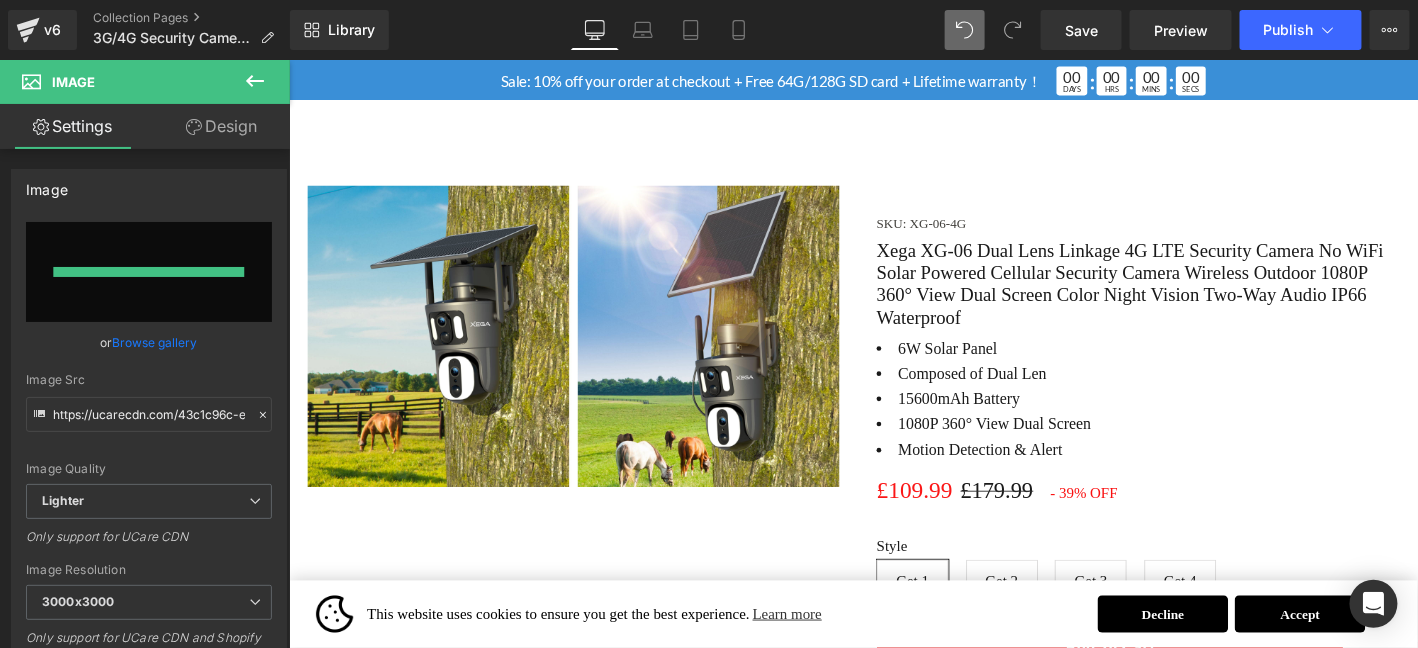 type on "https://ucarecdn.com/43eaa18b-55e1-48c7-bcf5-2058eb5c69f0/-/format/auto/-/preview/3000x3000/-/quality/lighter/%E7%94%BB%E6%9D%BF%202.jpg" 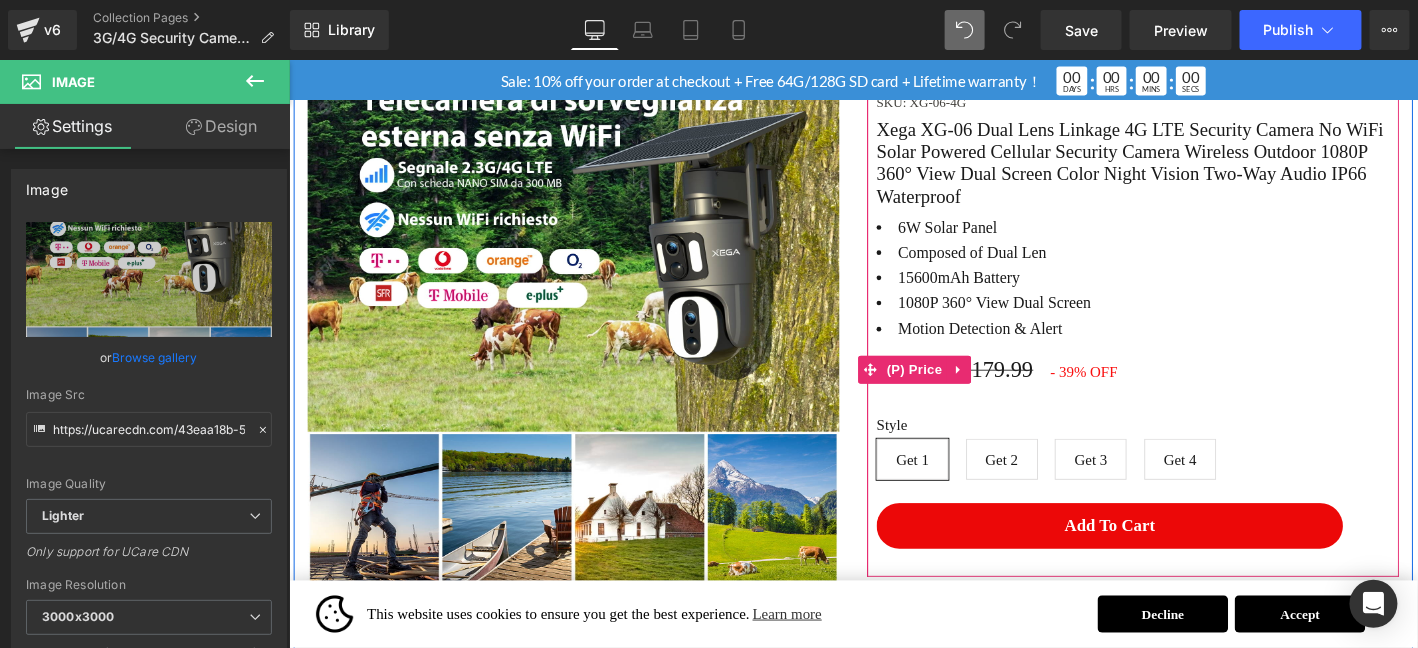 scroll, scrollTop: 2409, scrollLeft: 0, axis: vertical 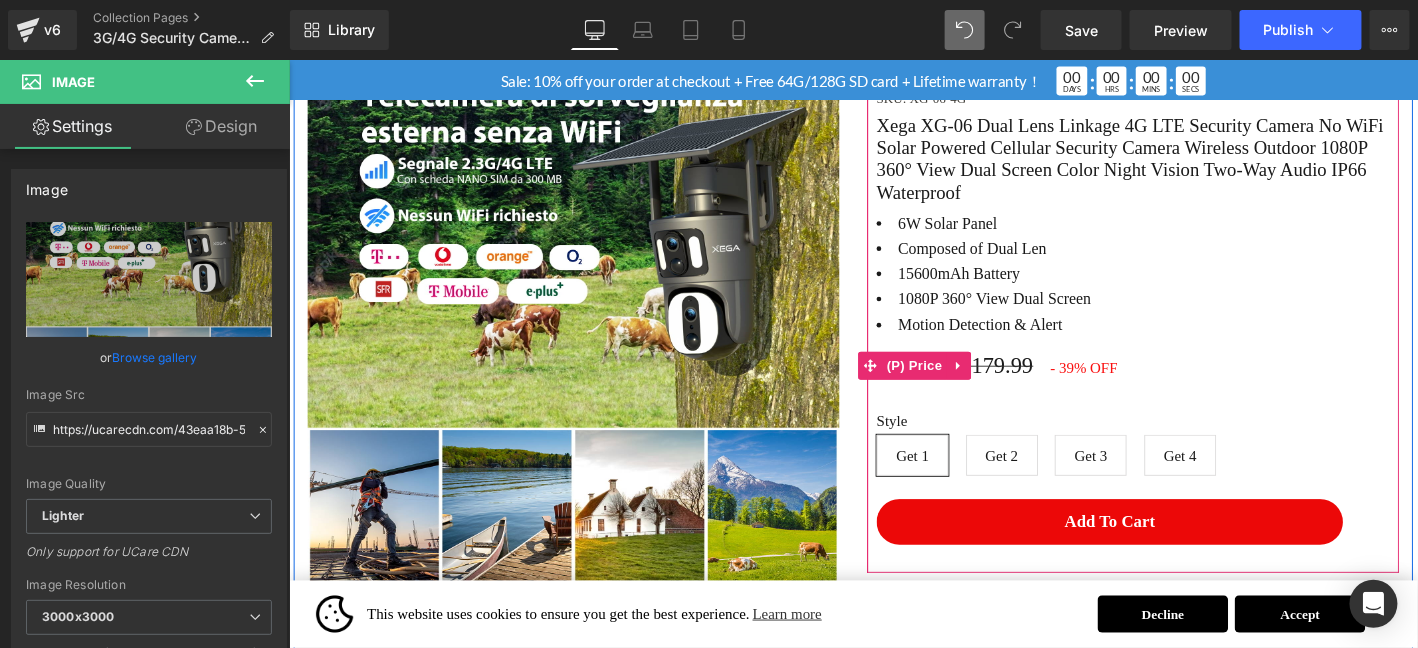 click on "£109.99
£179.99
-
39%
OFF" at bounding box center (1193, 387) 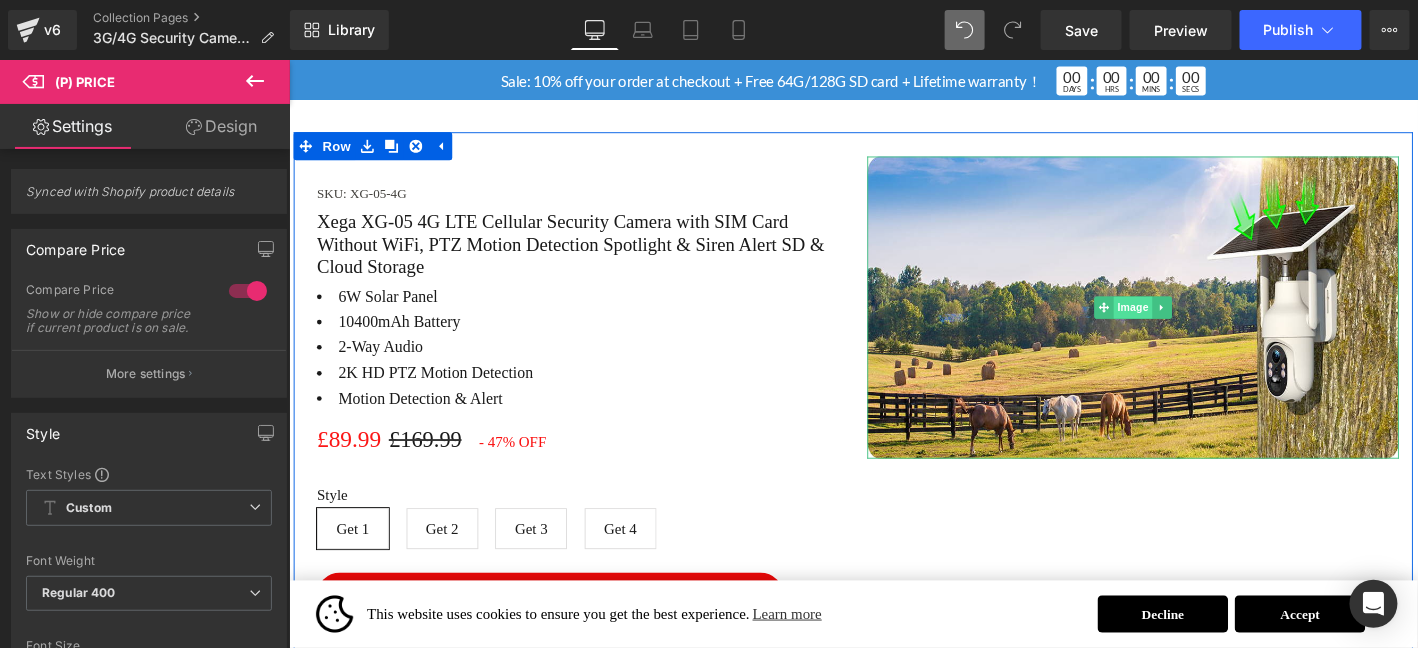 scroll, scrollTop: 1809, scrollLeft: 0, axis: vertical 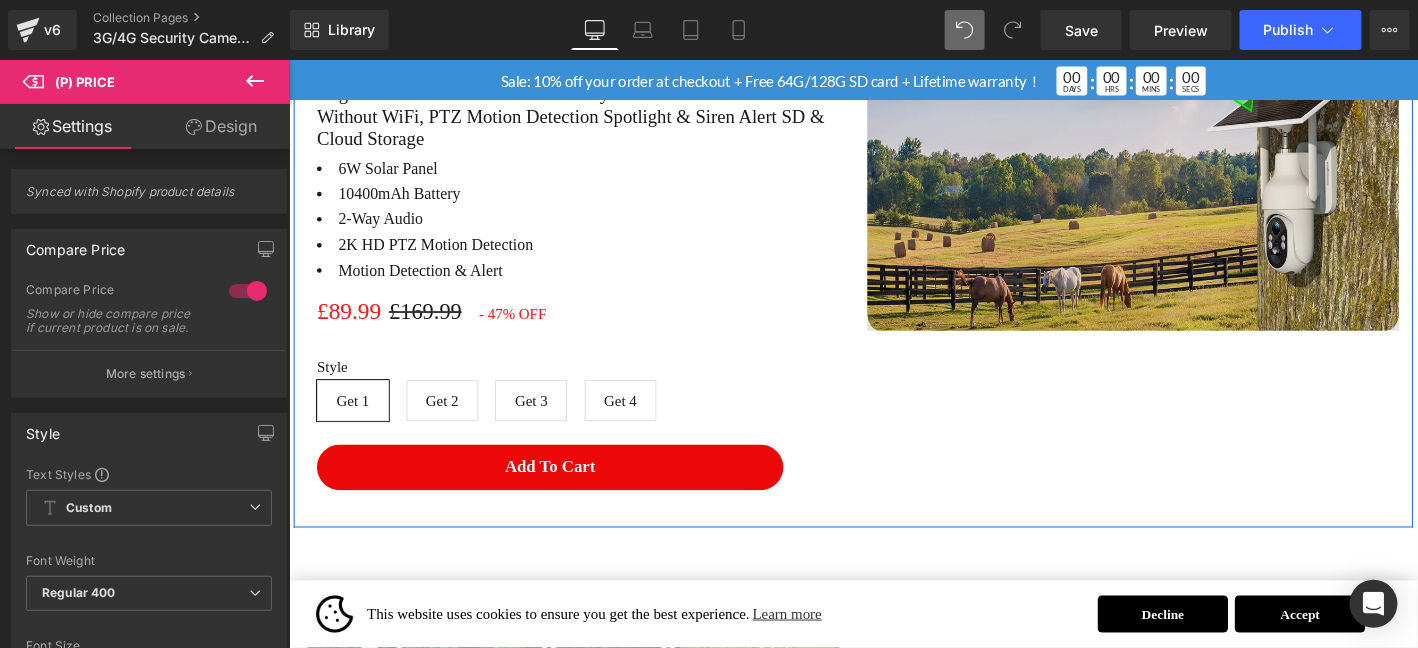 click at bounding box center [1193, 187] 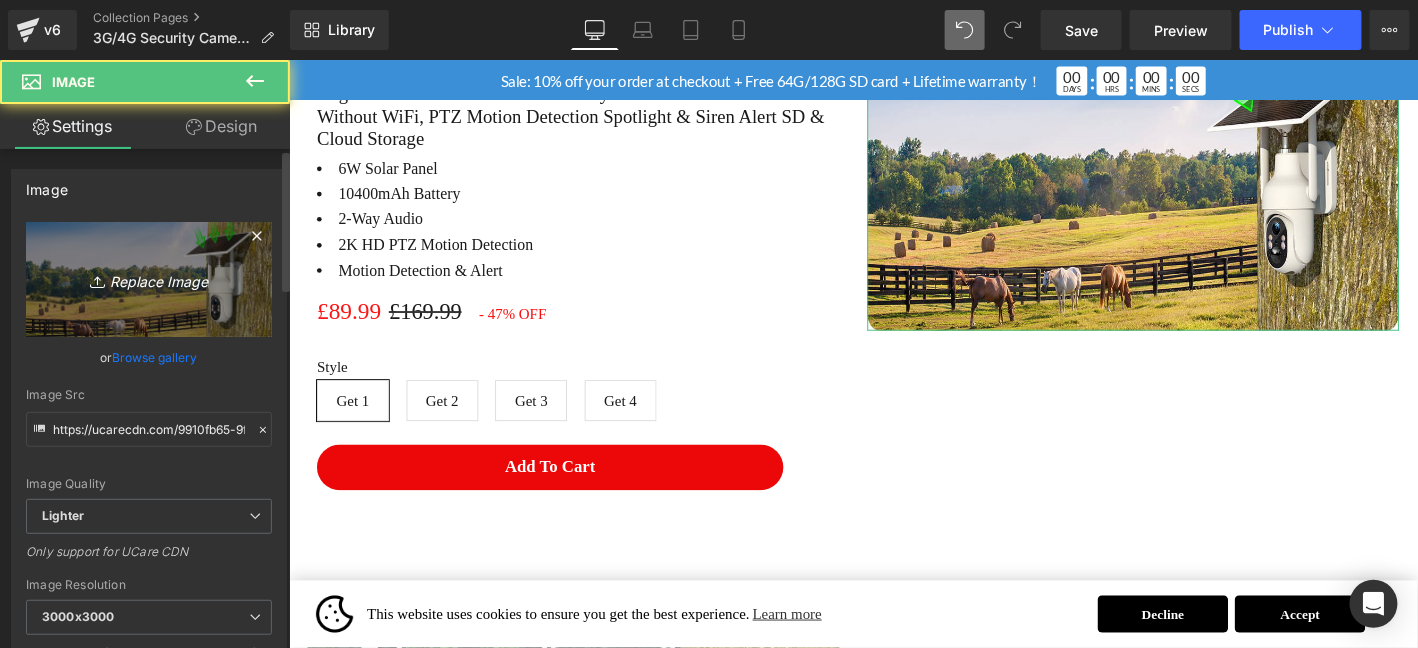 click on "Replace Image" at bounding box center [149, 279] 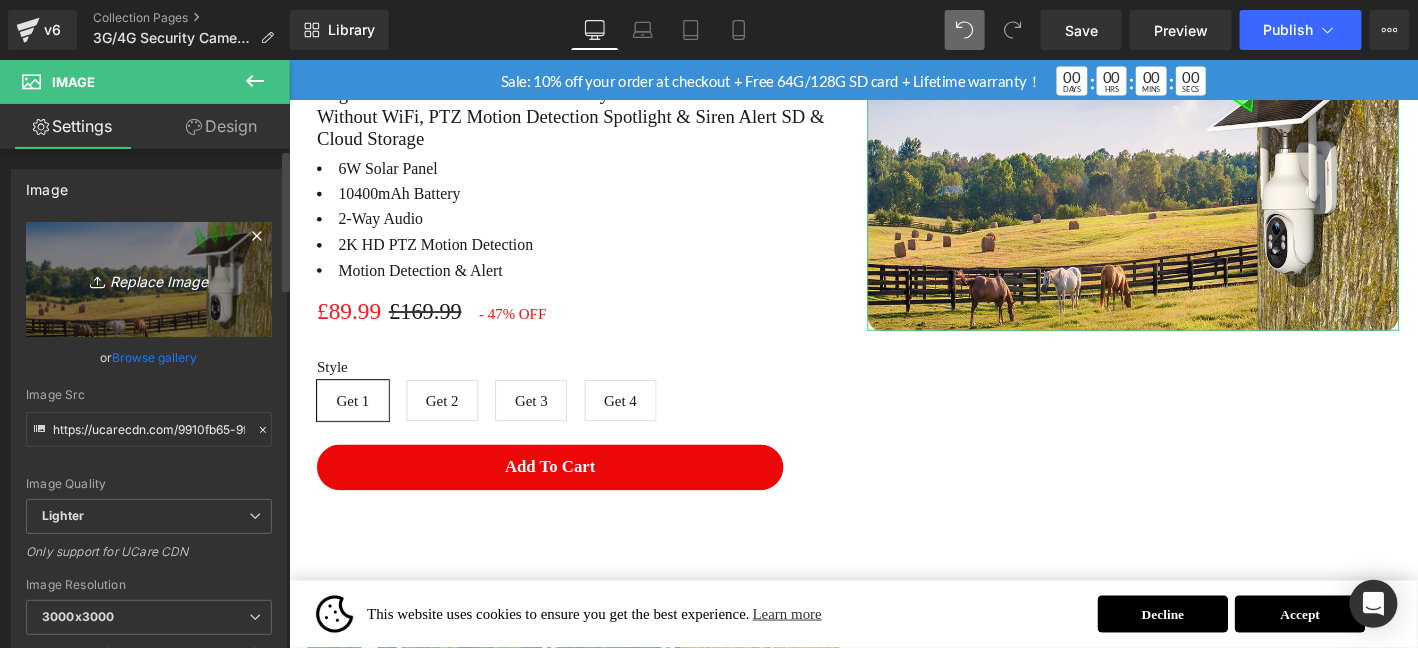 type on "C:\fakepath\画板 2.jpg" 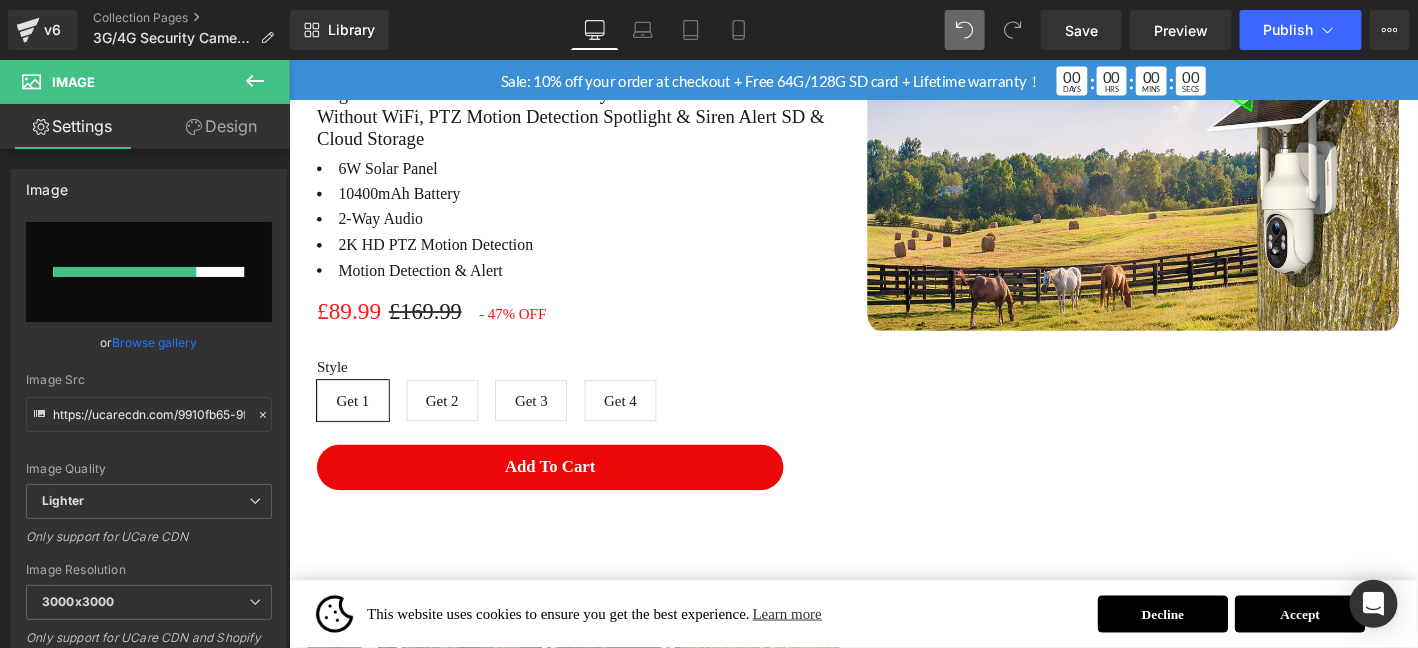 type 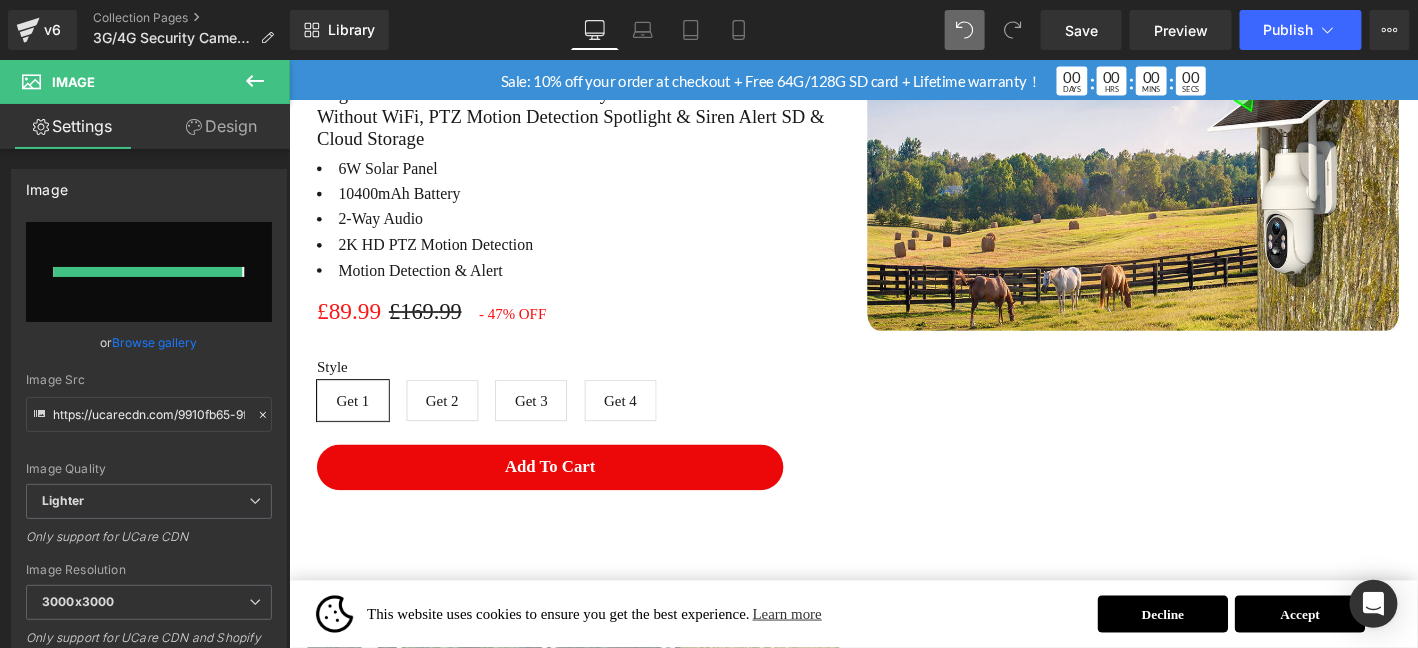 type on "https://ucarecdn.com/08f39584-7023-412b-a23f-8998740103c9/-/format/auto/-/preview/3000x3000/-/quality/lighter/%E7%94%BB%E6%9D%BF%202.jpg" 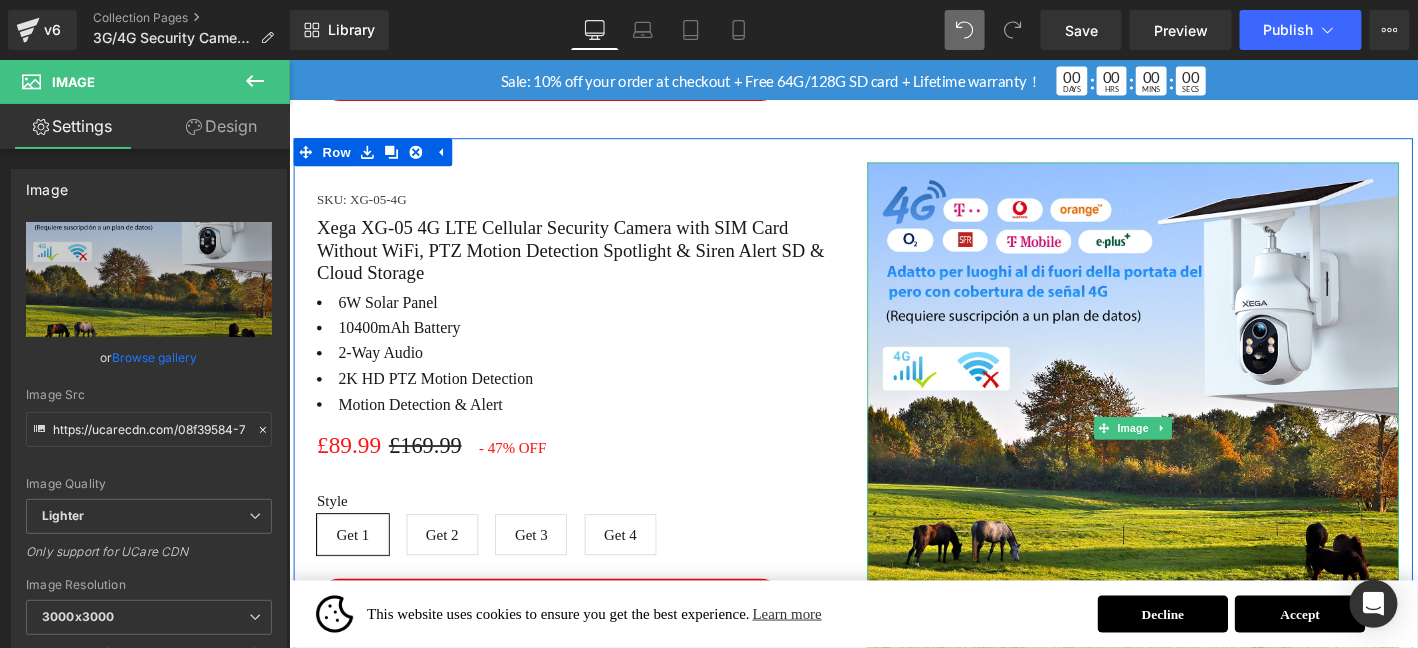 scroll, scrollTop: 1609, scrollLeft: 0, axis: vertical 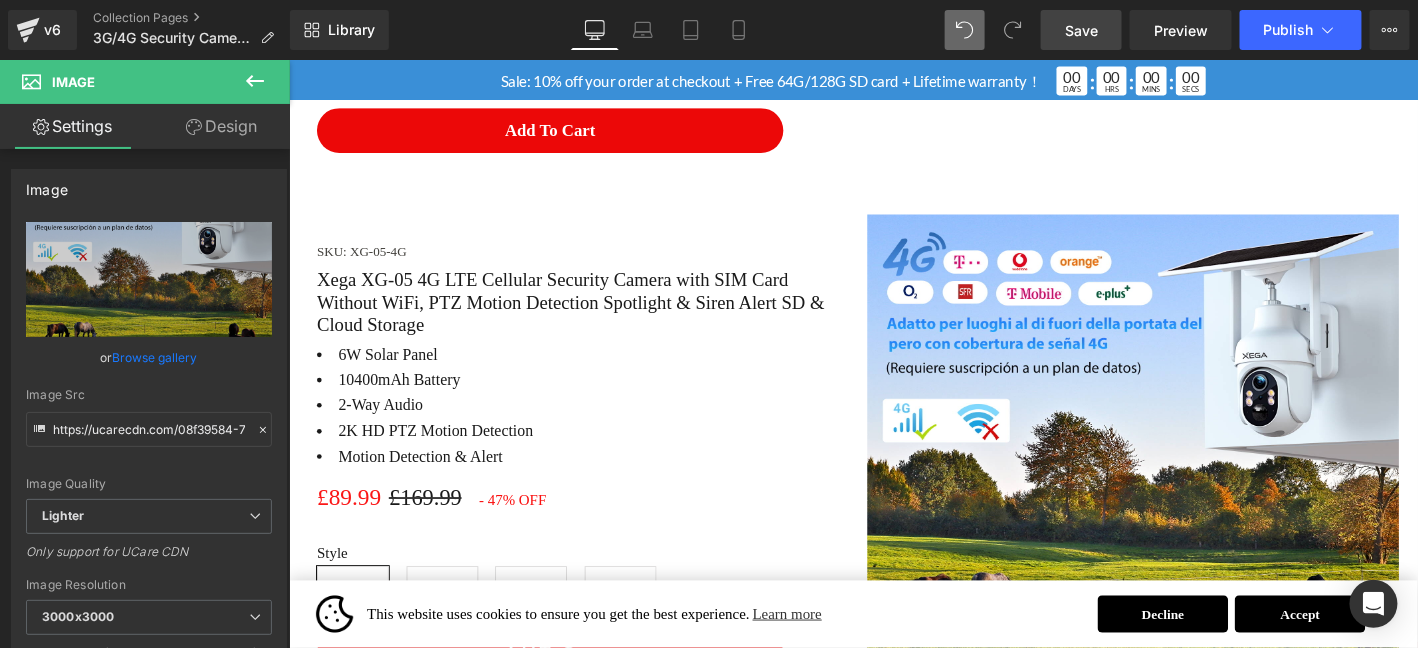 click on "Save" at bounding box center (1081, 30) 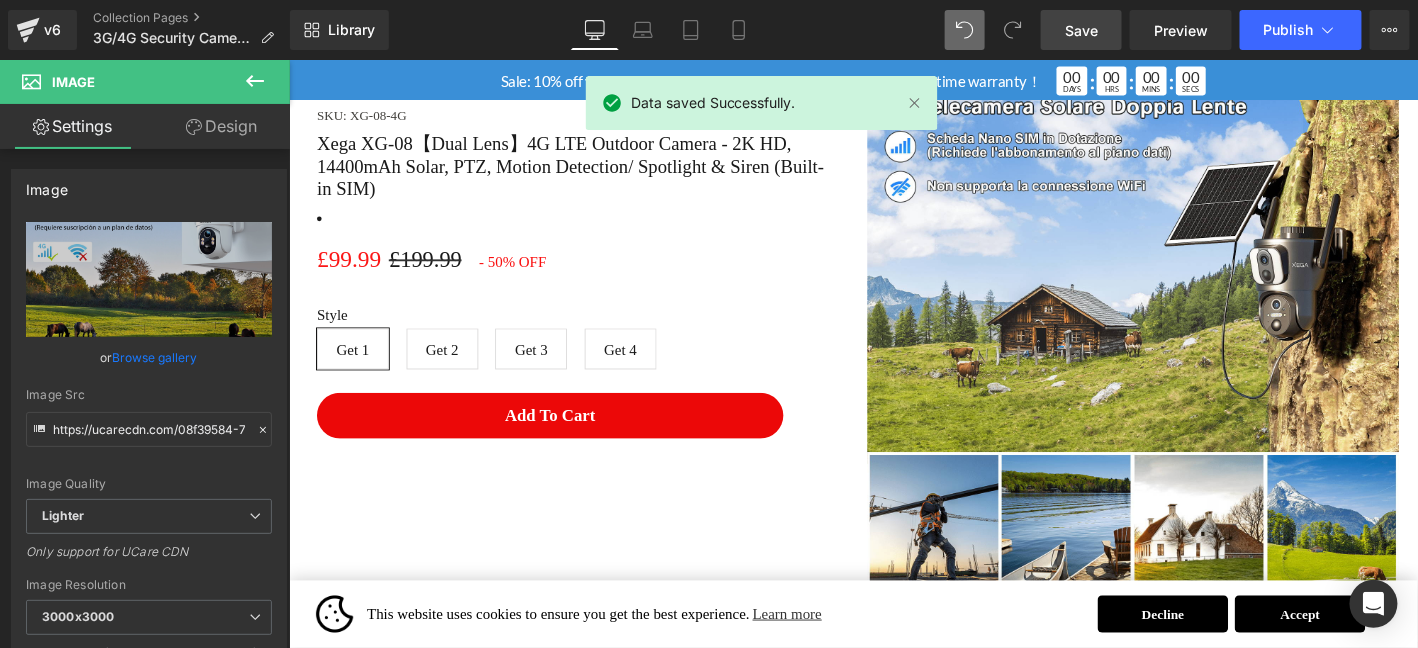 scroll, scrollTop: 3142, scrollLeft: 0, axis: vertical 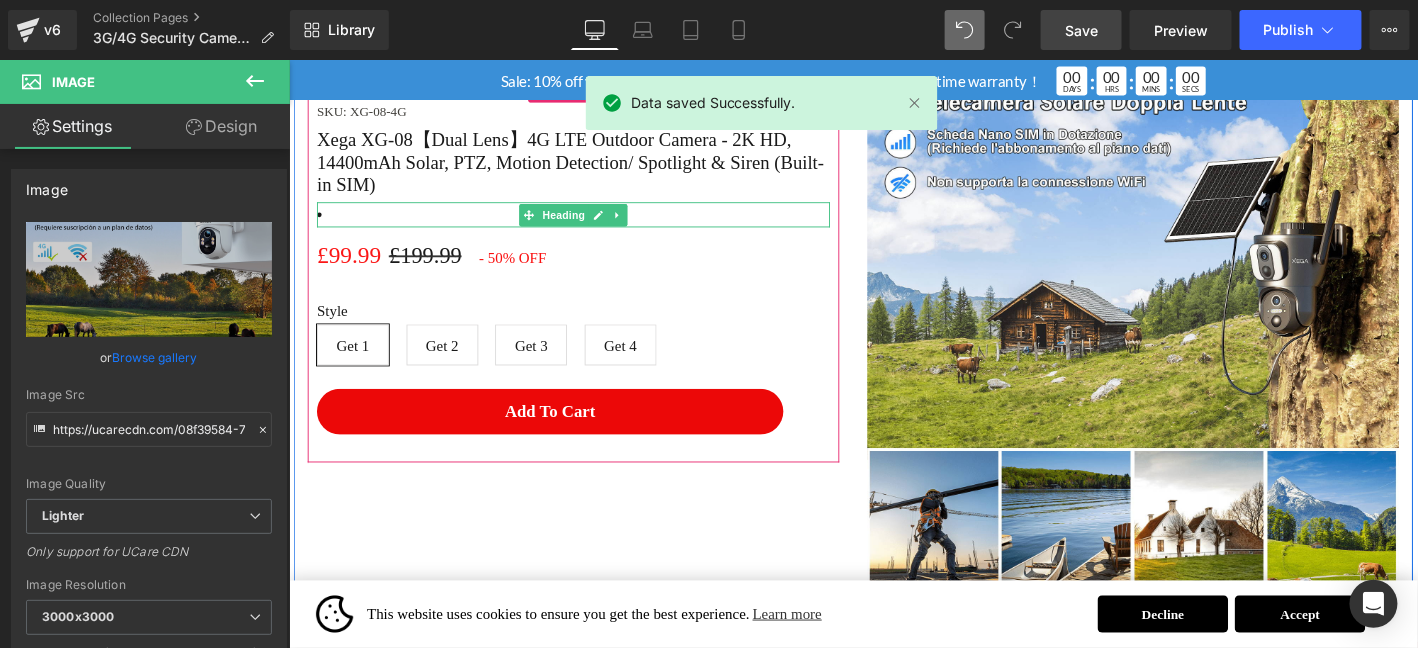 click at bounding box center [593, 224] 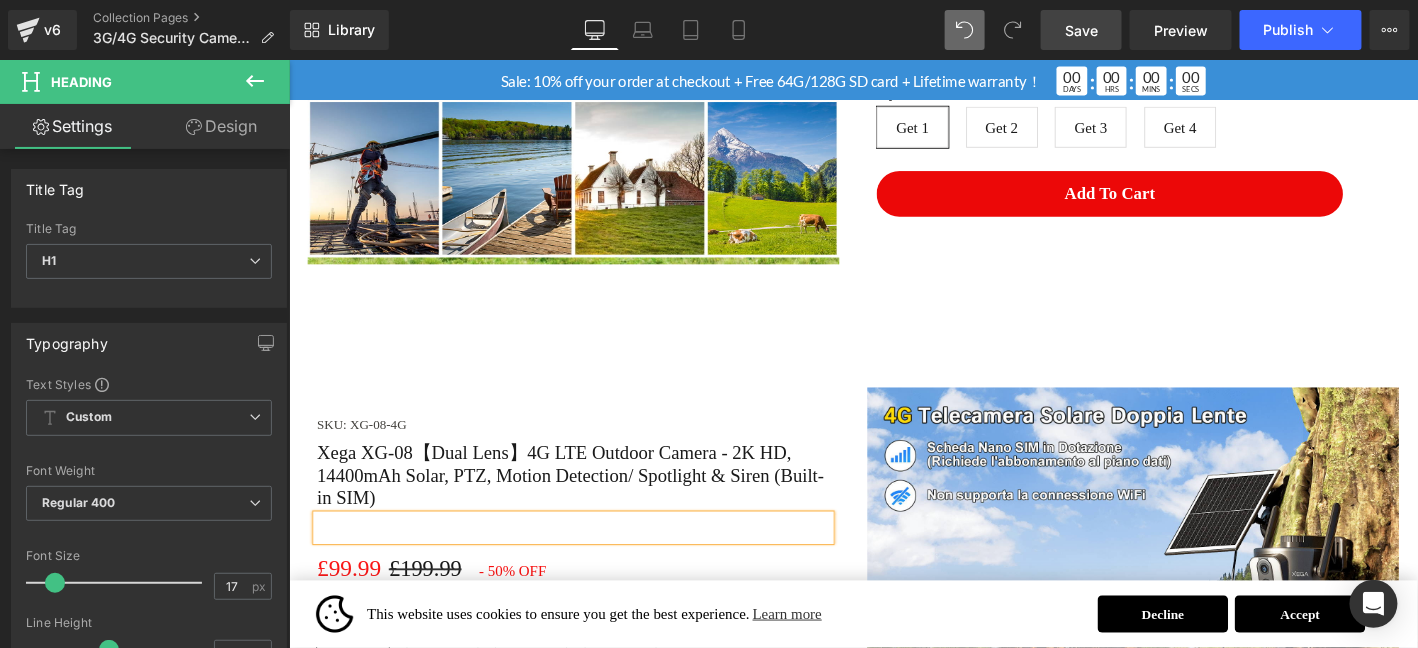 scroll, scrollTop: 2843, scrollLeft: 0, axis: vertical 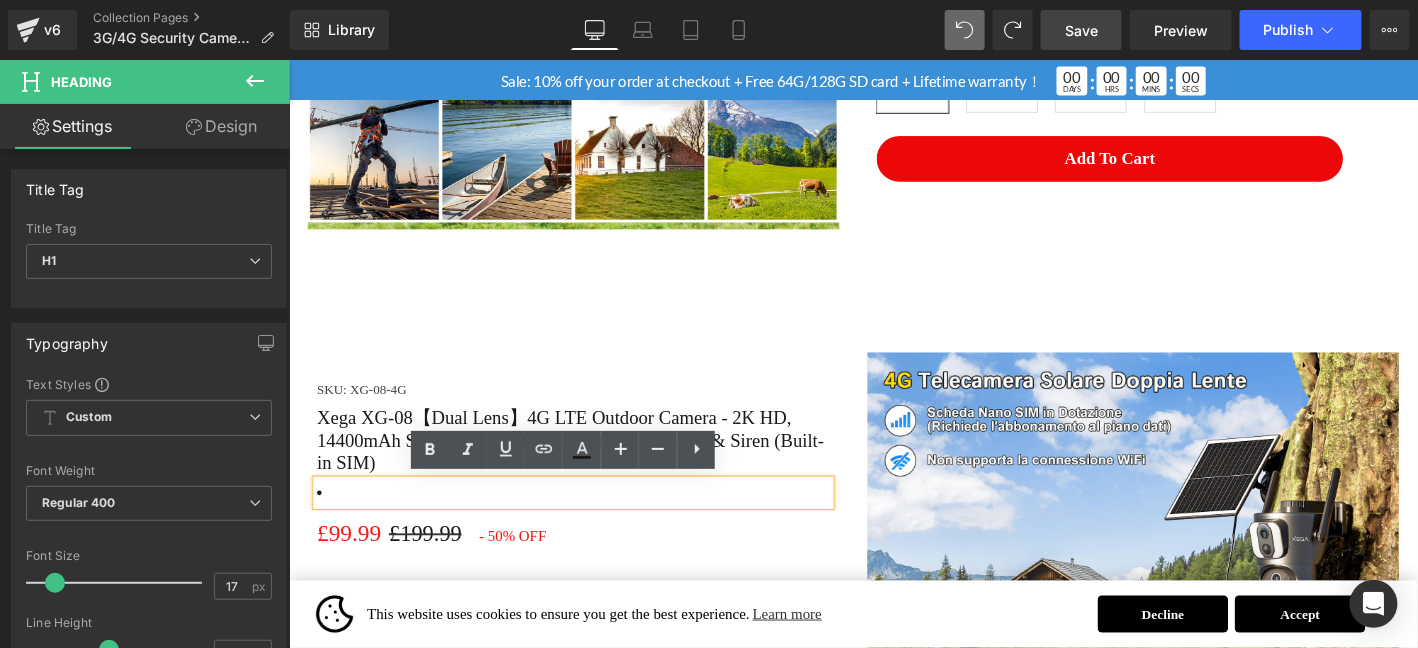 click on "Image
SKU:
XG-06-4G
(P) SKU
Xega XG-06 Dual Lens Linkage 4G LTE Security Camera No WiFi Solar Powered Cellular Security Camera Wireless Outdoor 1080P 360° View Dual Screen Color Night Vision Two-Way Audio IP66 Waterproof
(P) Title 6W Solar Panel
Composed of Dual Len
15600mAh Battery
1080P 360° View Dual Screen
Motion Detection & Alert Heading
£109.99
£179.99
-
39%
OFF
(P) Price
Style
Get 1
Get 2
Get 3 Get 4" at bounding box center (893, -41) 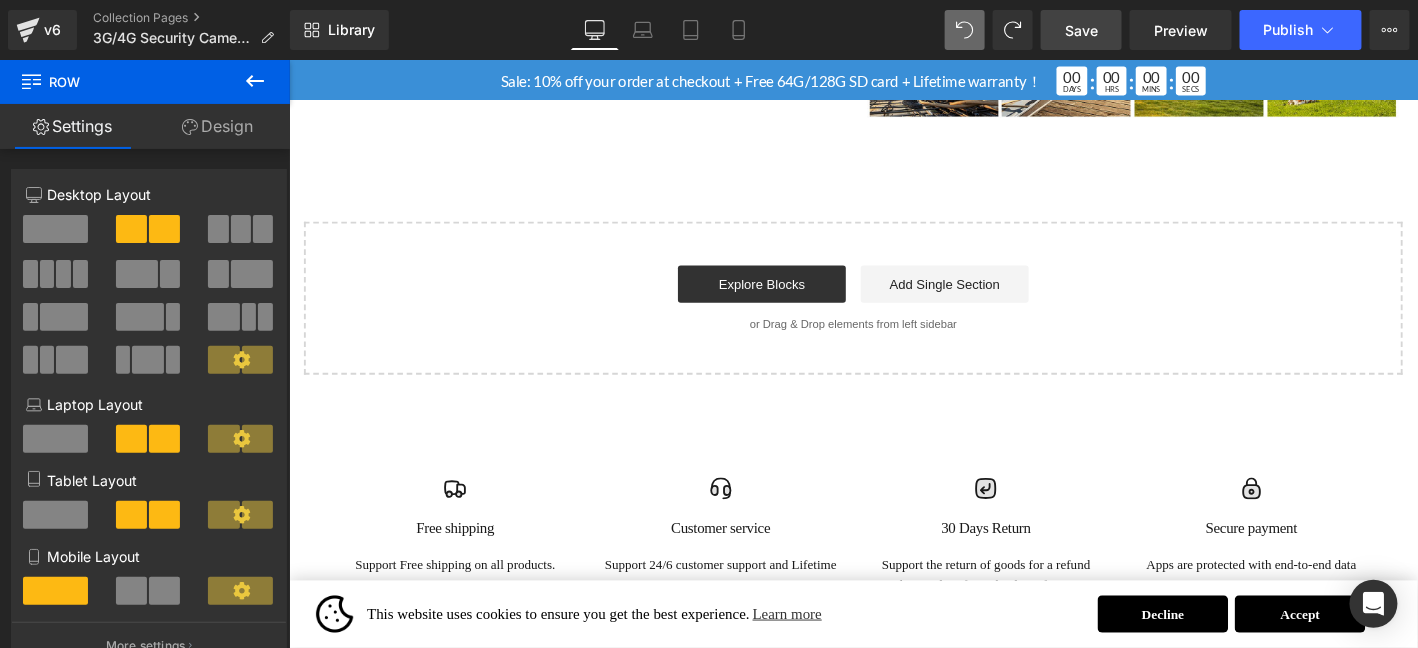 scroll, scrollTop: 3676, scrollLeft: 0, axis: vertical 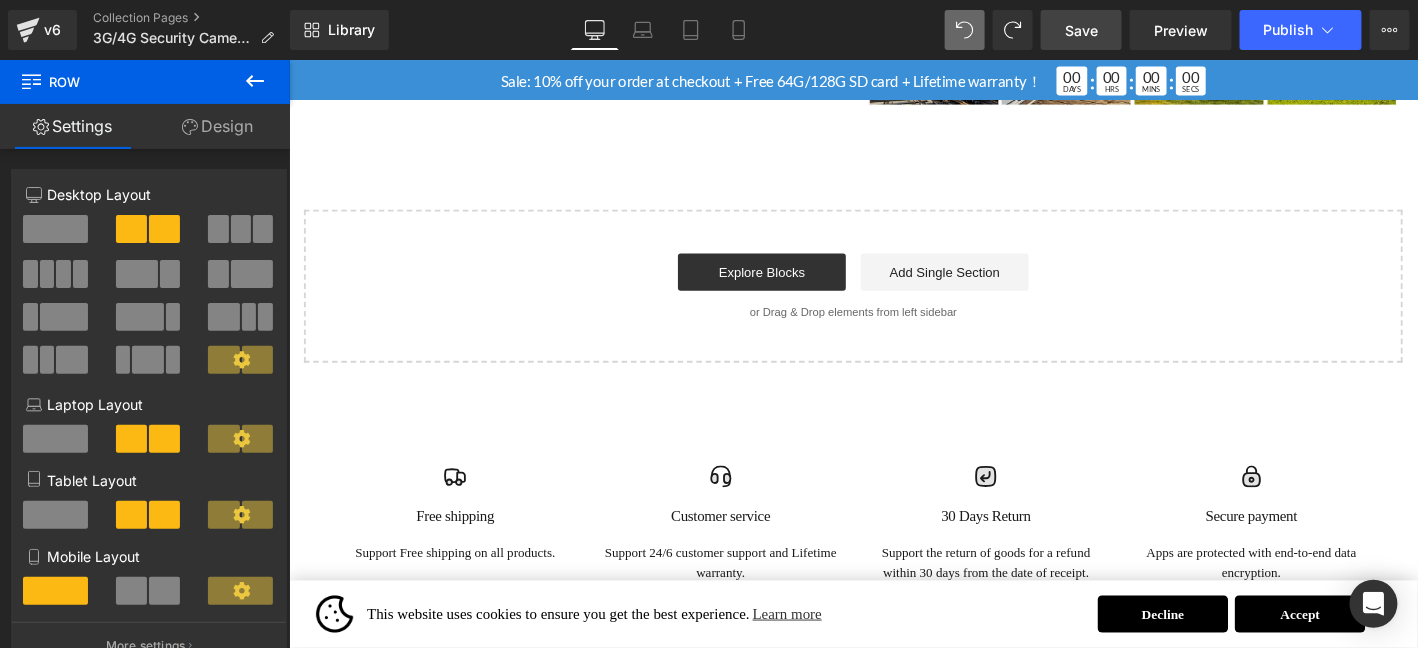 click on "Free shipping Support Free shipping on all products.
Customer service Support 24/6 customer support and Lifetime warranty.
30 Days Return Support the return of goods for a refund within 30 days from the date of receipt.
Secure payment Apps are protected with end-to-end data encryption.
Go to item 1
Go to item 2
Go to item 3
Go to item 4" at bounding box center [893, 557] 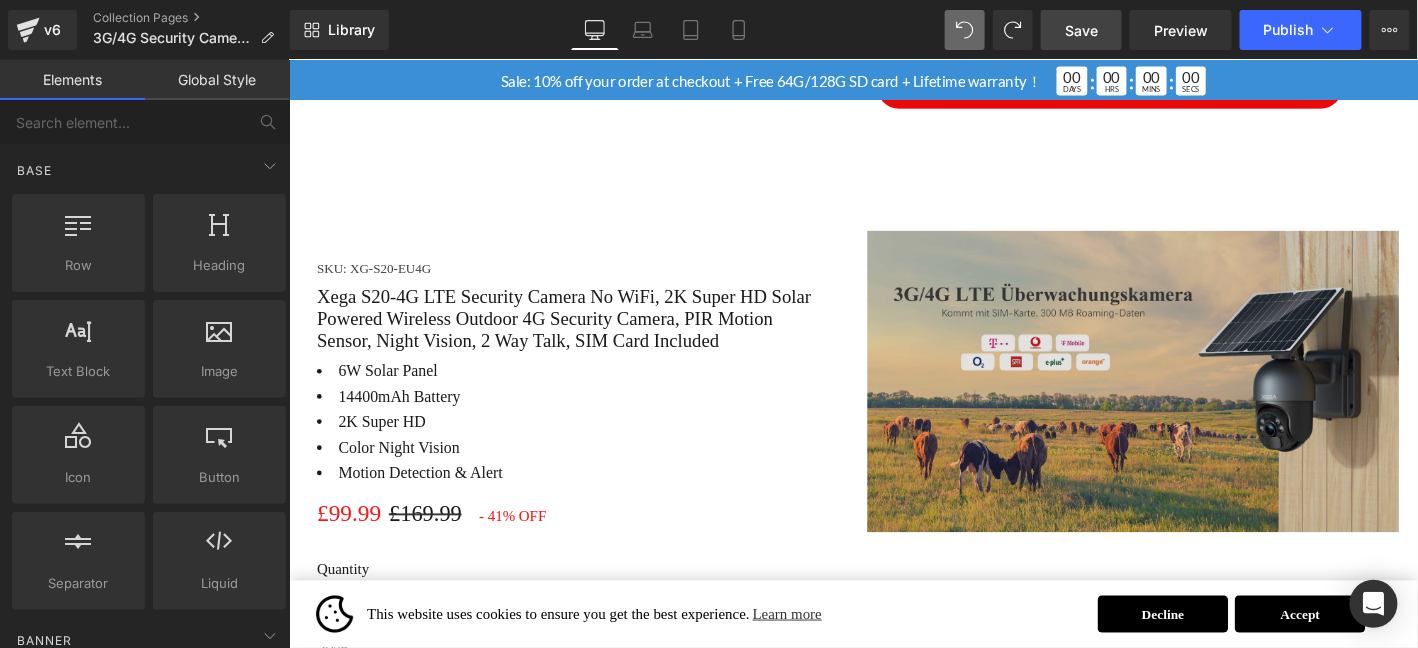 scroll, scrollTop: 943, scrollLeft: 0, axis: vertical 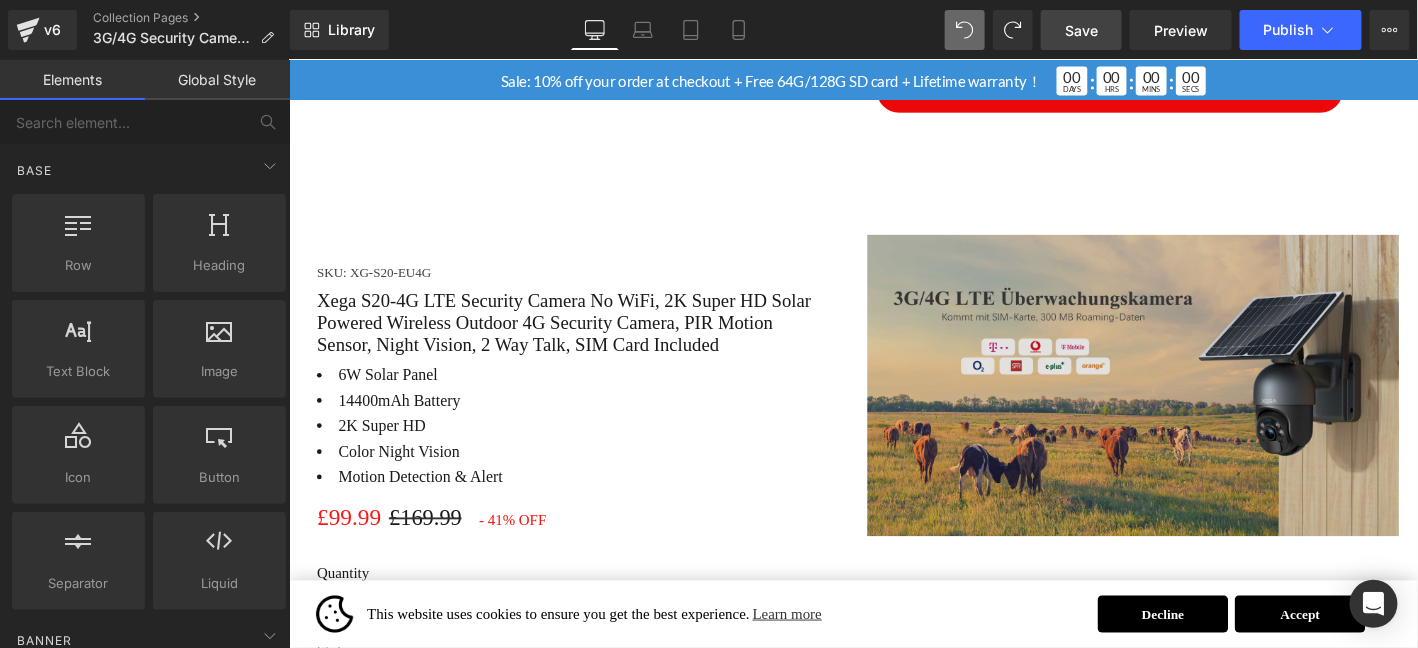 click at bounding box center (1193, 408) 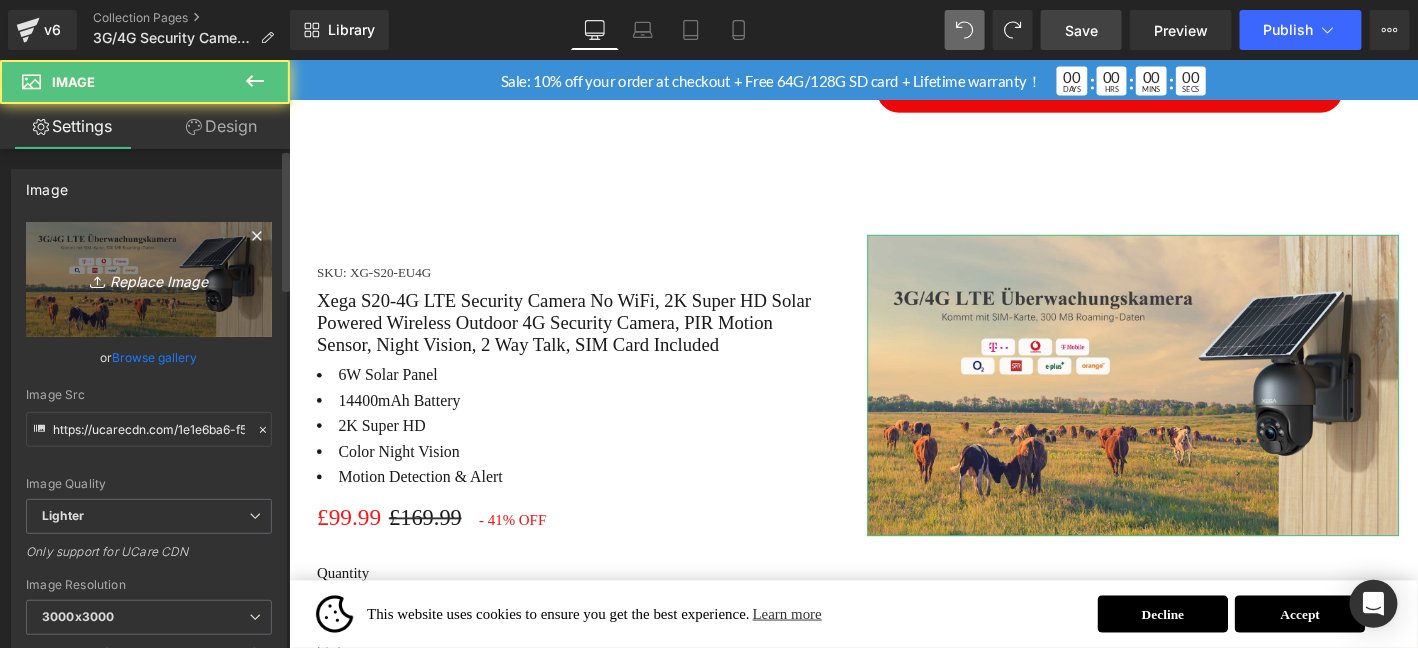 click on "Replace Image" at bounding box center (149, 279) 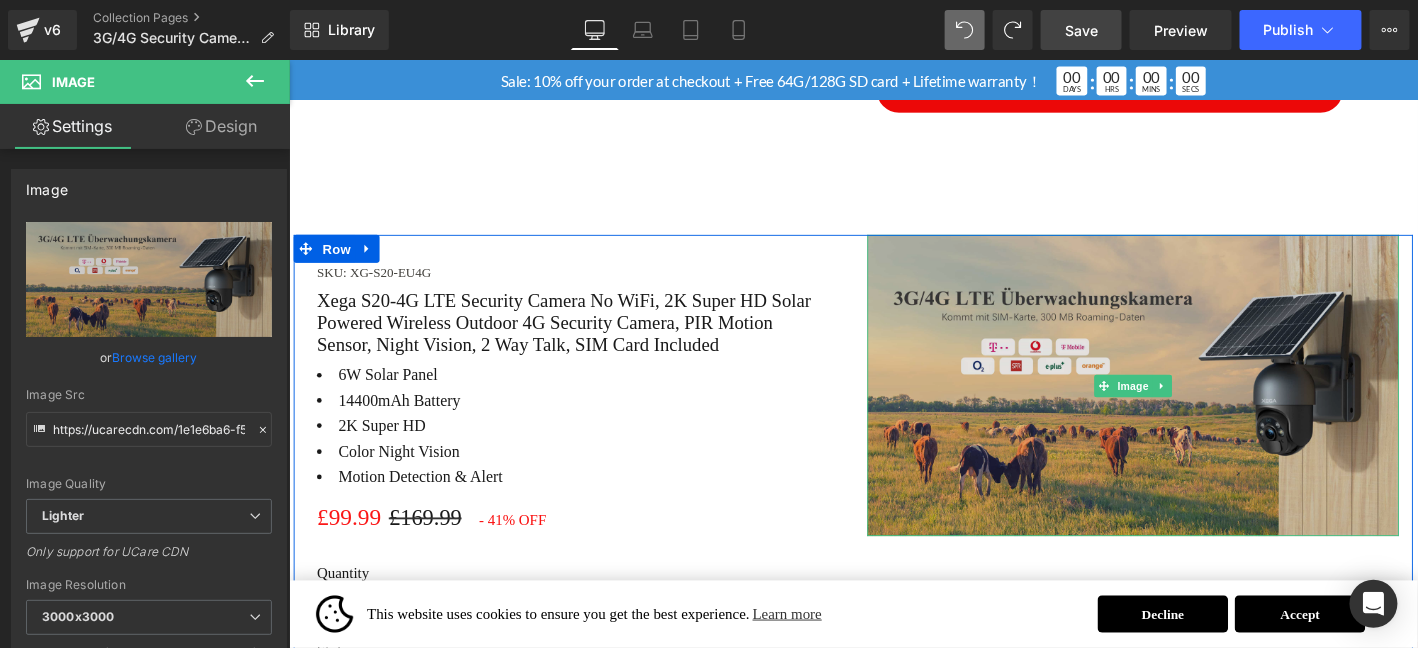 click at bounding box center [1193, 408] 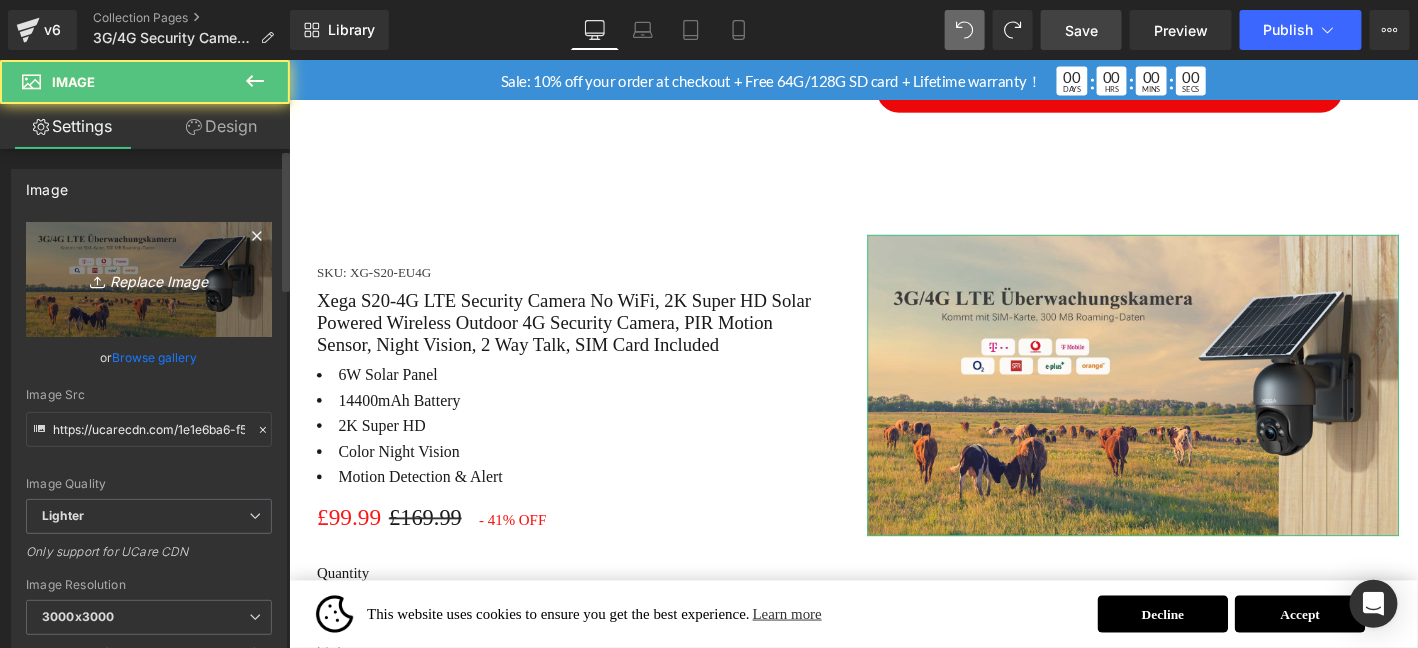 click on "Replace Image" at bounding box center [149, 279] 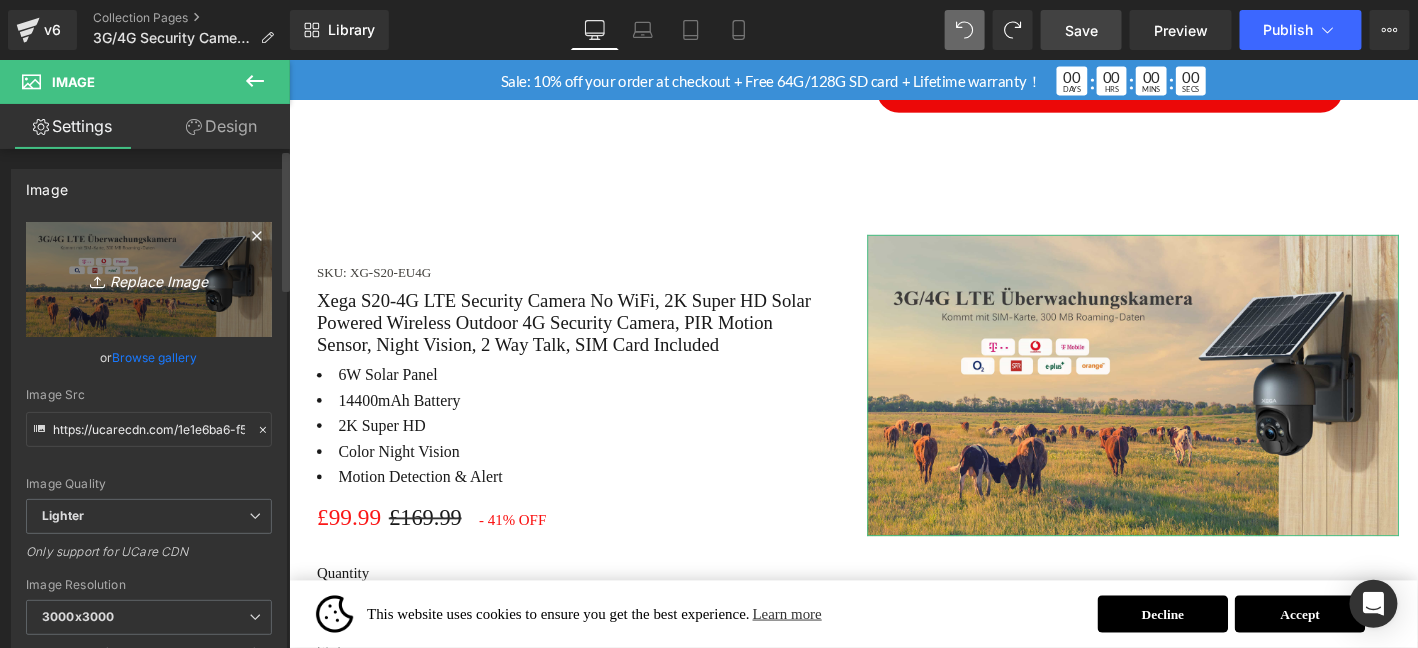 type on "C:\fakepath\画板 2_compressed.png" 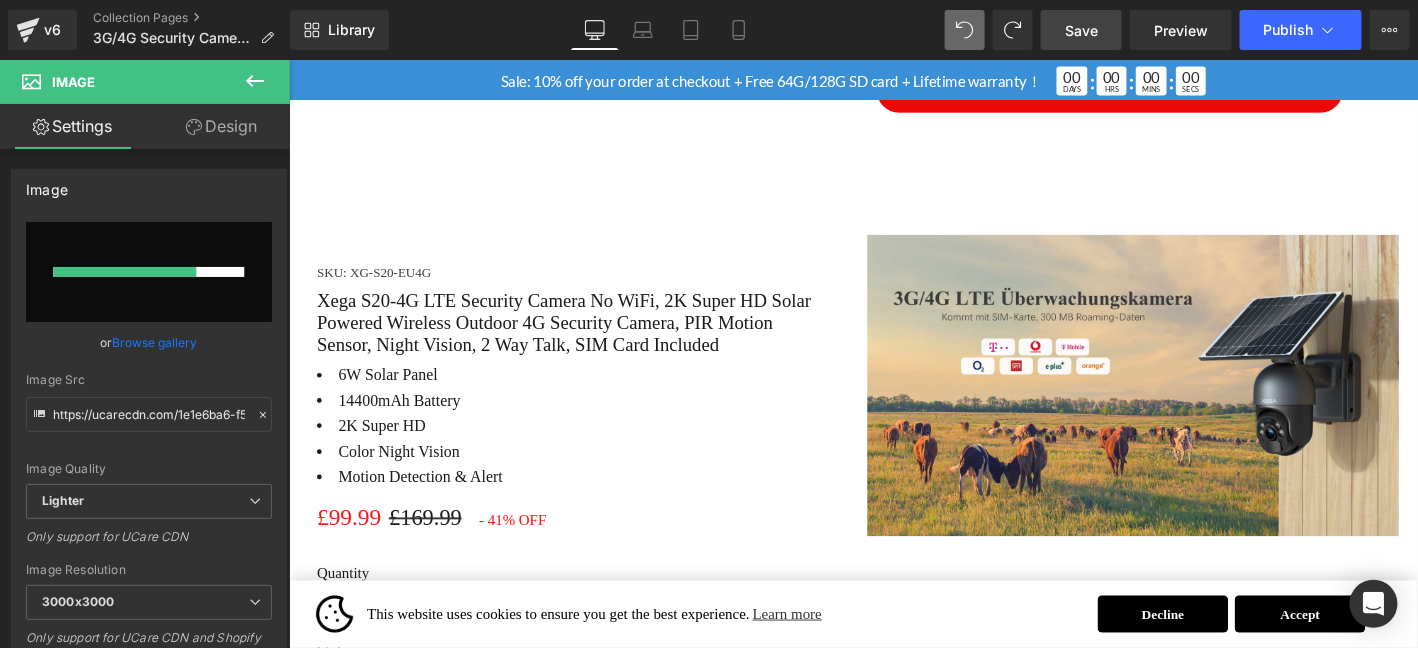 type 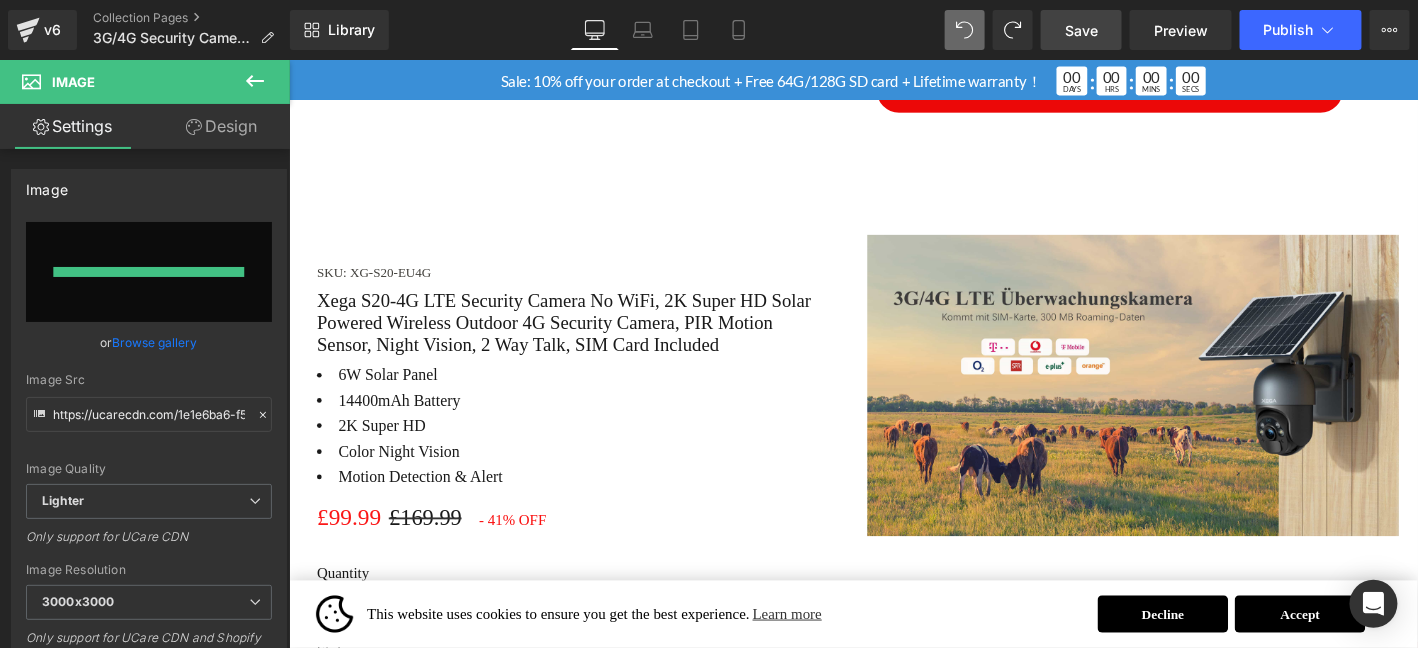 type on "https://ucarecdn.com/49f1deaa-7f3e-4038-bb2c-dfb5cb5b0fda/-/format/auto/-/preview/3000x3000/-/quality/lighter/%E7%94%BB%E6%9D%BF%202_compressed.png" 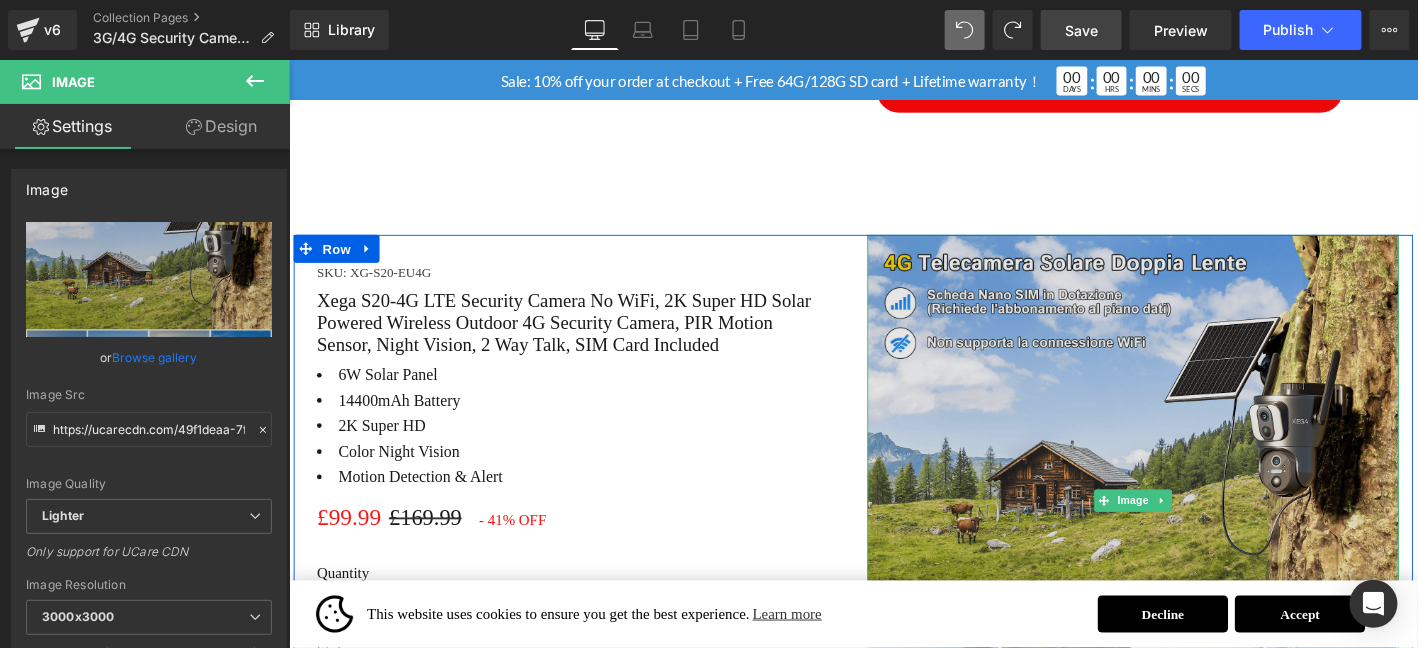 click at bounding box center [1193, 532] 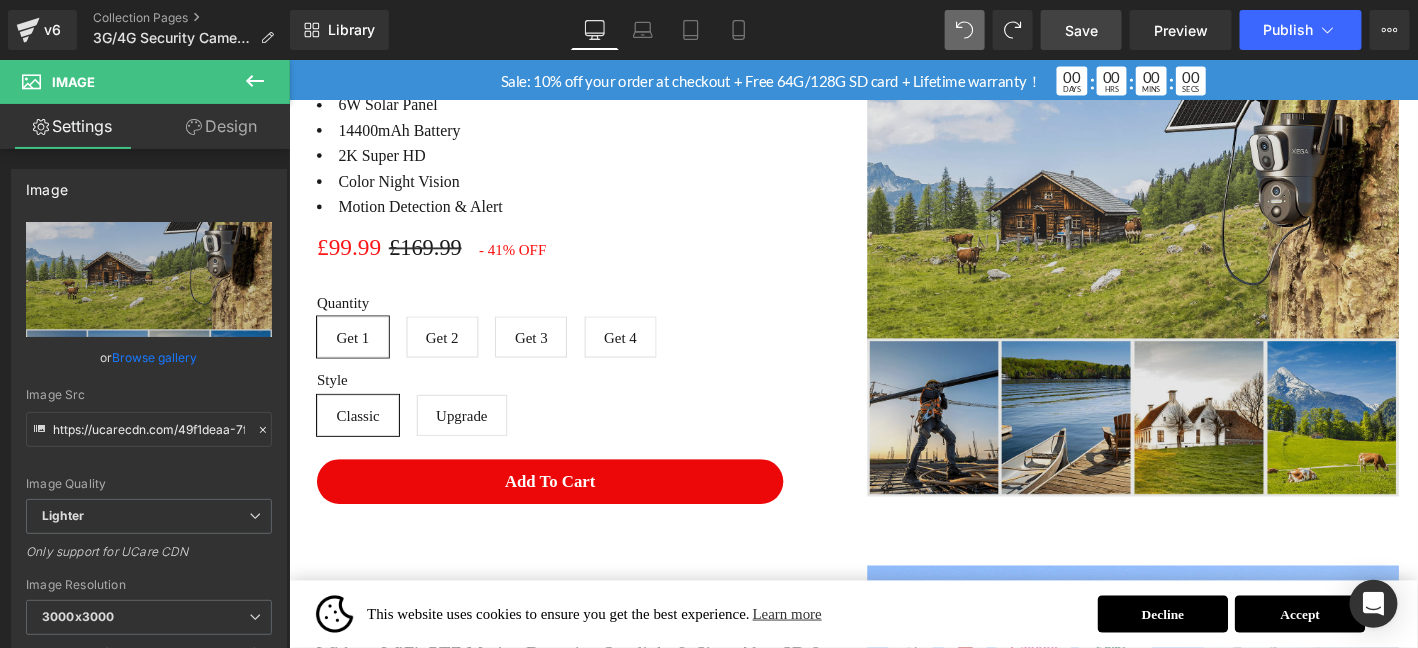 scroll, scrollTop: 1309, scrollLeft: 0, axis: vertical 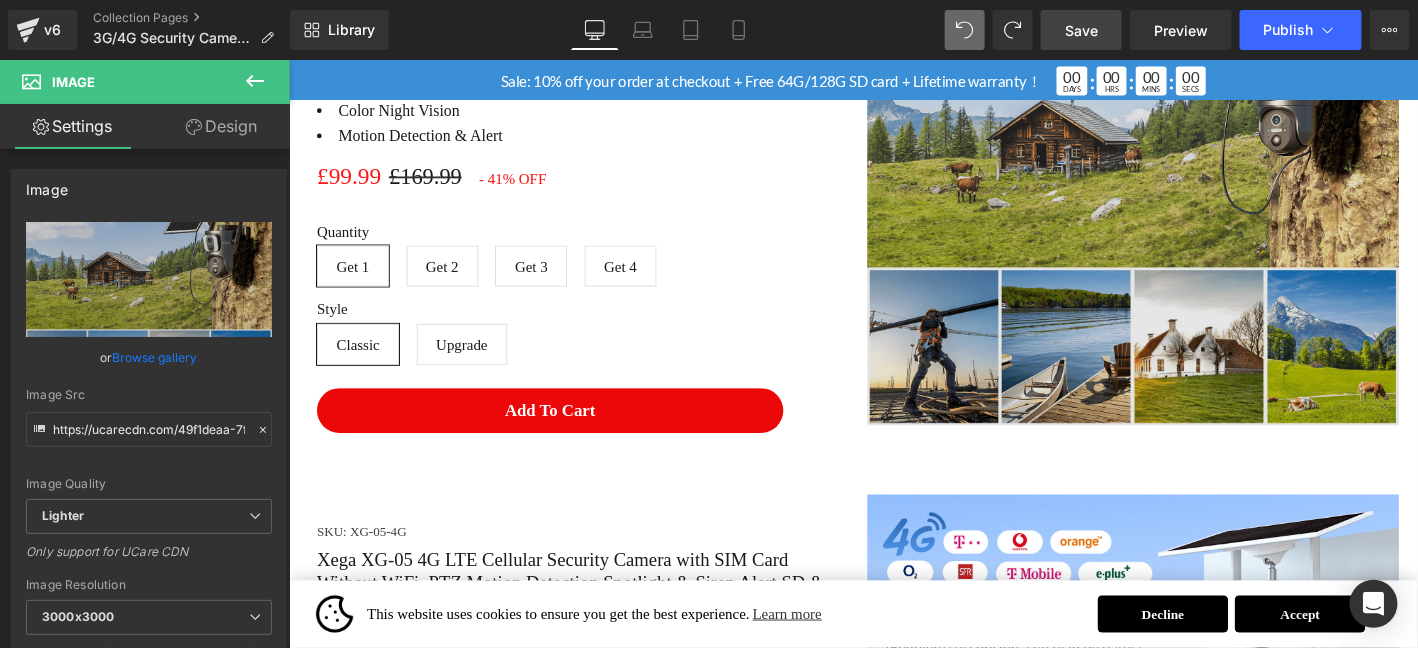 click at bounding box center [1193, 166] 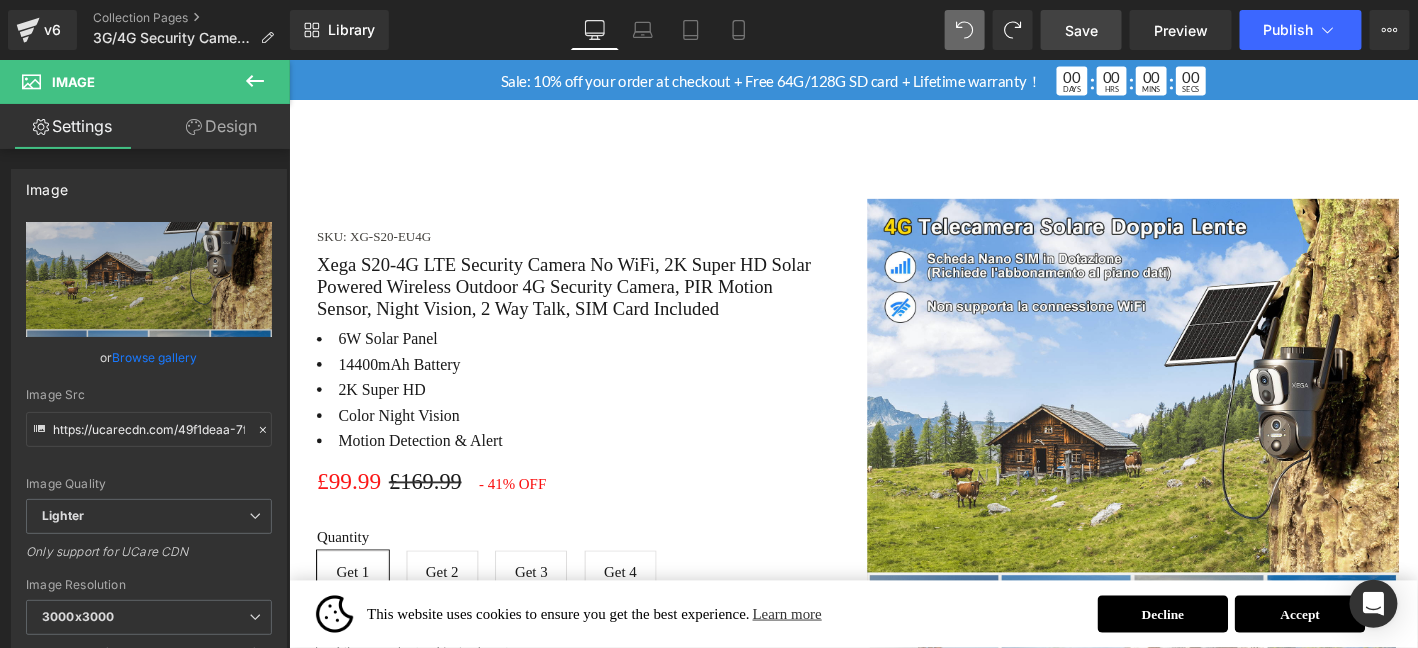 scroll, scrollTop: 976, scrollLeft: 0, axis: vertical 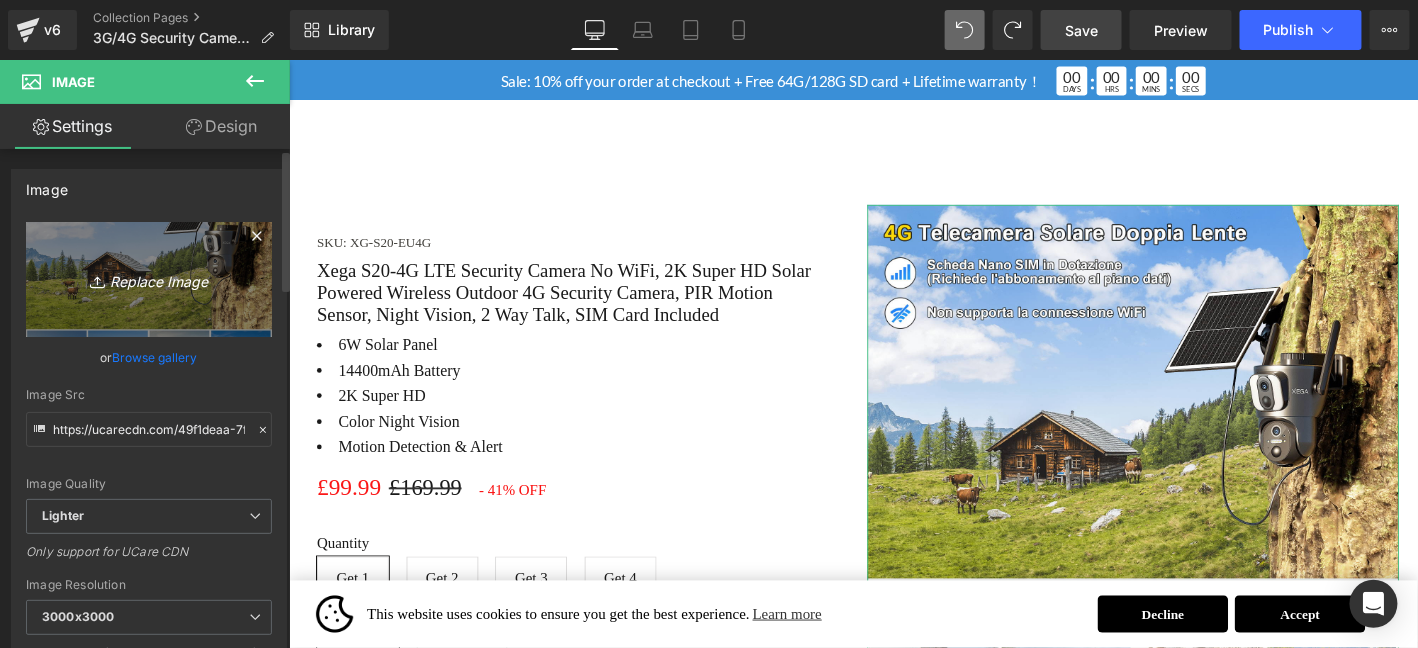 click on "Replace Image" at bounding box center (149, 279) 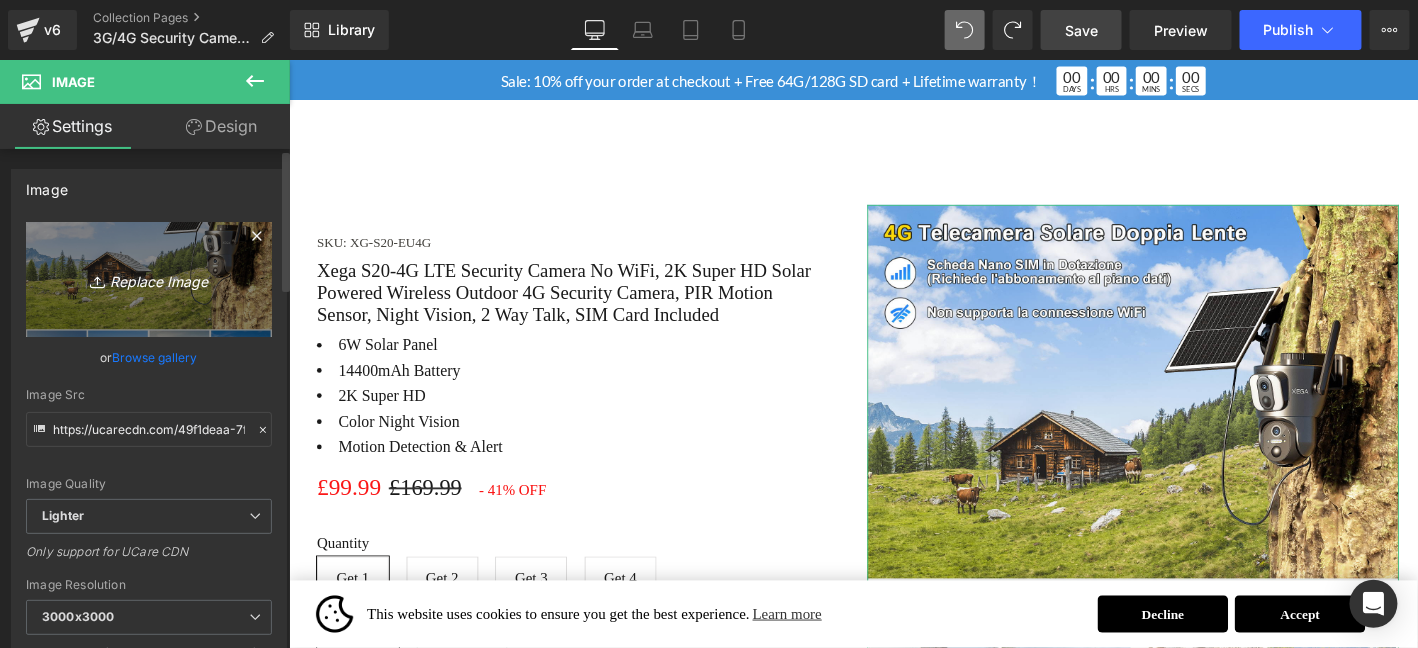 type on "C:\fakepath\画板 2_compressed.png" 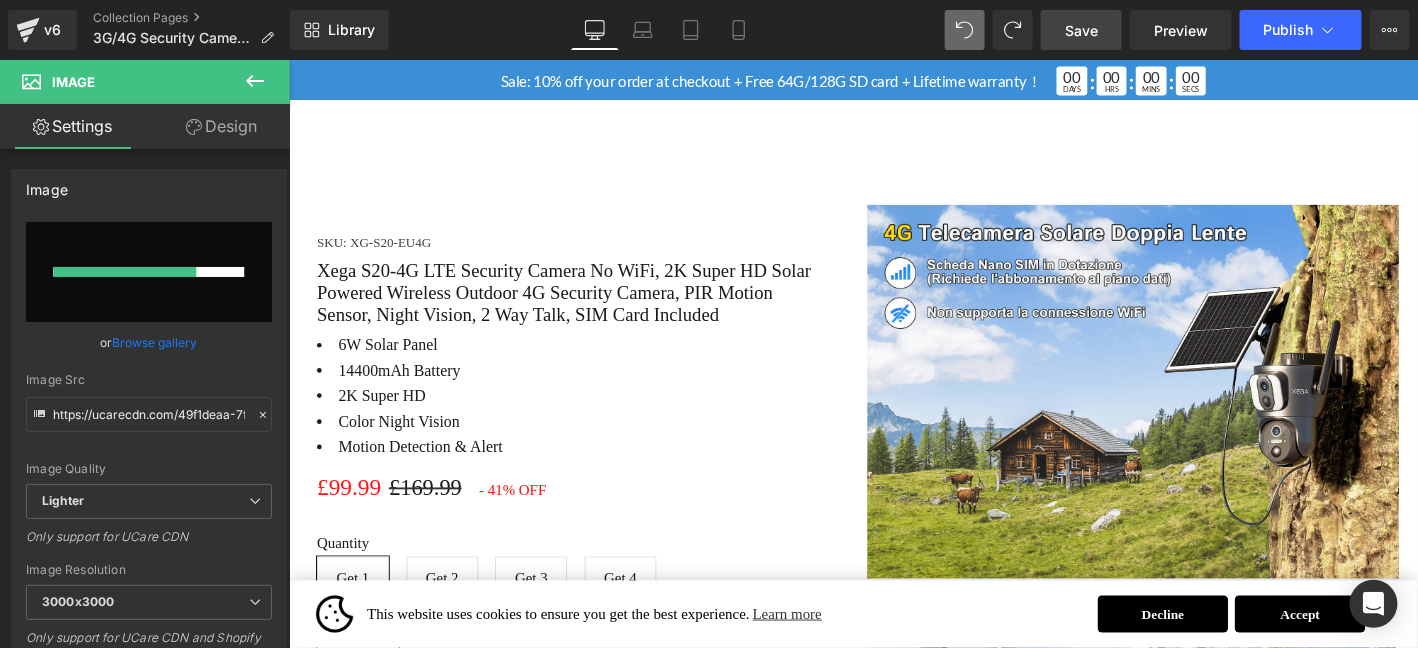 type 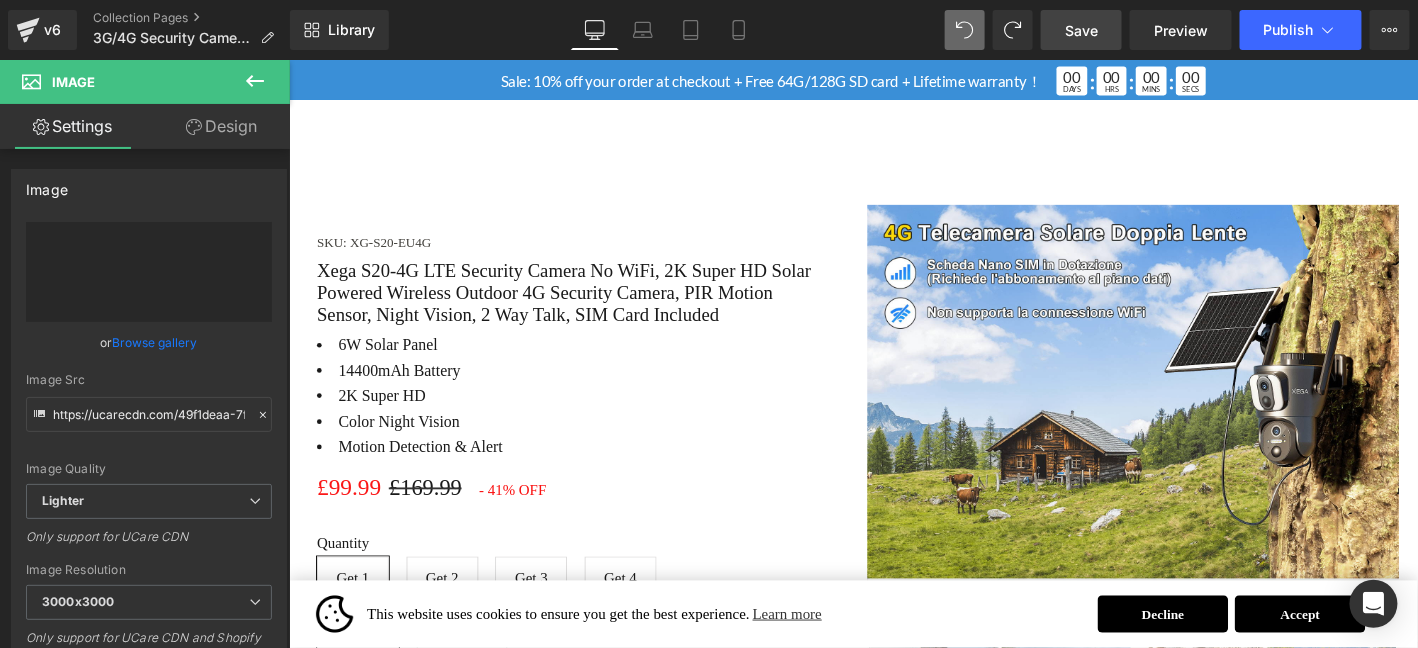 type on "https://ucarecdn.com/475fbad0-e808-4057-b9fa-4418330c9a16/-/format/auto/-/preview/3000x3000/-/quality/lighter/%E7%94%BB%E6%9D%BF%202_compressed.png" 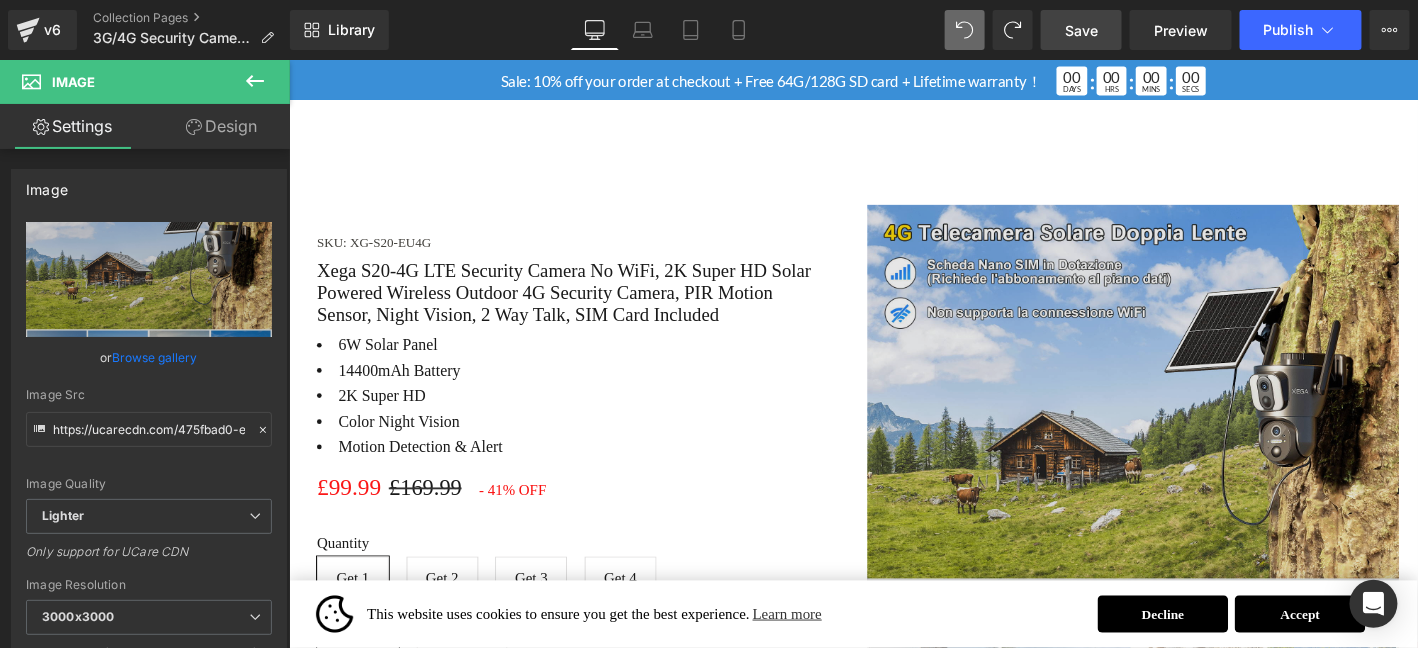 click at bounding box center [1193, 499] 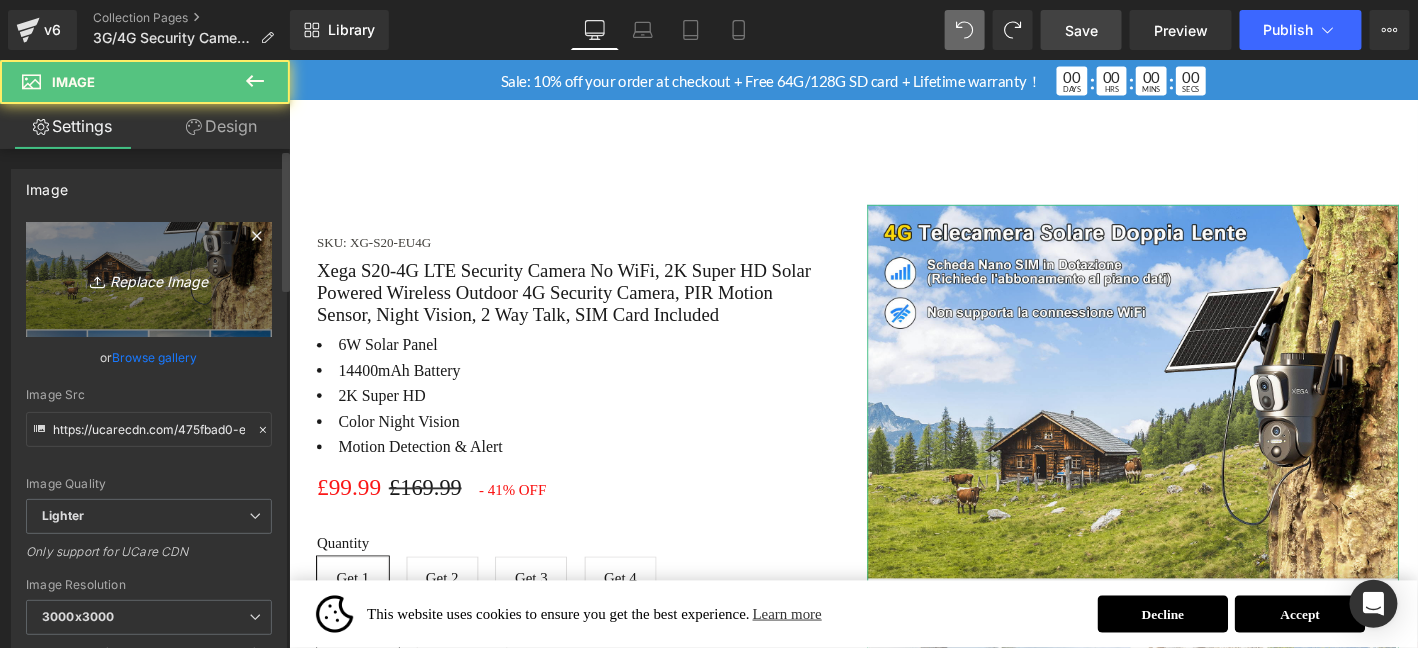 click on "Replace Image" at bounding box center [149, 279] 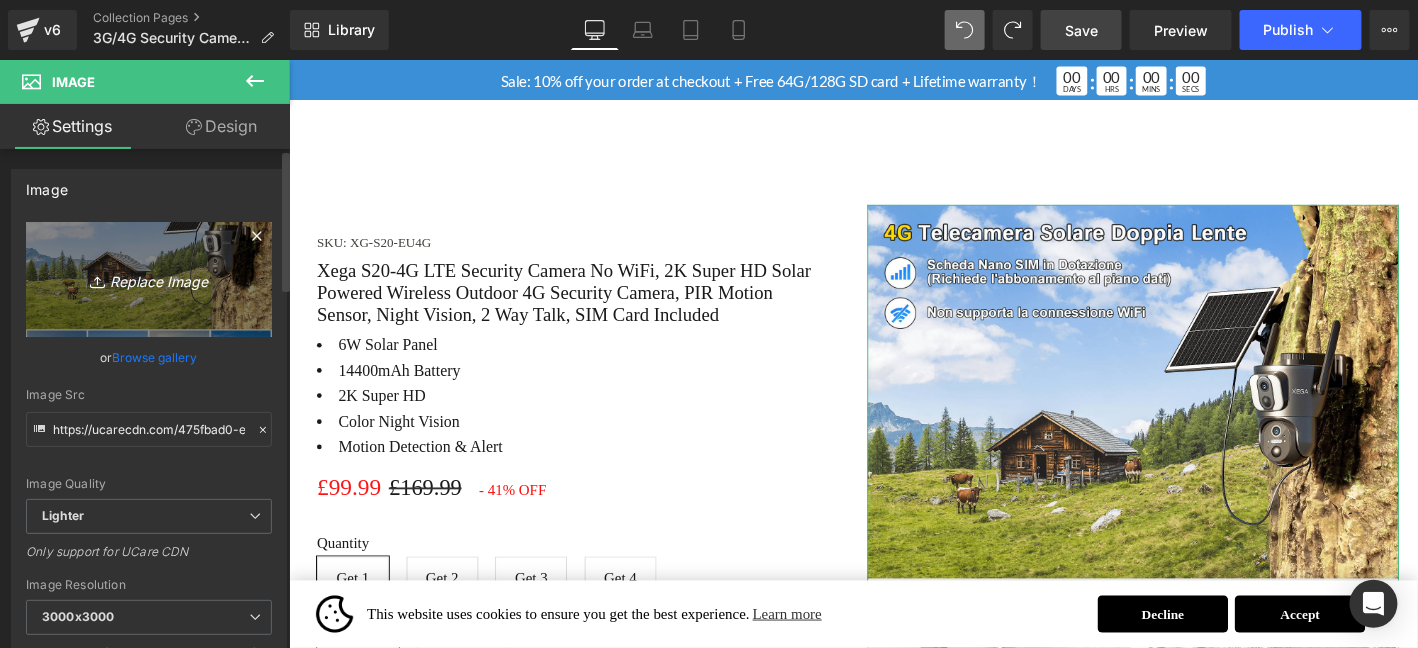 type on "C:\fakepath\画板 2_compressed.png" 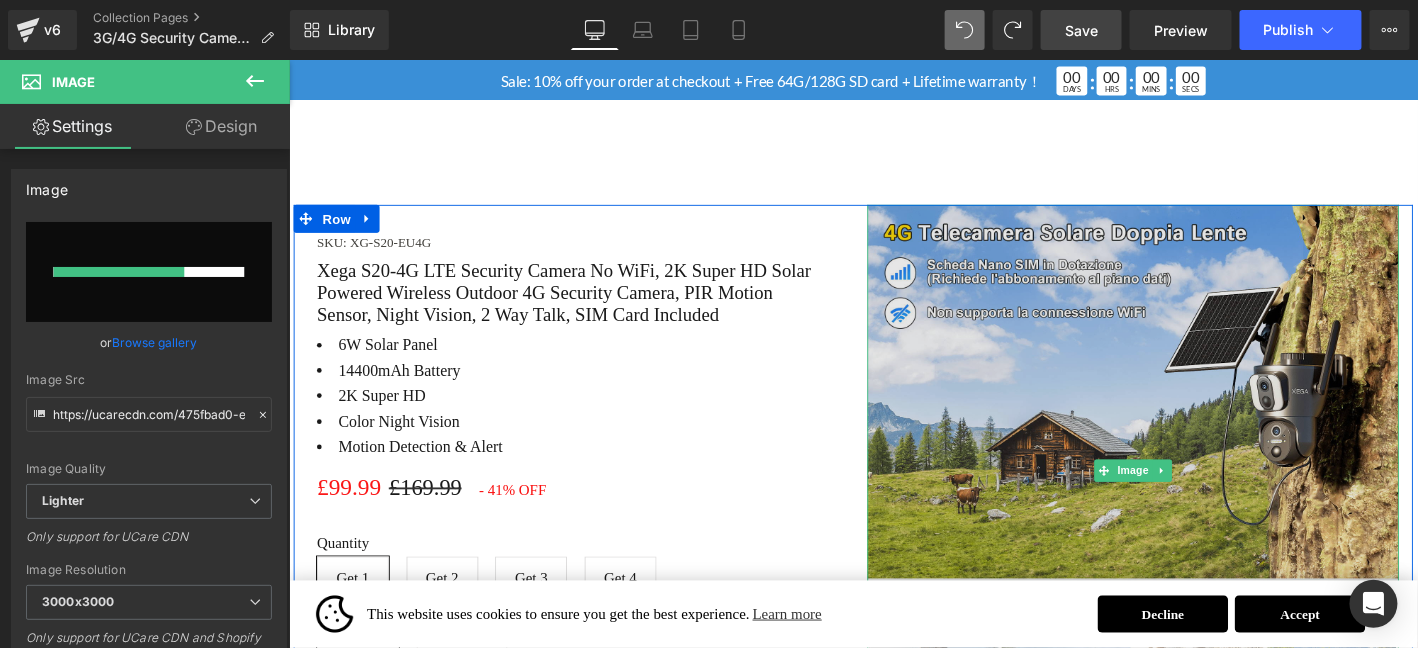 type 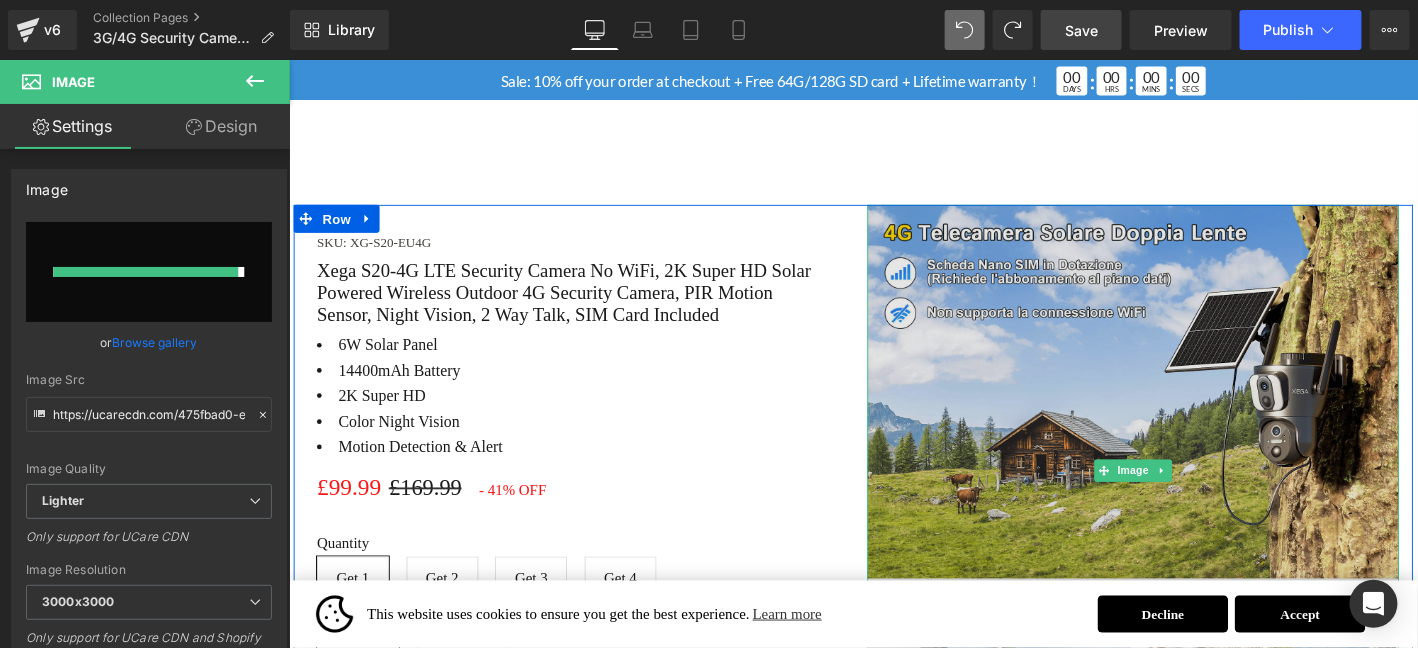 type on "https://ucarecdn.com/33251f6d-ea2b-4da5-8e71-ea6a283e096d/-/format/auto/-/preview/3000x3000/-/quality/lighter/%E7%94%BB%E6%9D%BF%202_compressed.png" 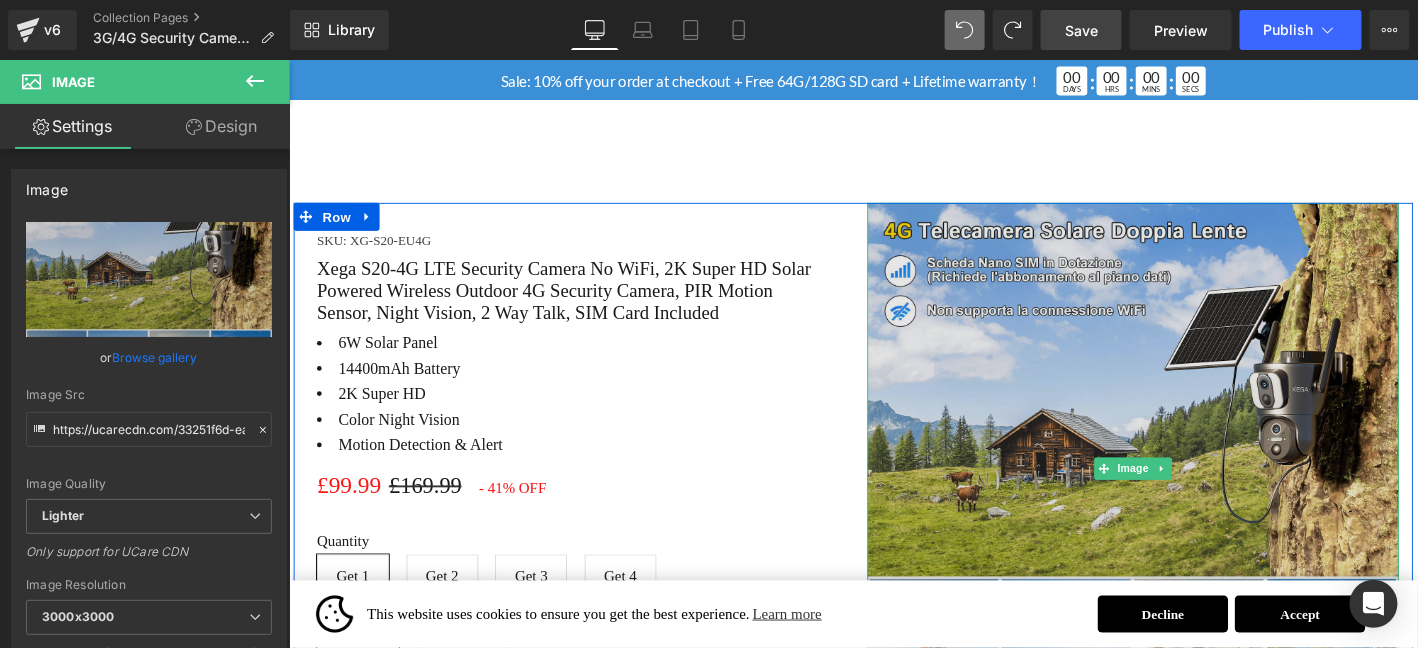 scroll, scrollTop: 976, scrollLeft: 0, axis: vertical 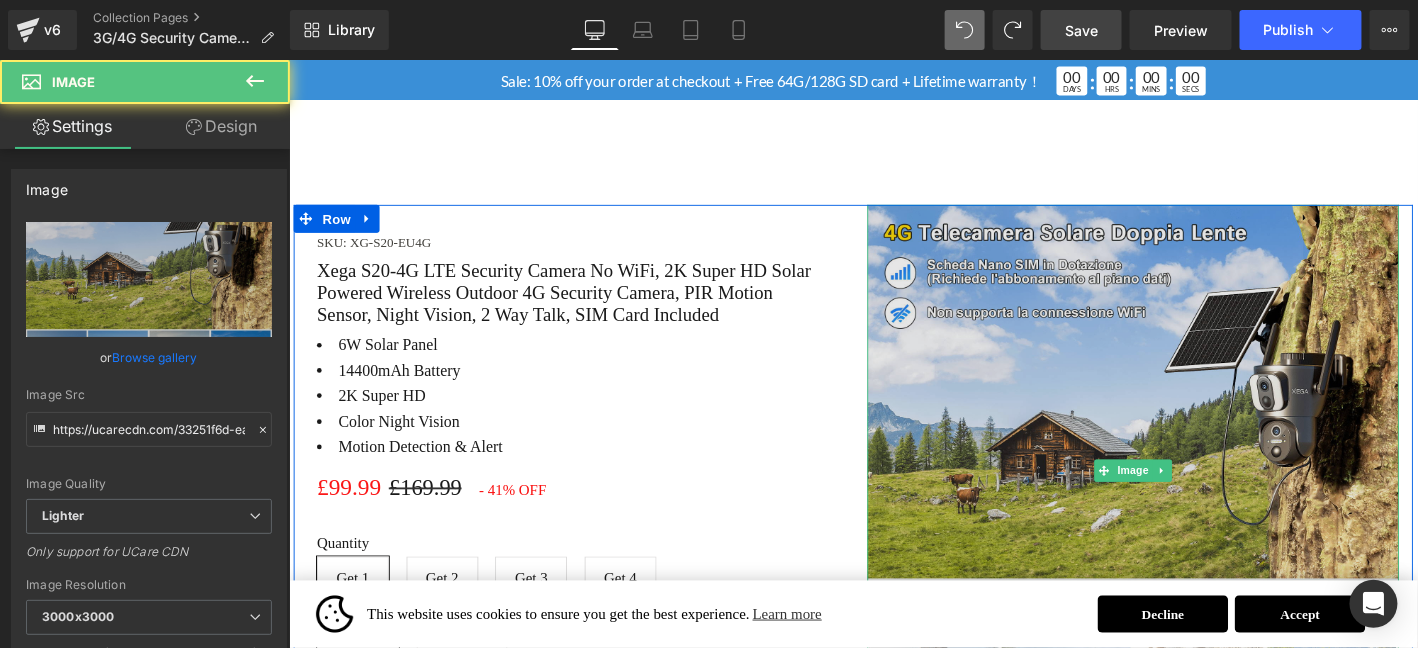 click at bounding box center [1193, 499] 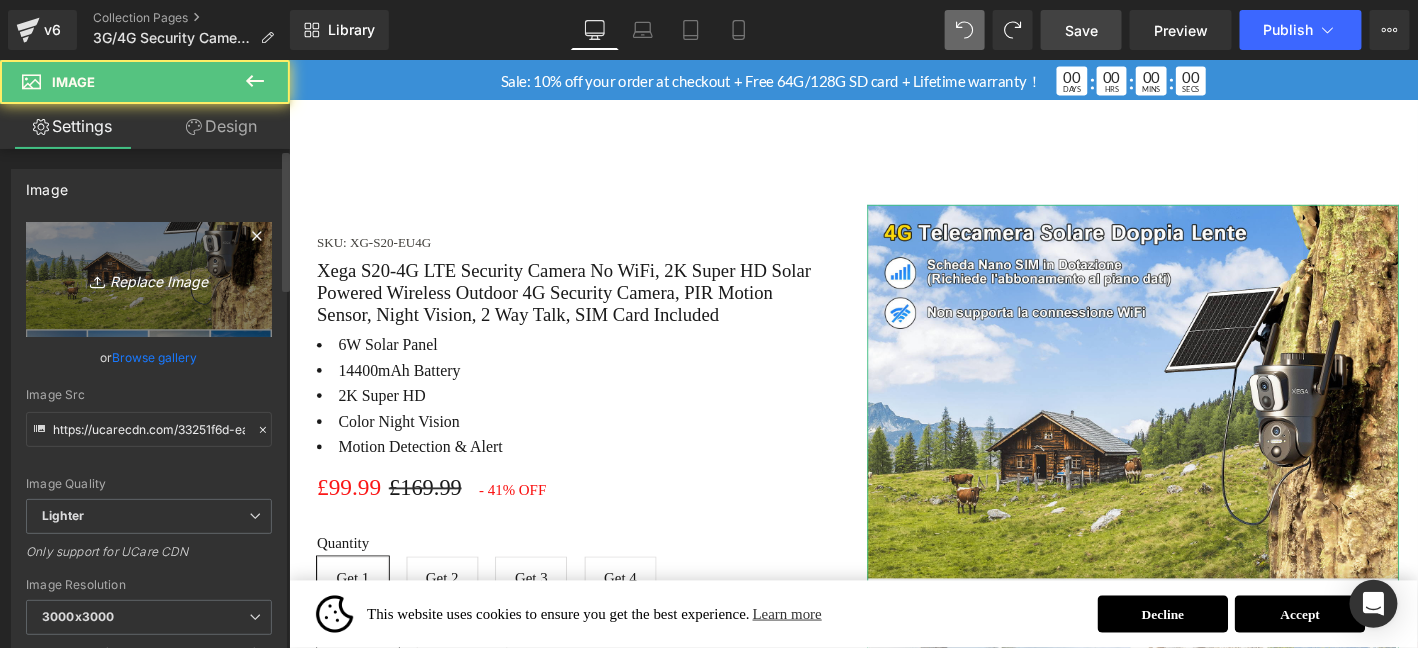 click on "Replace Image" at bounding box center (149, 279) 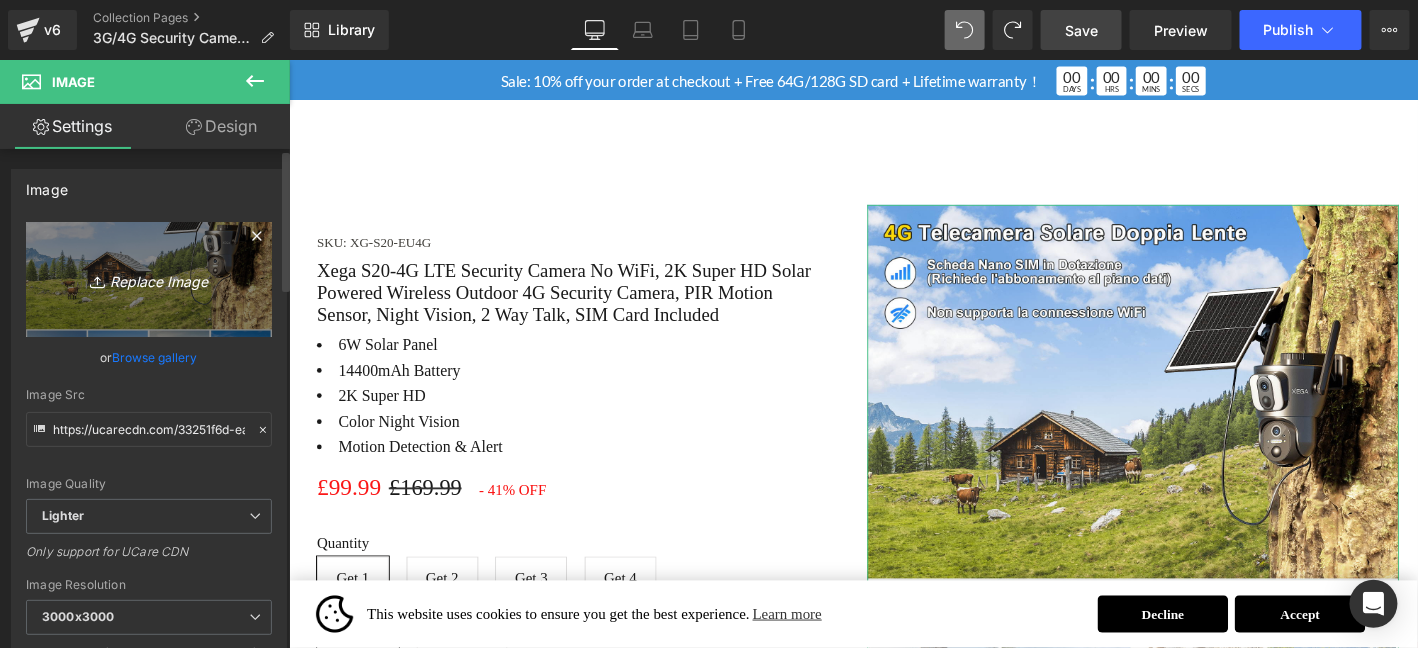 type on "C:\fakepath\81gGIEOFhNL._AC_SL1500_.jpg" 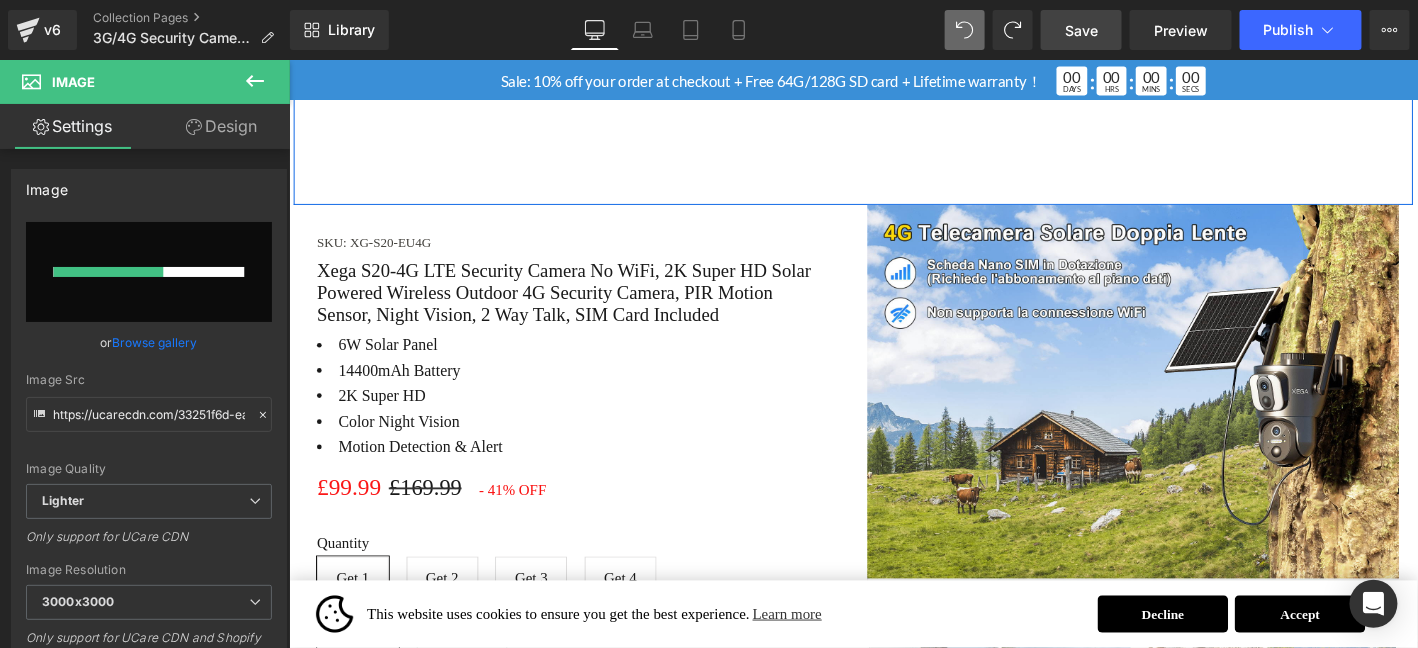 type 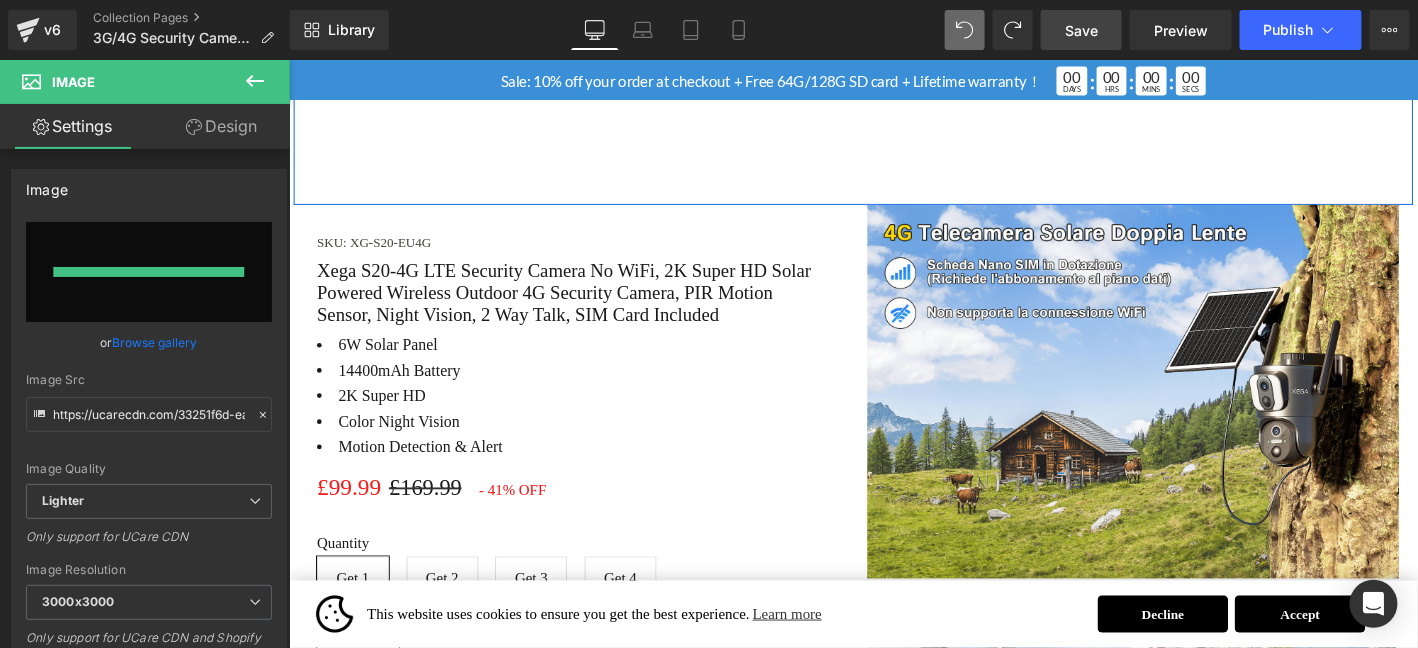 type on "https://ucarecdn.com/3a718b11-b3fd-497a-8f3c-4224bf9ee4e0/-/format/auto/-/preview/3000x3000/-/quality/lighter/81gGIEOFhNL._AC_SL1500_.jpg" 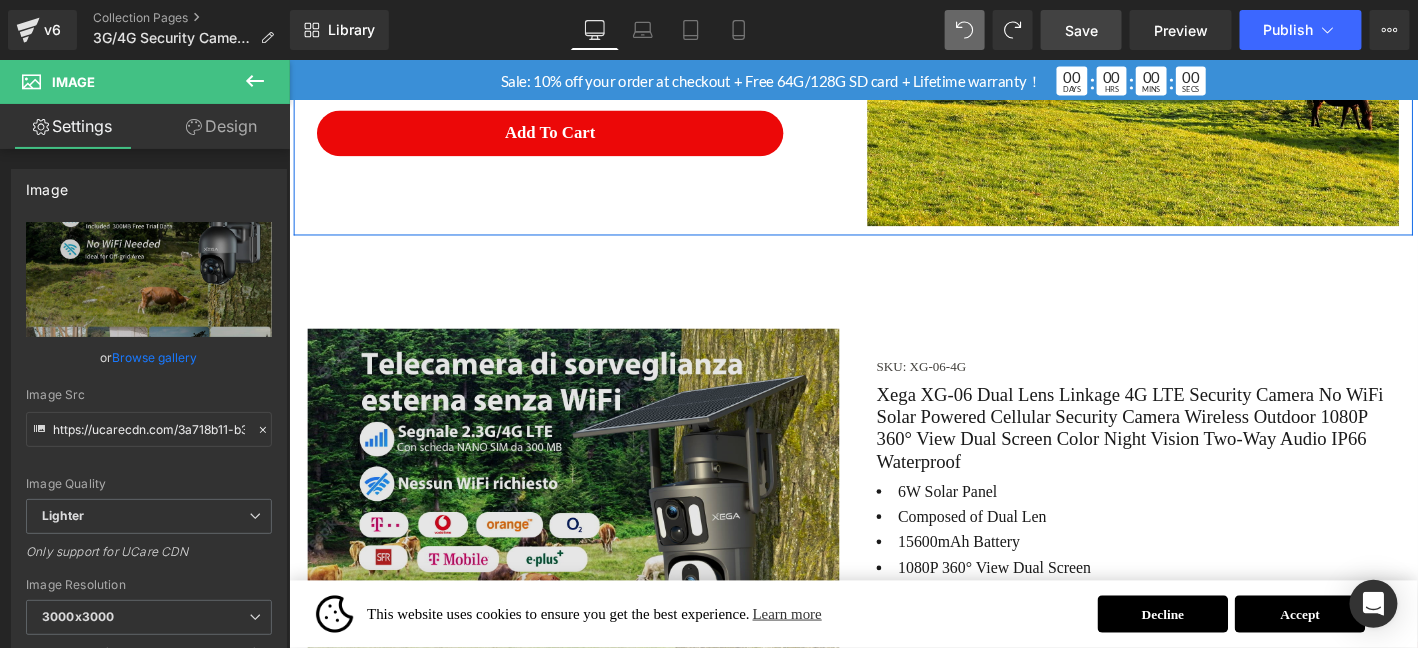 scroll, scrollTop: 2275, scrollLeft: 0, axis: vertical 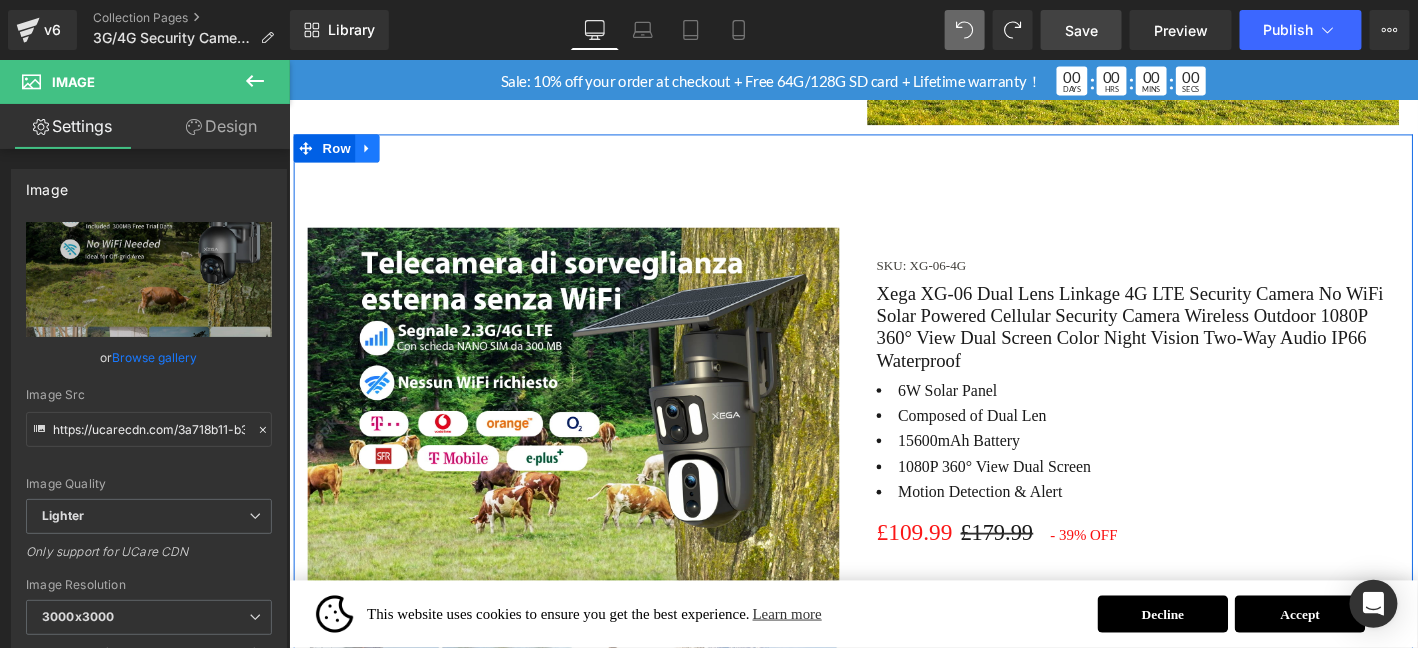 click 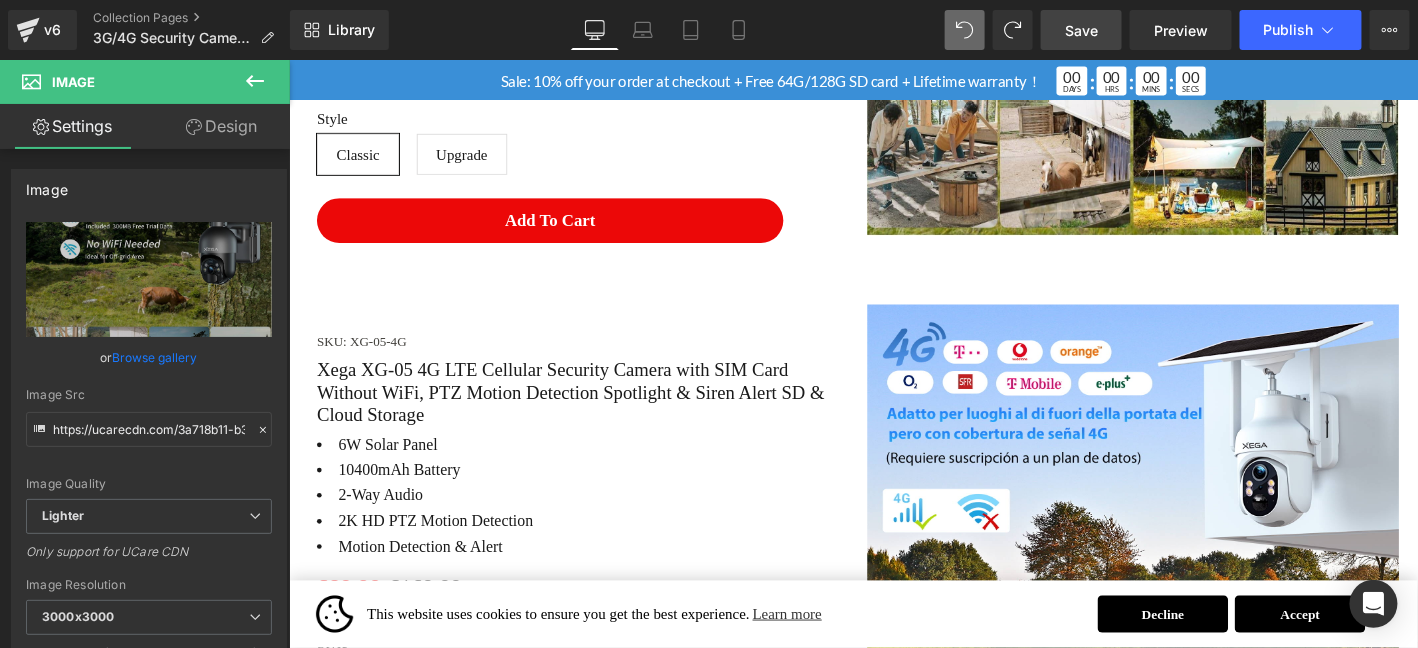 scroll, scrollTop: 1509, scrollLeft: 0, axis: vertical 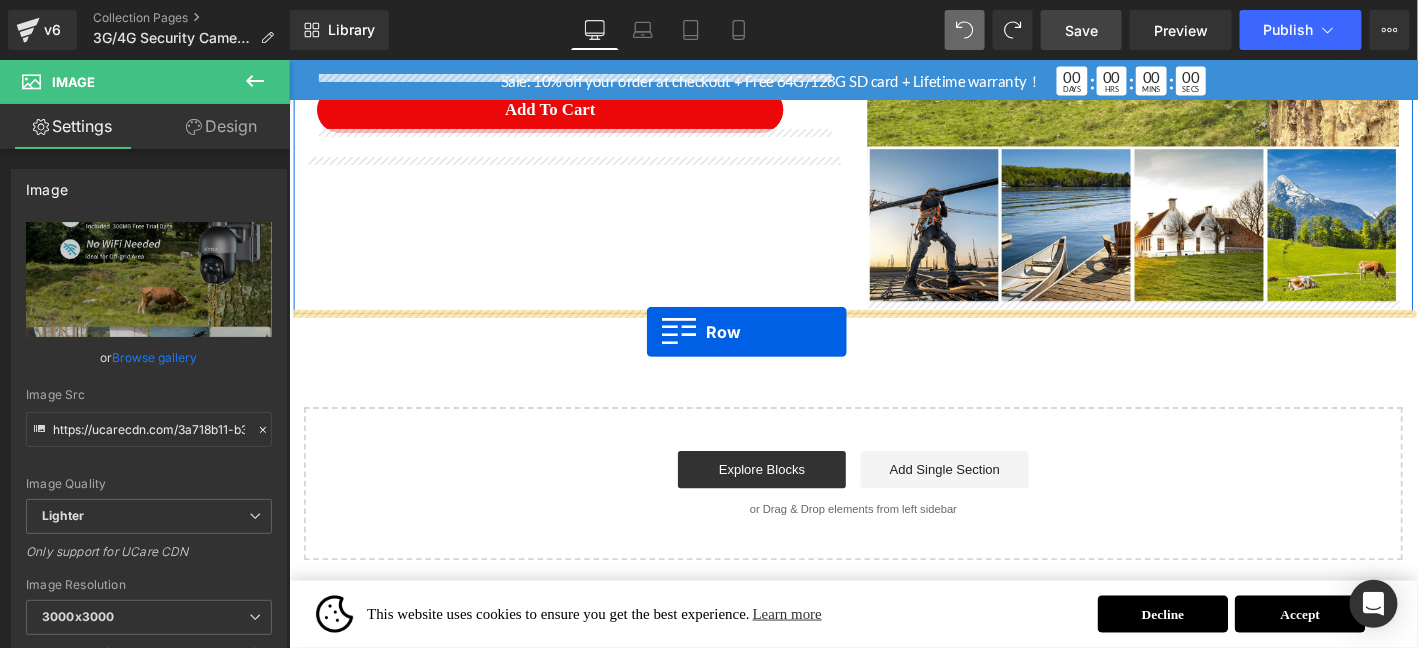 drag, startPoint x: 328, startPoint y: 305, endPoint x: 647, endPoint y: 350, distance: 322.15836 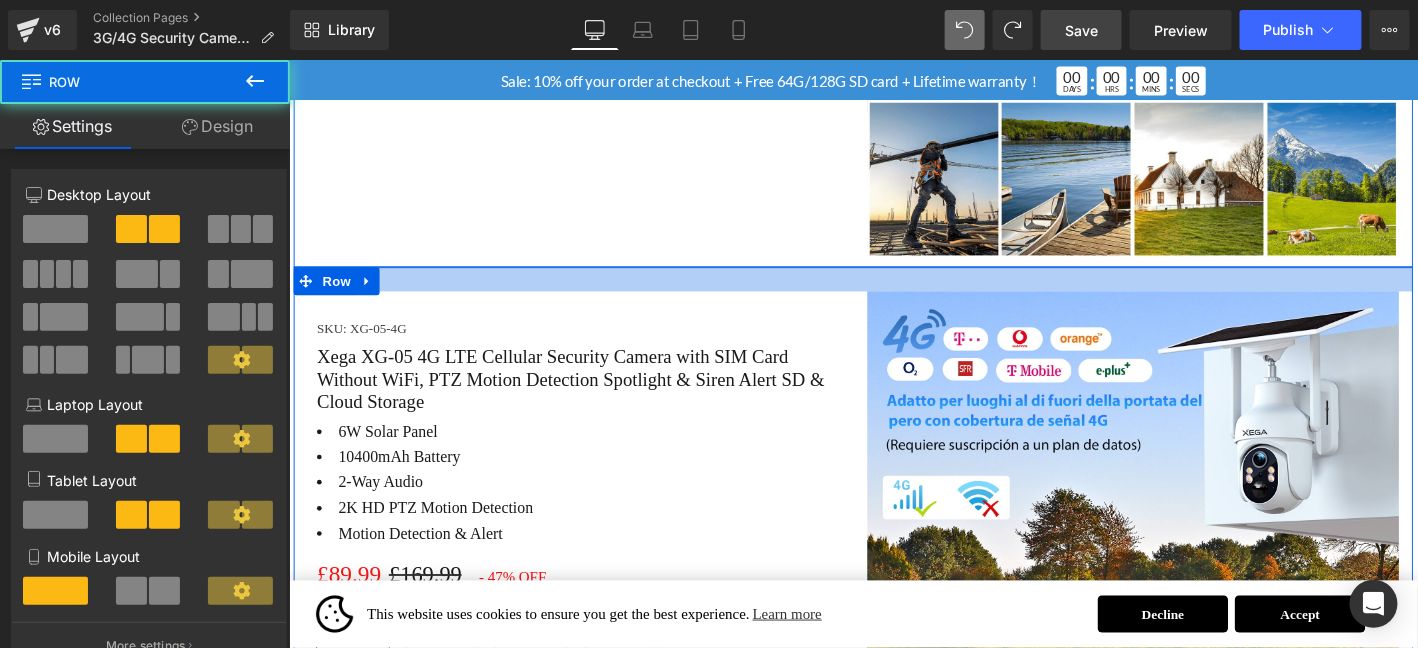 scroll, scrollTop: 2860, scrollLeft: 0, axis: vertical 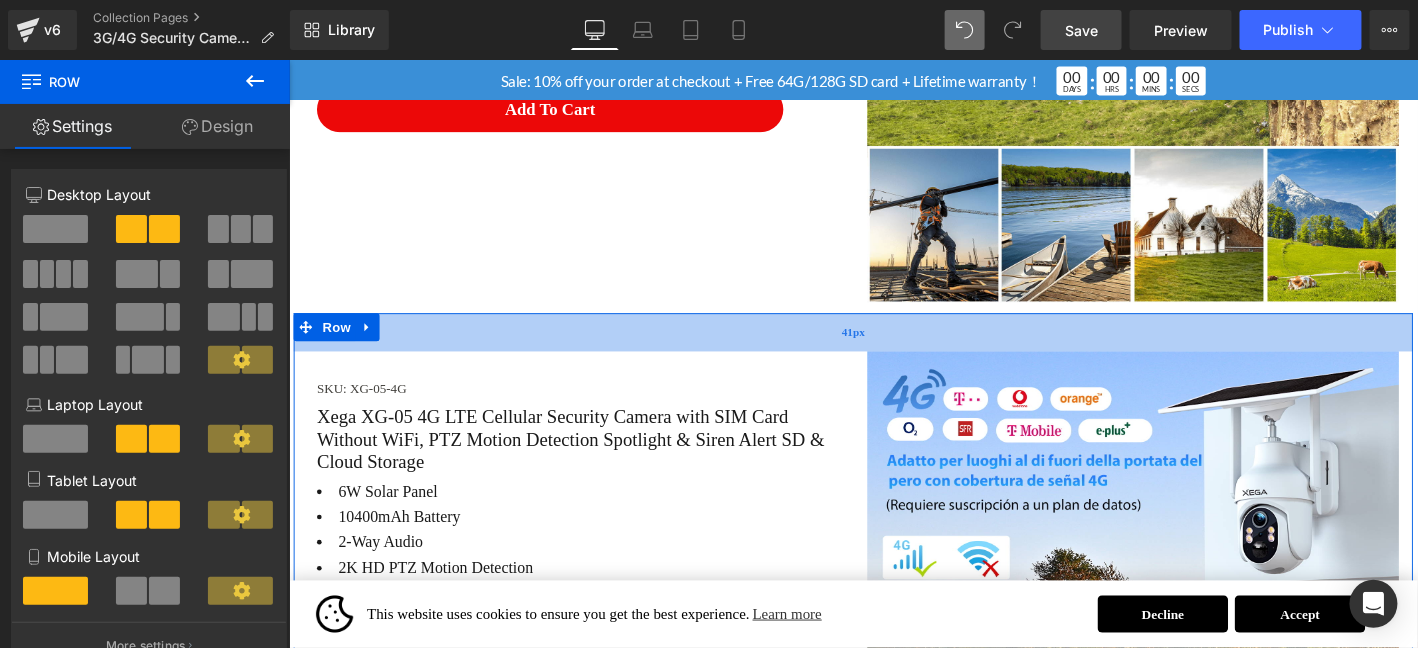 drag, startPoint x: 1435, startPoint y: 334, endPoint x: 1434, endPoint y: 348, distance: 14.035668 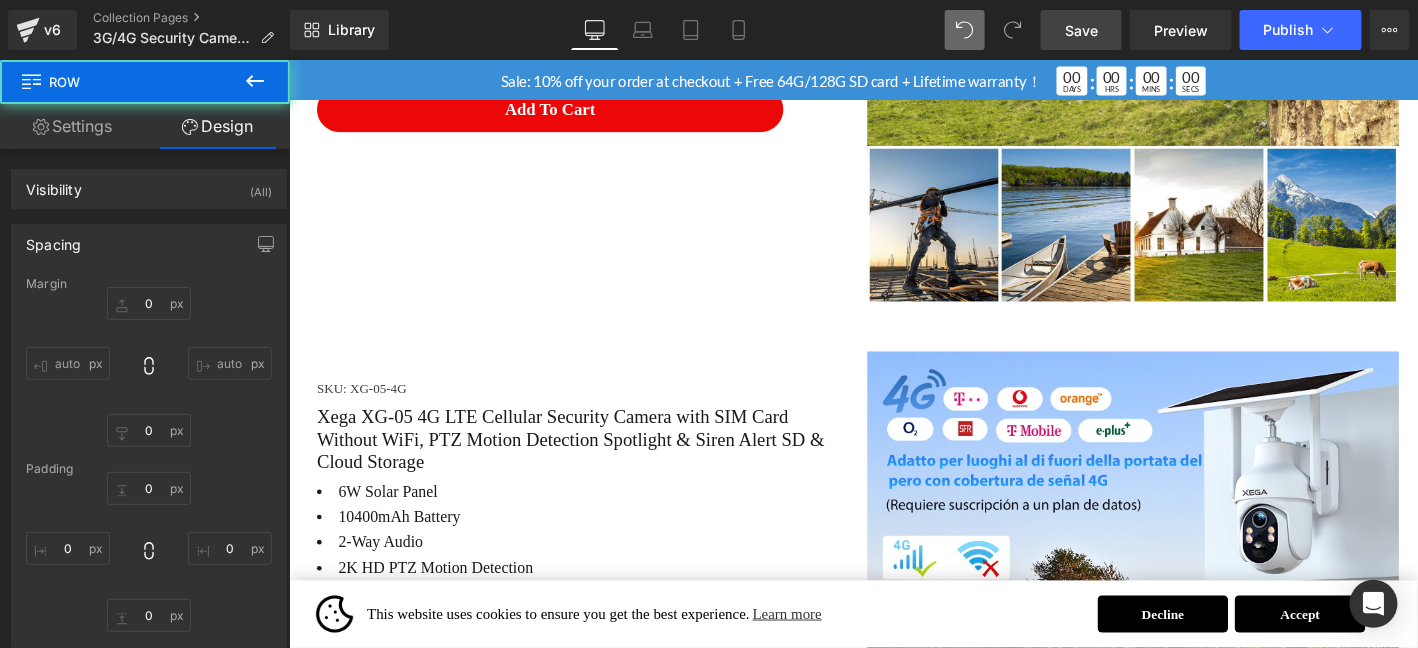 type on "0" 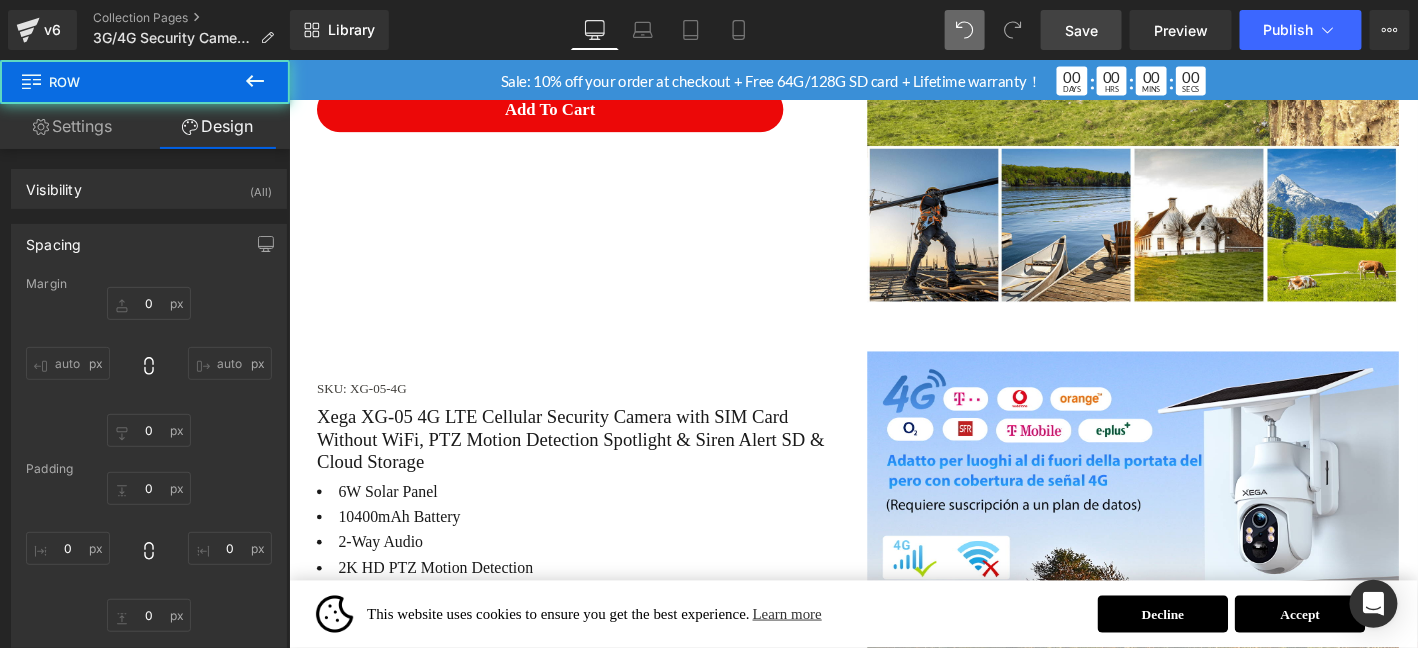 type on "0" 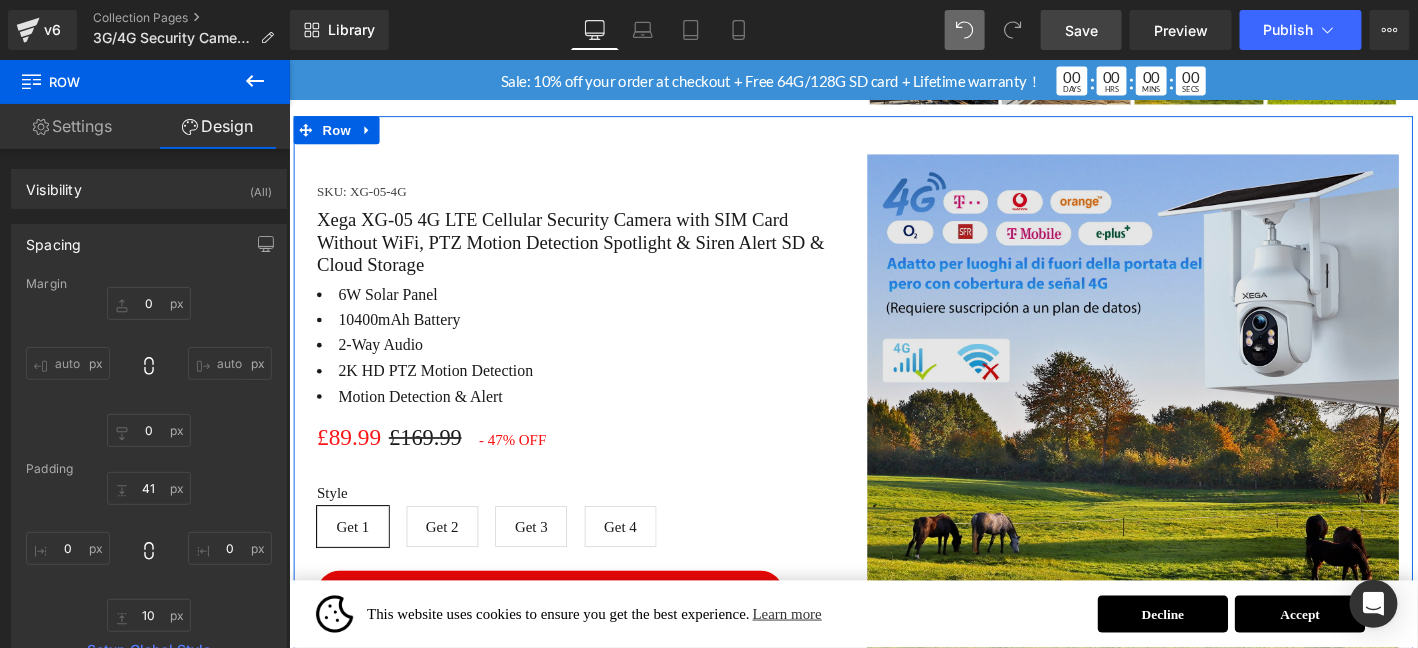 scroll, scrollTop: 2960, scrollLeft: 0, axis: vertical 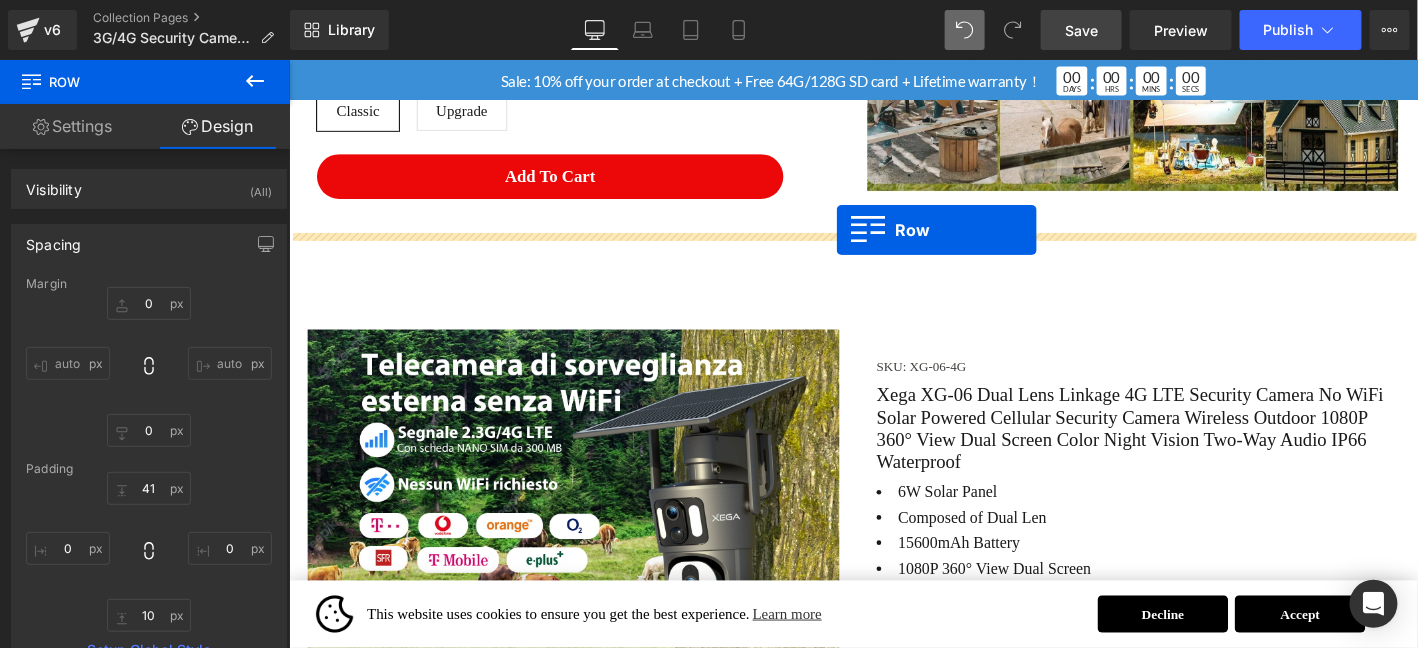 drag, startPoint x: 423, startPoint y: 179, endPoint x: 875, endPoint y: 241, distance: 456.2324 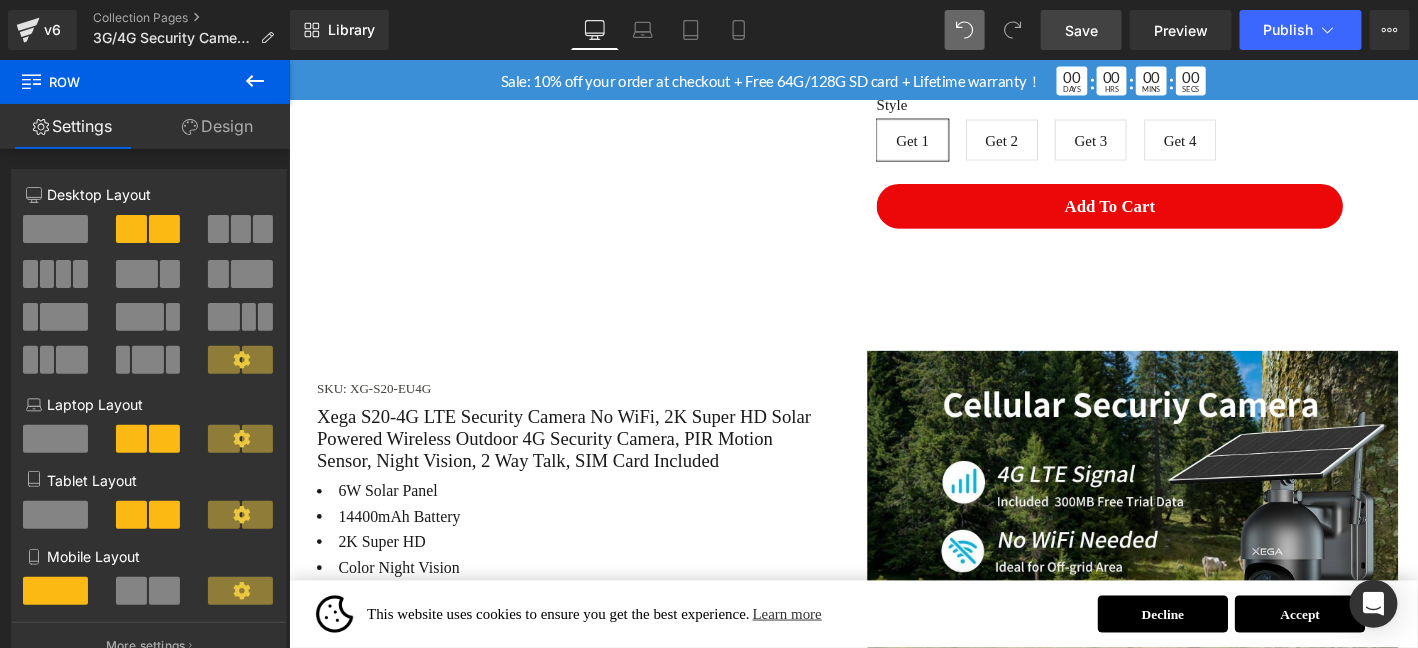 scroll, scrollTop: 693, scrollLeft: 0, axis: vertical 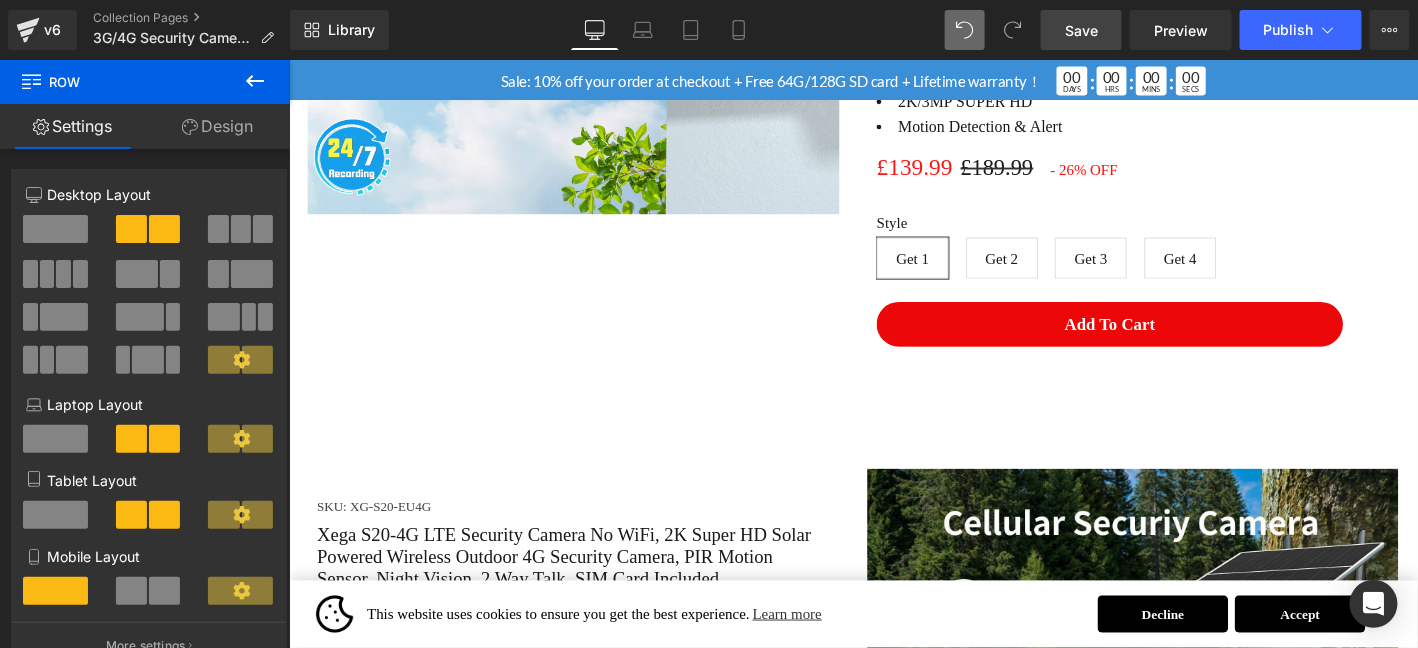 click on "Image
SKU:
XG-01-4G
(P) SKU
Xega [24/7 Recording] XG-01 4G LTE Security Camera with 20W Solar Panel 20,000mAh Battery SIM Card, 2K HD Color Night Vision CCTV, PIR Motion Detection.
(P) Title
20W Solar Panel
20000mAh Battery
24/7 Recording
2K/3MP SUPER HD
Motion Detection & Alert
Heading
£139.99
£189.99
-
26%
OFF
(P) Price
Style
Get 1
Get 2" at bounding box center [893, 141] 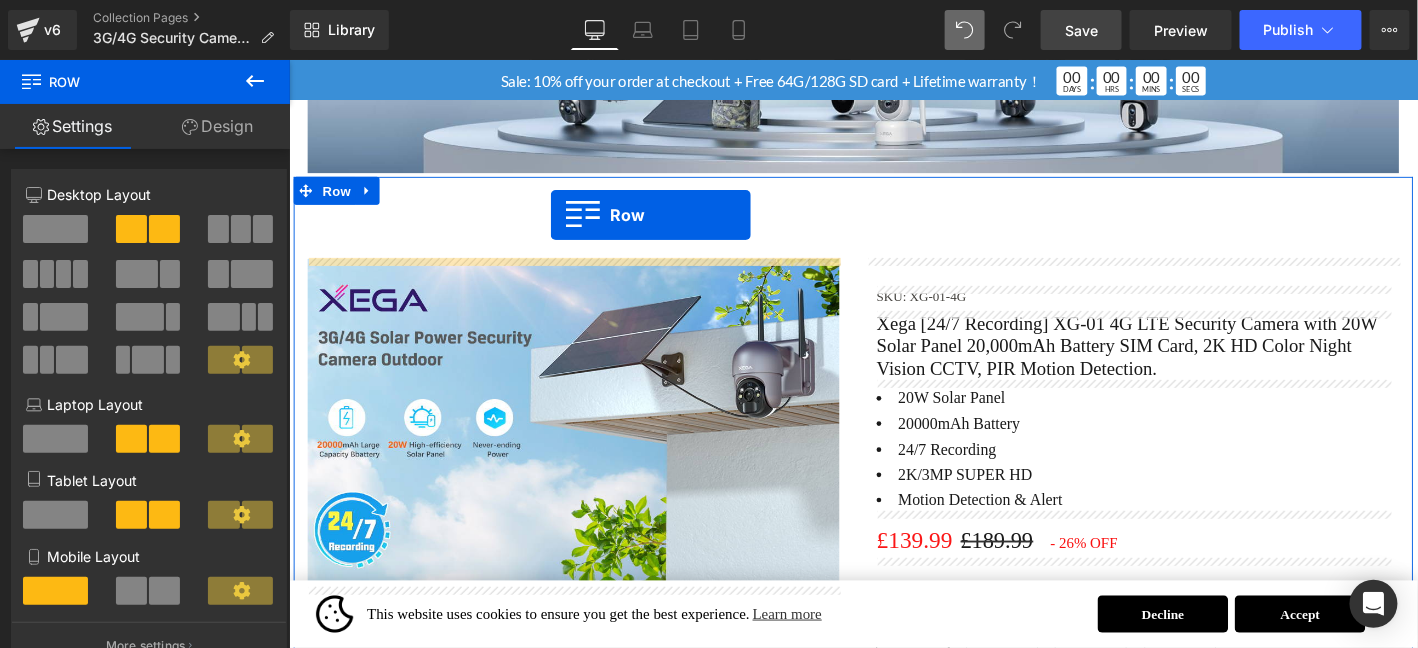 scroll, scrollTop: 259, scrollLeft: 0, axis: vertical 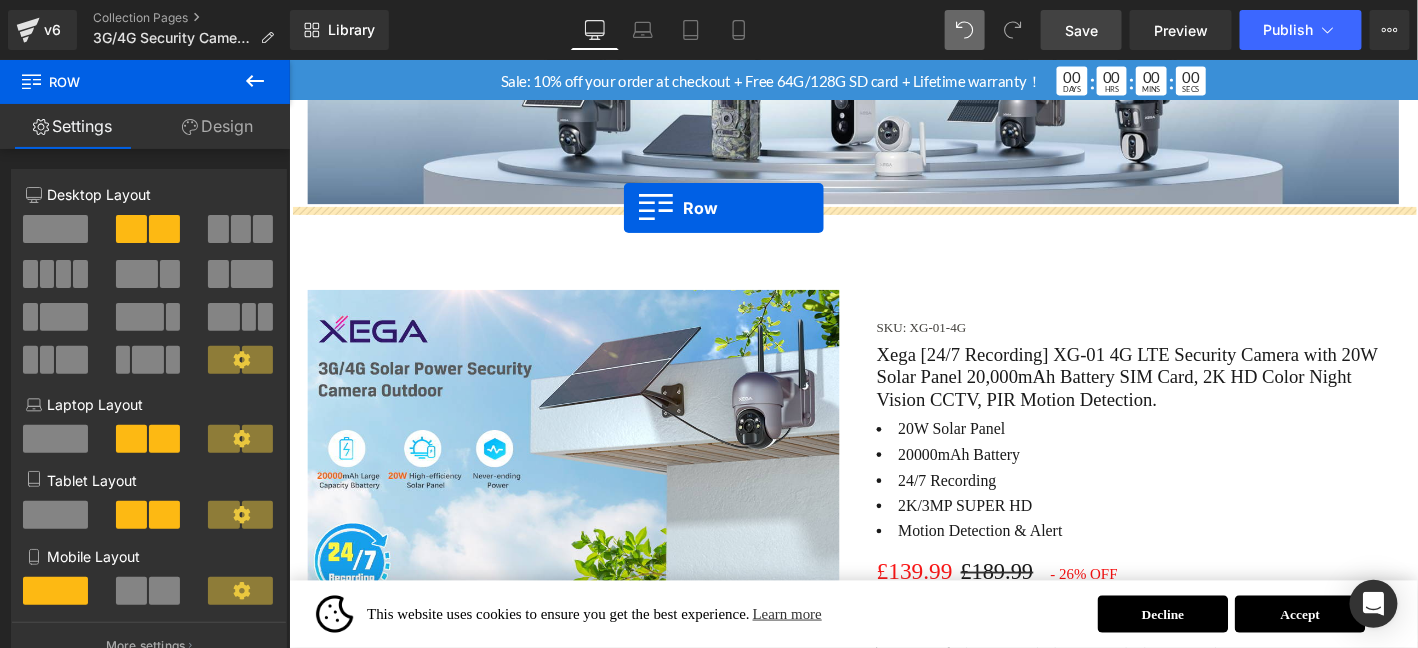 drag, startPoint x: 336, startPoint y: 506, endPoint x: 646, endPoint y: 218, distance: 423.13593 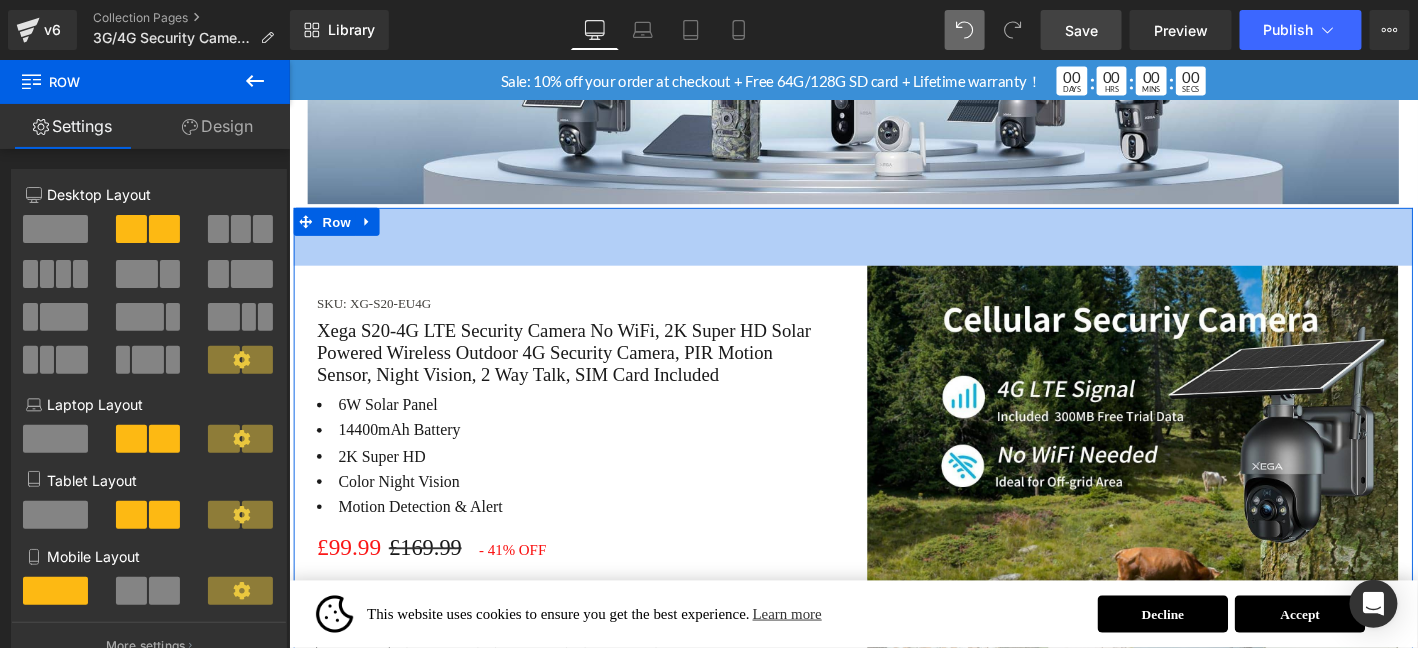 drag, startPoint x: 864, startPoint y: 217, endPoint x: 861, endPoint y: 279, distance: 62.072536 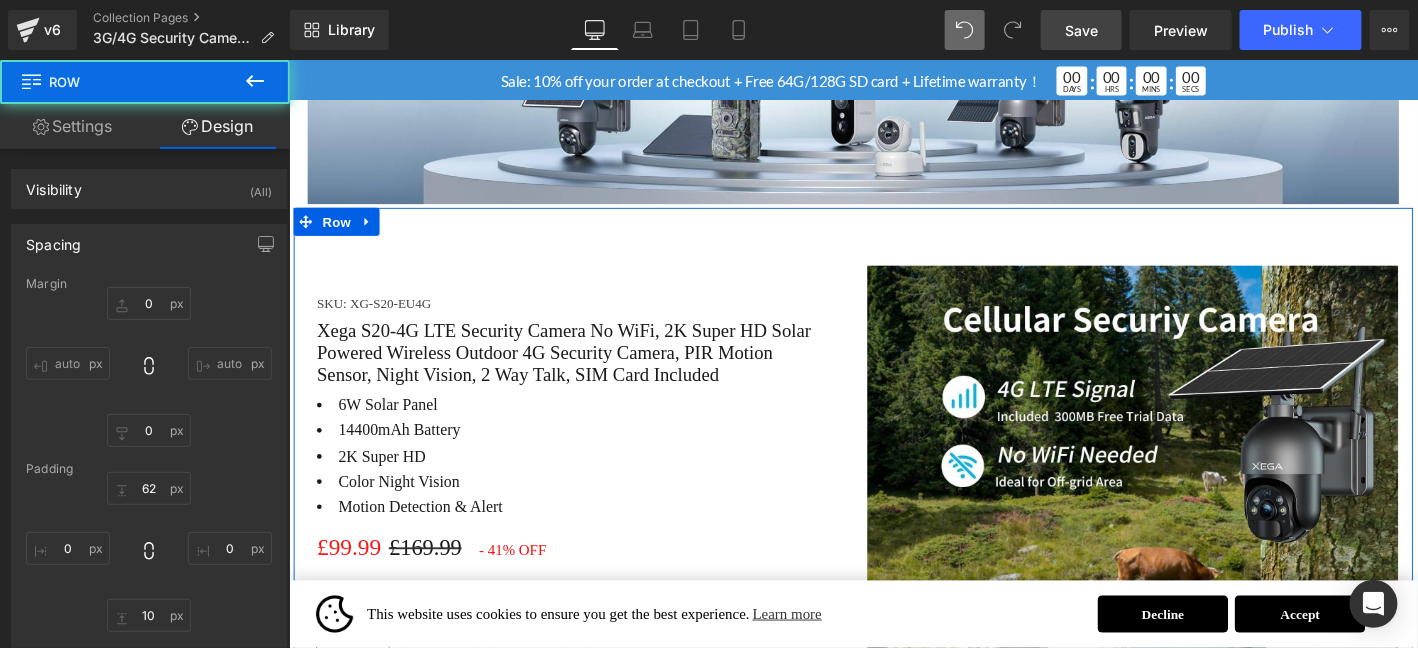 click at bounding box center [593, 1162] 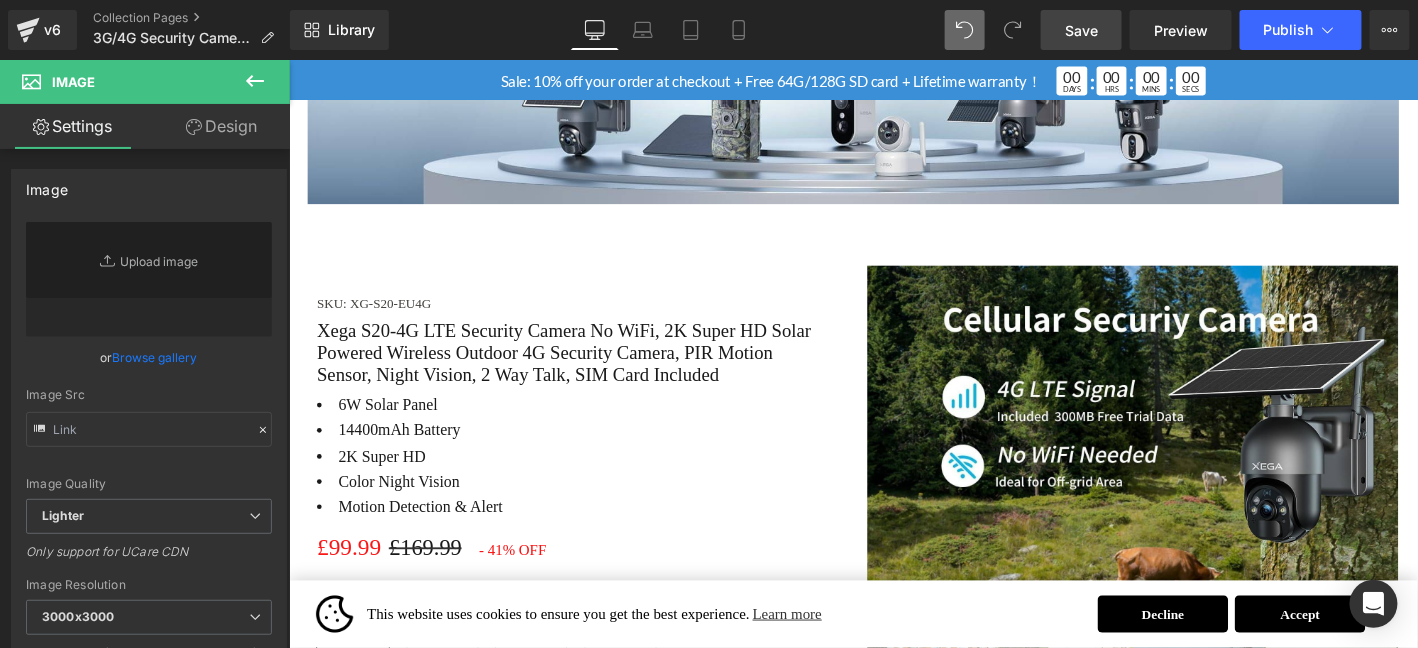 type on "https://ucarecdn.com/9cf7bcd1-1e97-4c59-956e-2fb105ba9fc7/-/format/auto/-/preview/3000x3000/-/quality/lighter/%E7%94%BB%E6%9D%BF%201%20%E8%8B%B1%E8%AF%AD.jpg" 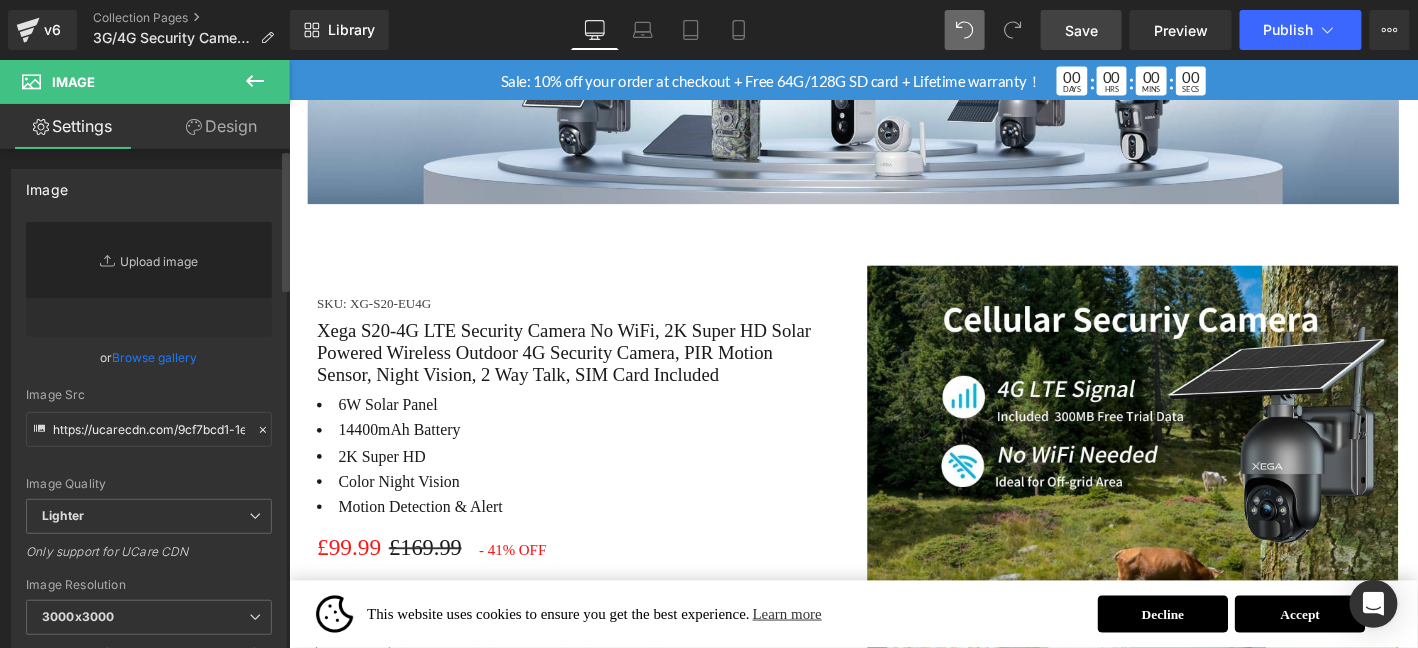 scroll, scrollTop: 1060, scrollLeft: 0, axis: vertical 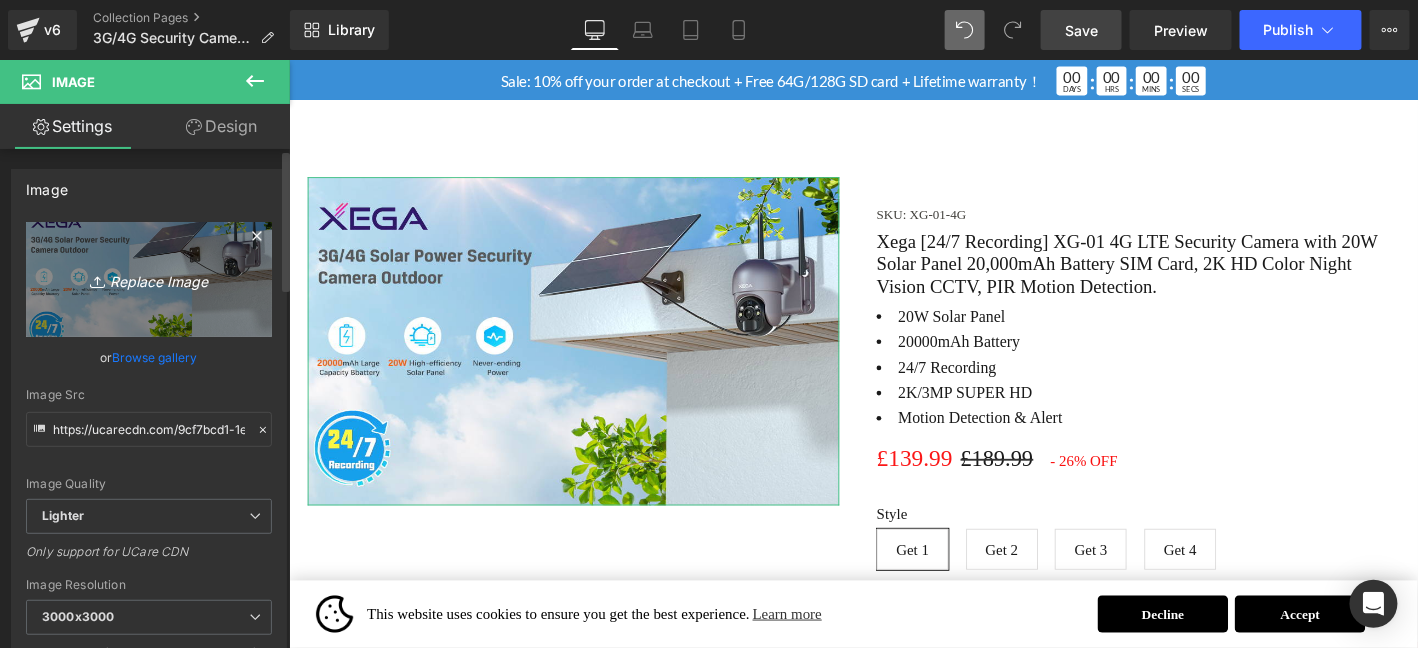 click on "Replace Image" at bounding box center [149, 279] 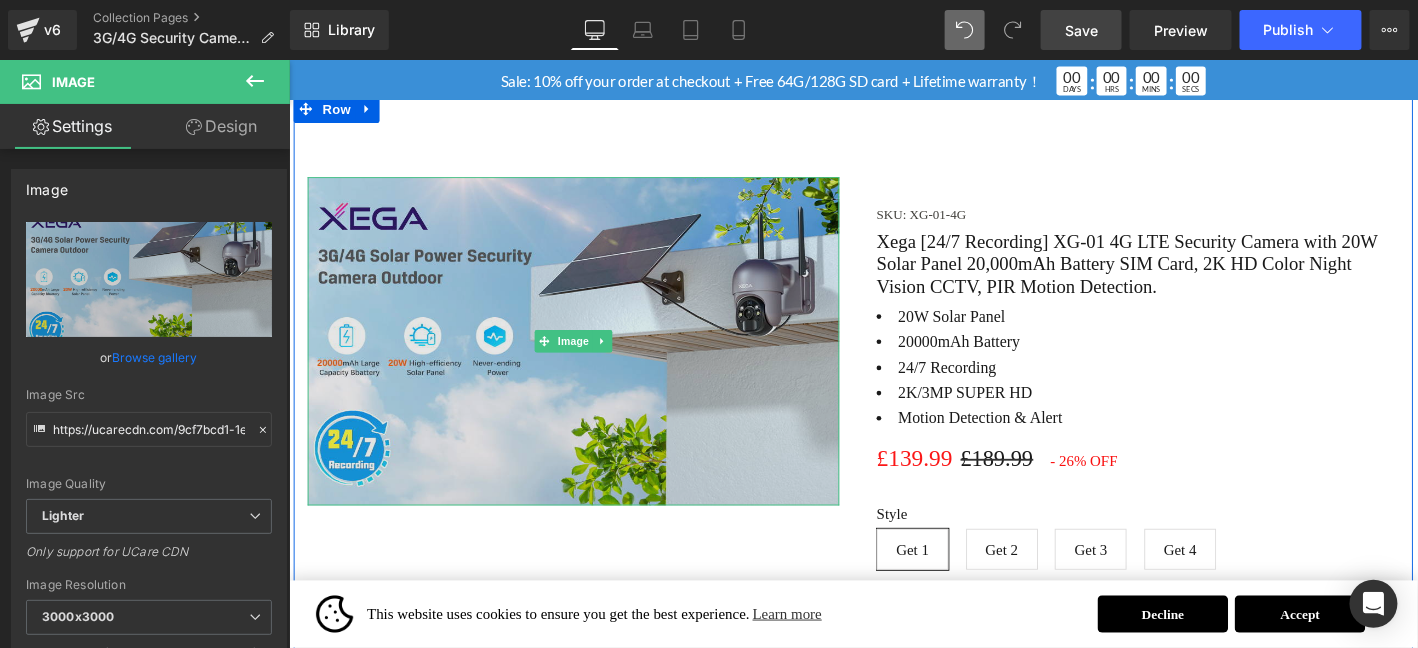 click at bounding box center (593, 361) 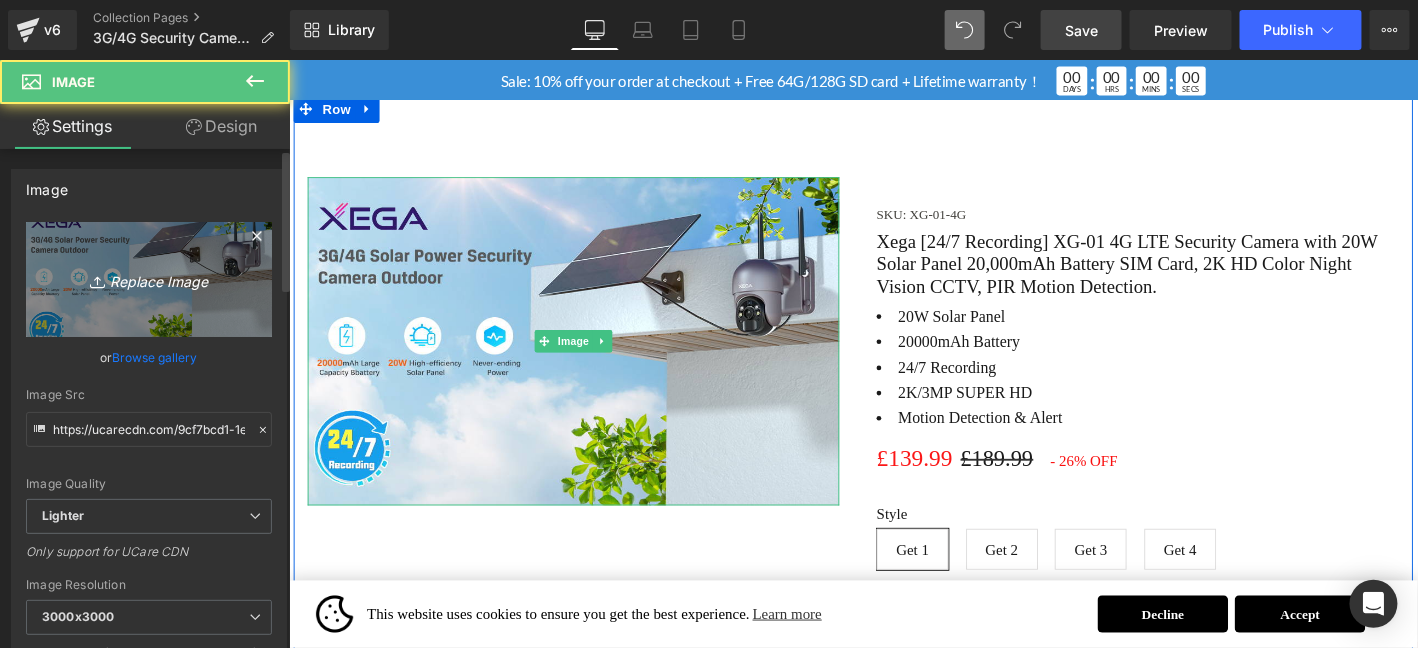 click on "Replace Image" at bounding box center (149, 279) 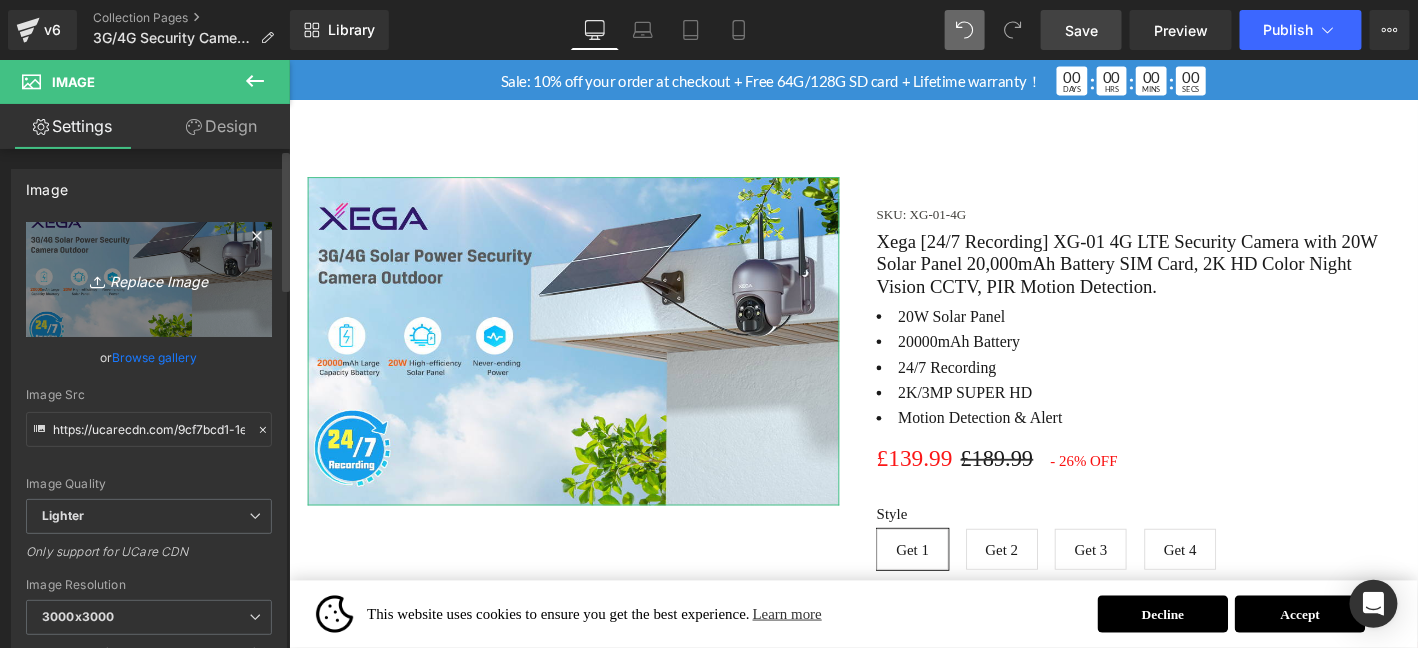 type on "C:\fakepath\<PERSONAL_INFO>.png" 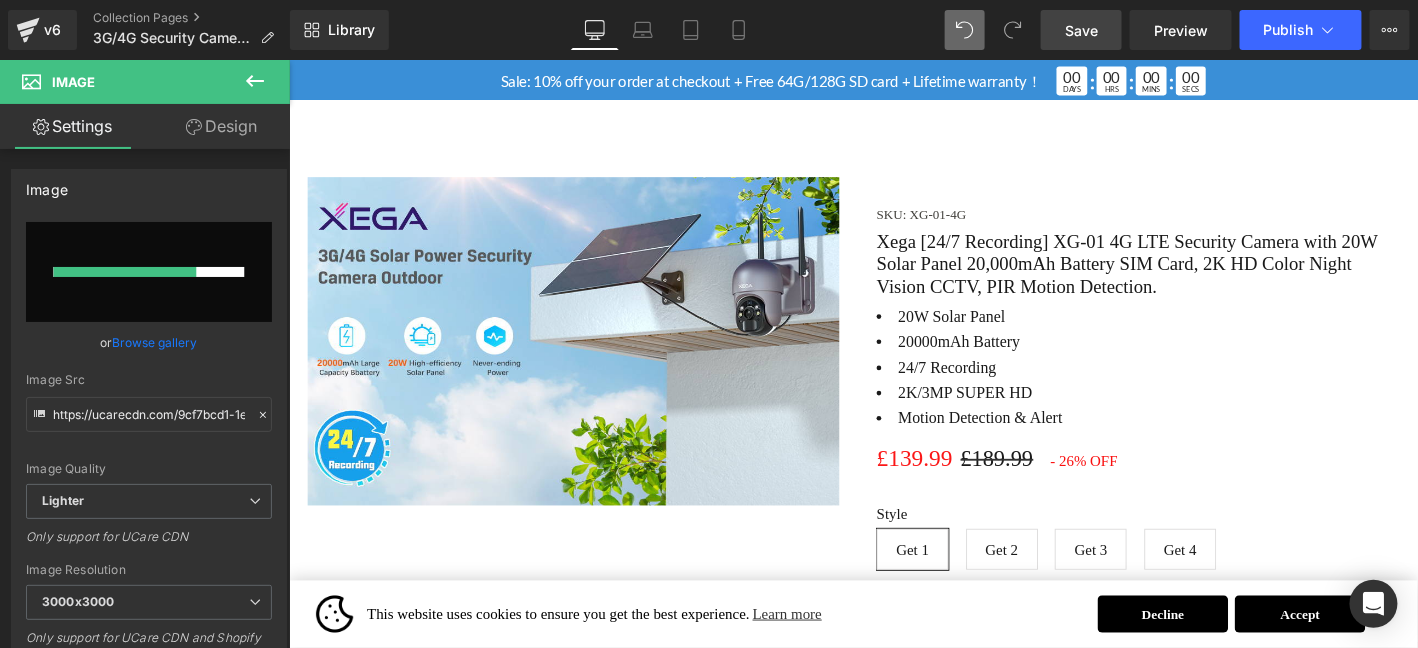 type 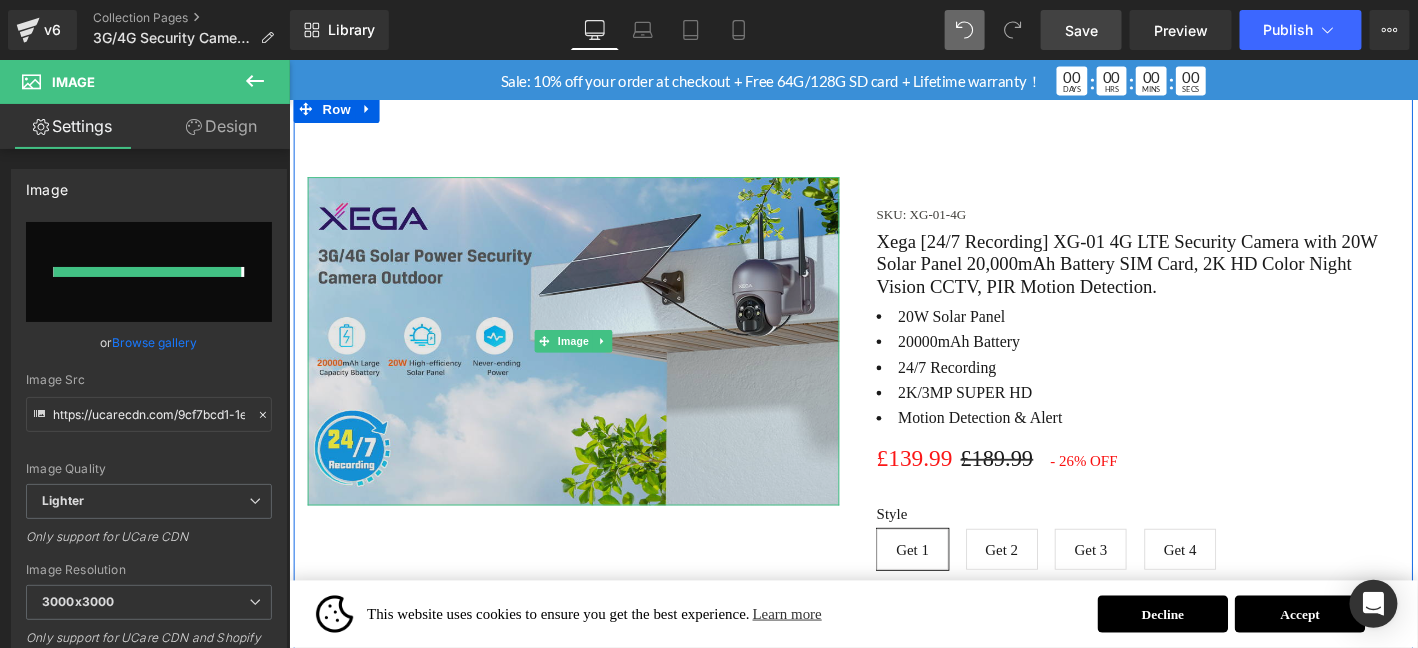 type on "https://ucarecdn.com/905e1341-463f-4235-a27f-501149430de9/-/format/auto/-/preview/3000x3000/-/quality/lighter/%E5%BE%AE%E4%BF%A1%E5%9B%BE%E7%89%87_20250806112100.png" 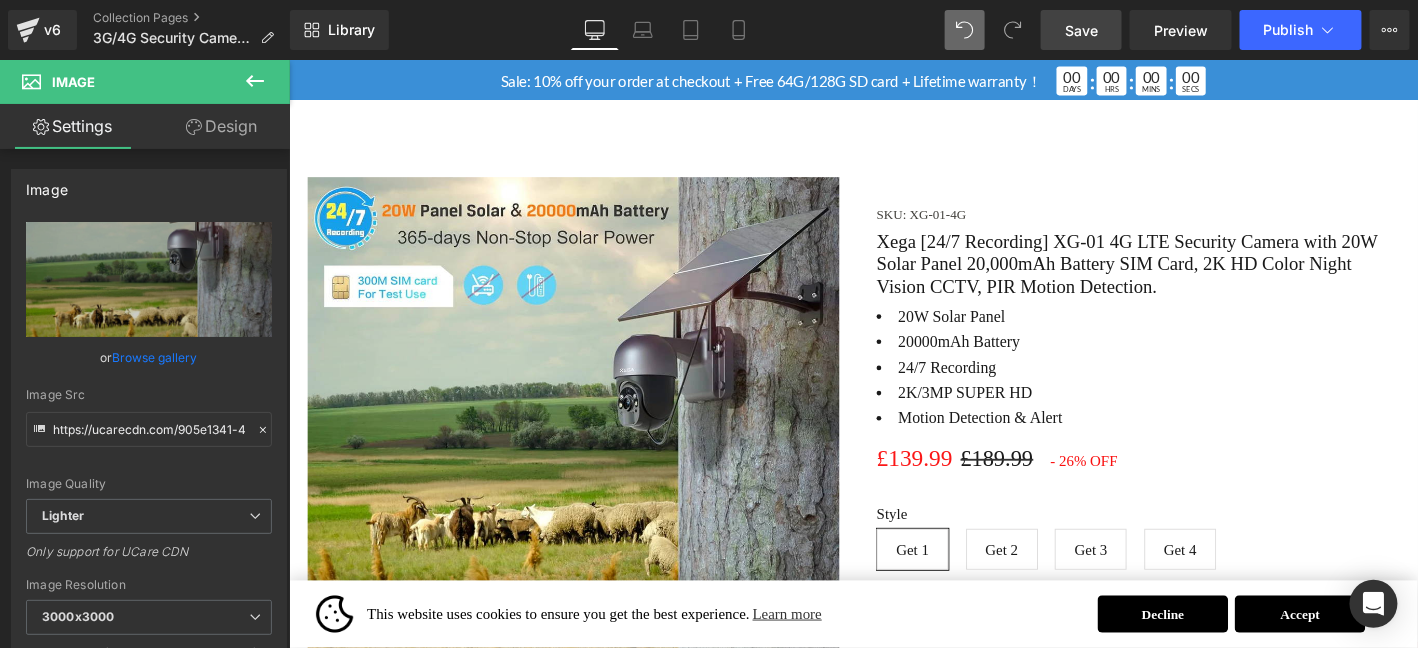 drag, startPoint x: 1092, startPoint y: 32, endPoint x: 902, endPoint y: 254, distance: 292.2054 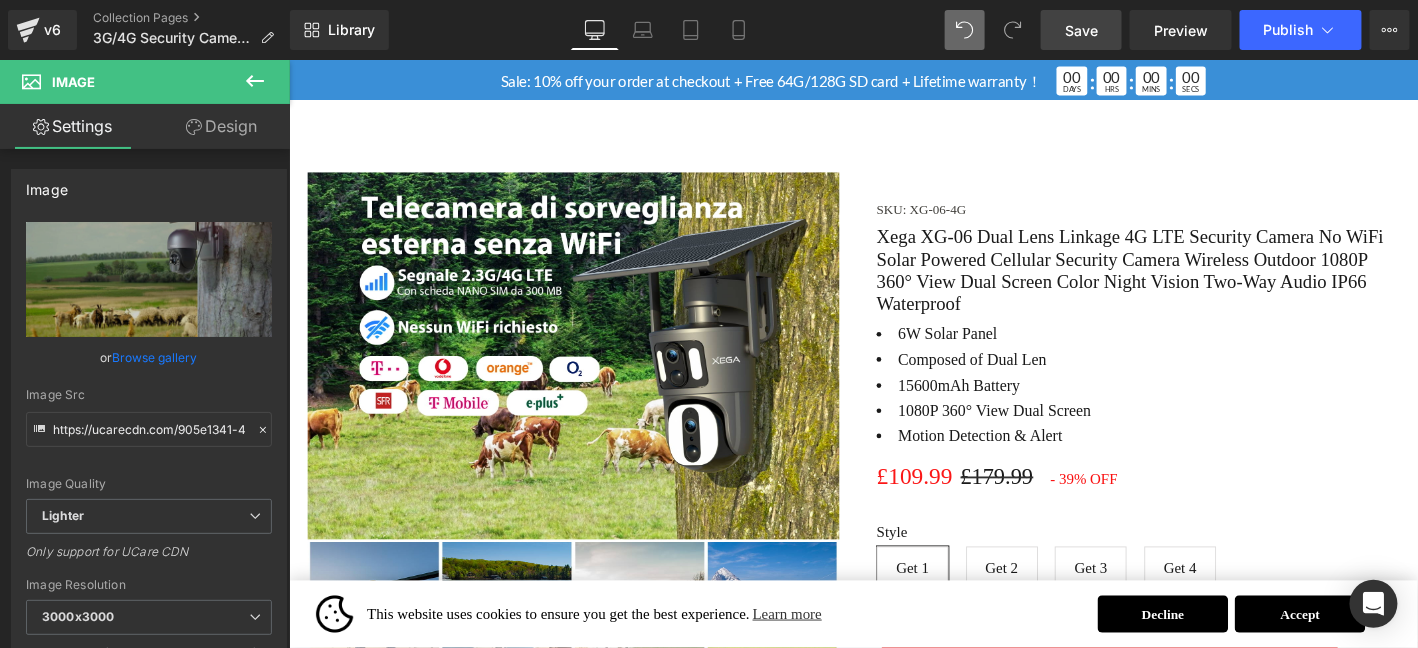 scroll, scrollTop: 2459, scrollLeft: 0, axis: vertical 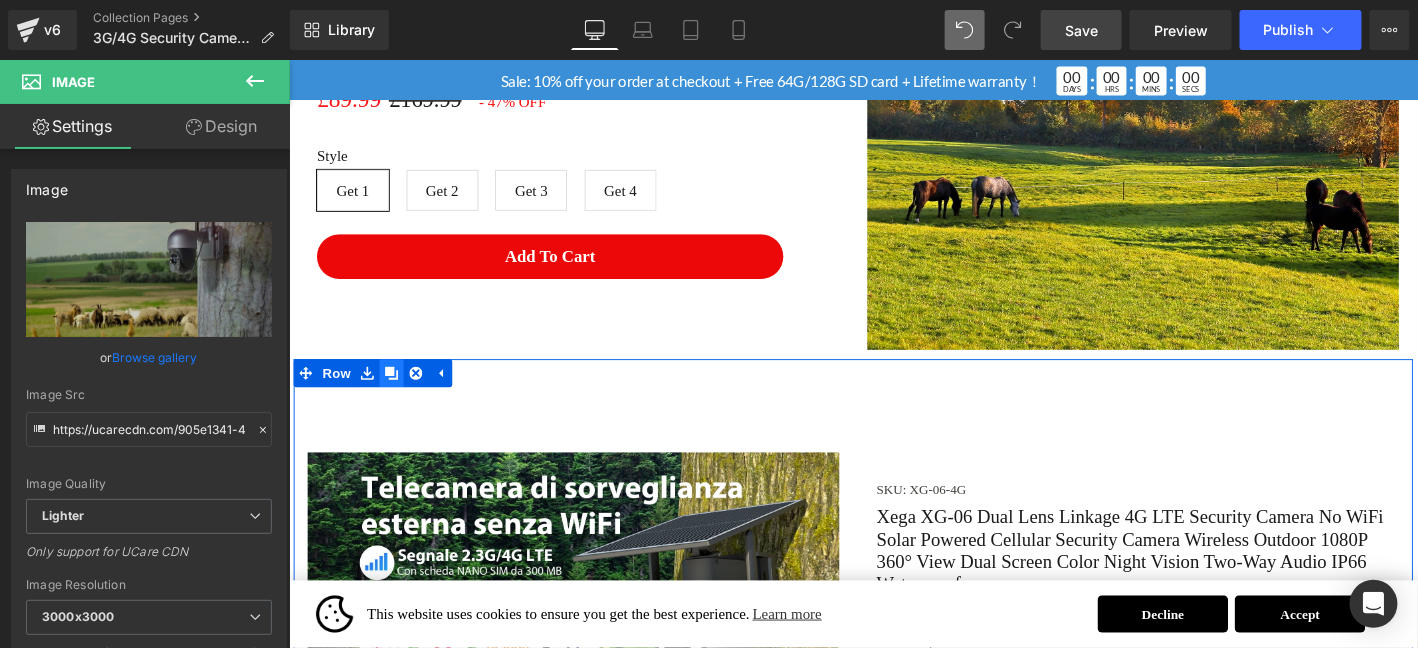 click 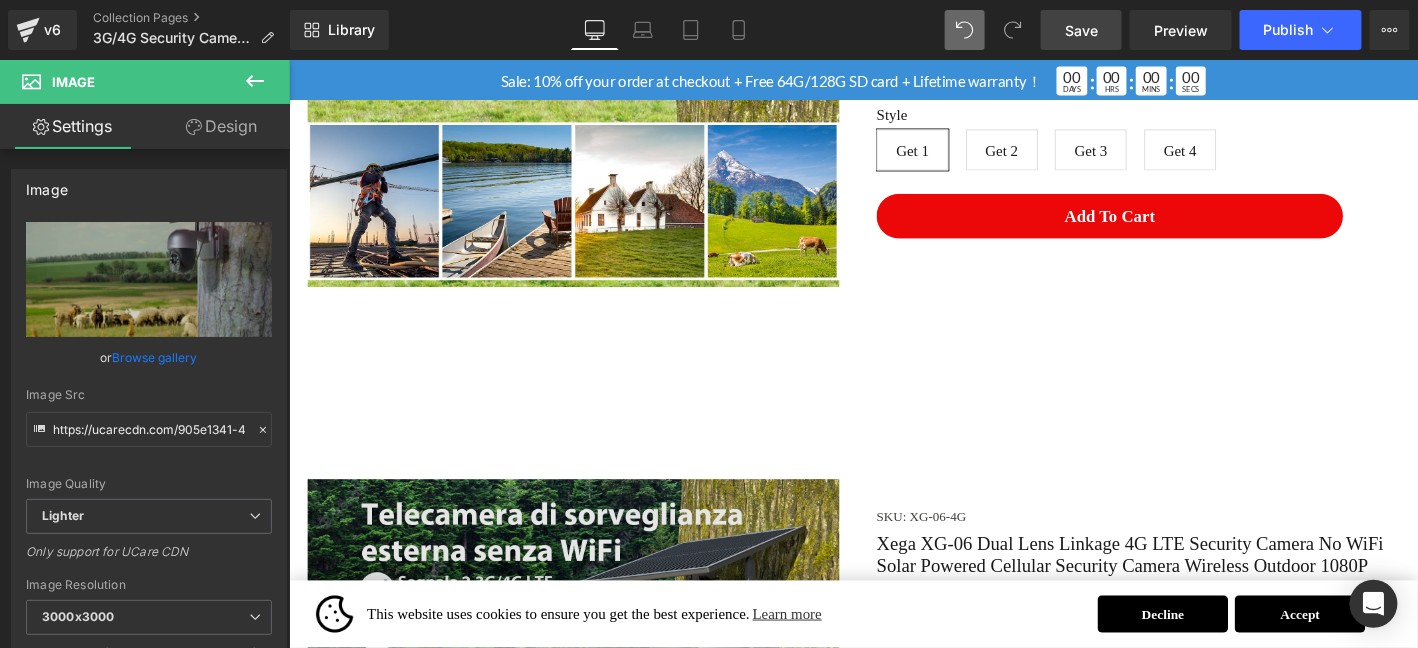 scroll, scrollTop: 3138, scrollLeft: 0, axis: vertical 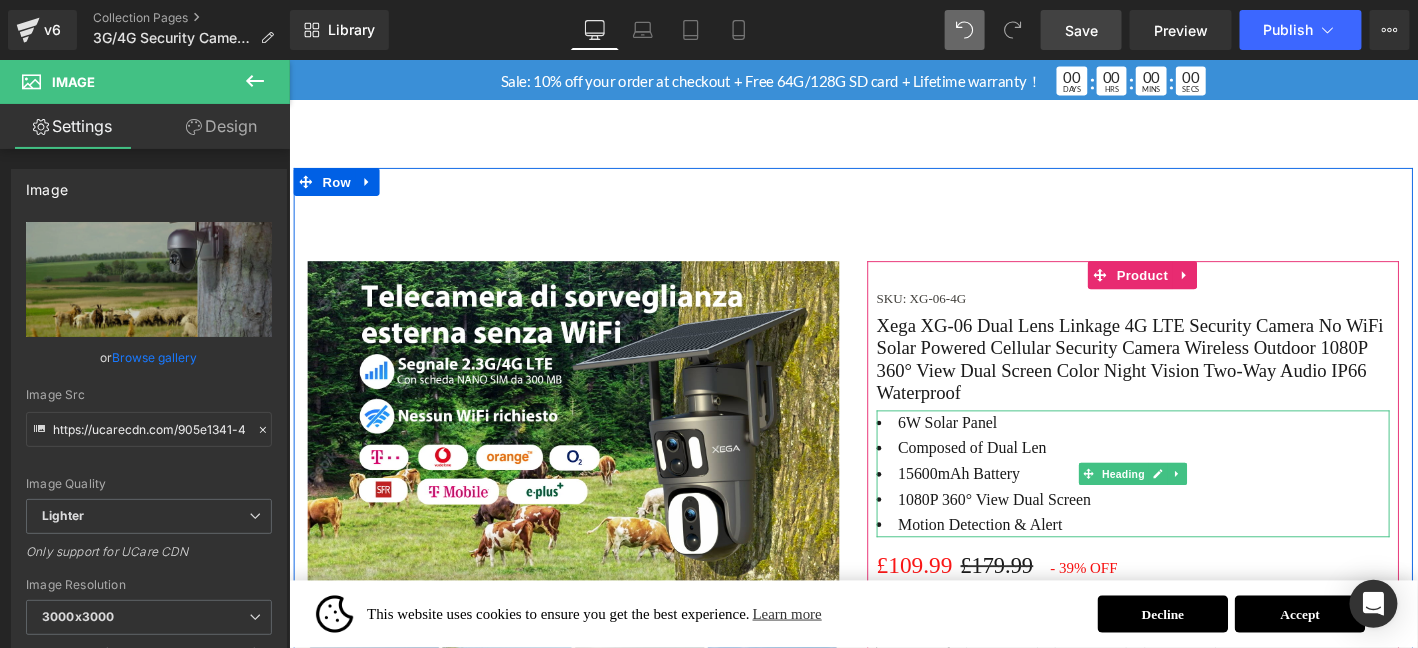 click on "Composed of Dual Len" at bounding box center (1193, 475) 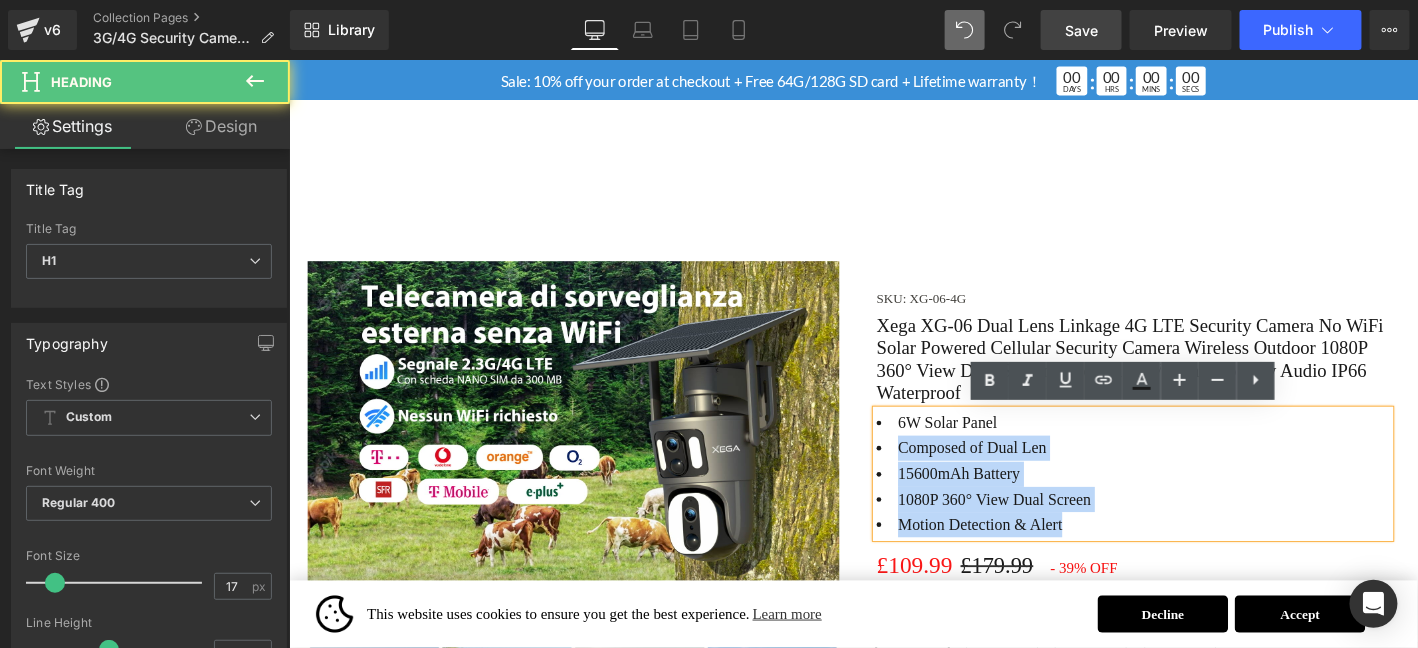 drag, startPoint x: 1161, startPoint y: 553, endPoint x: 899, endPoint y: 479, distance: 272.24988 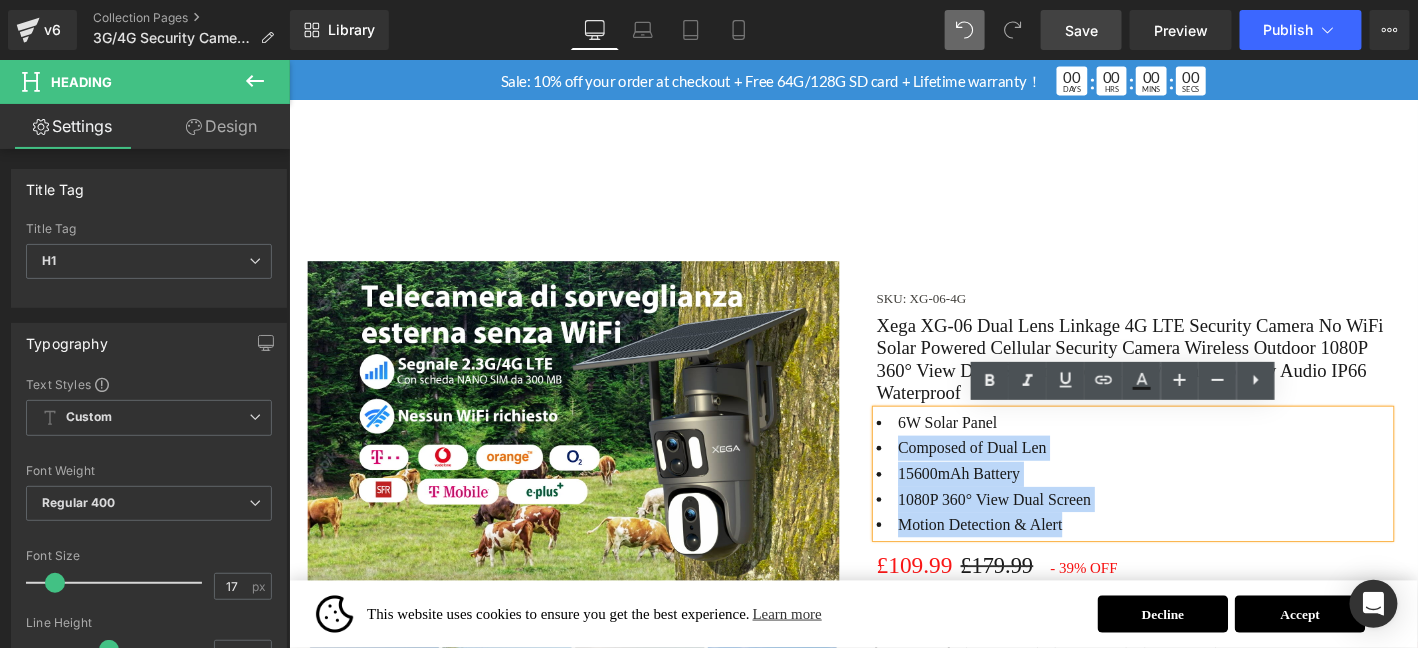 type 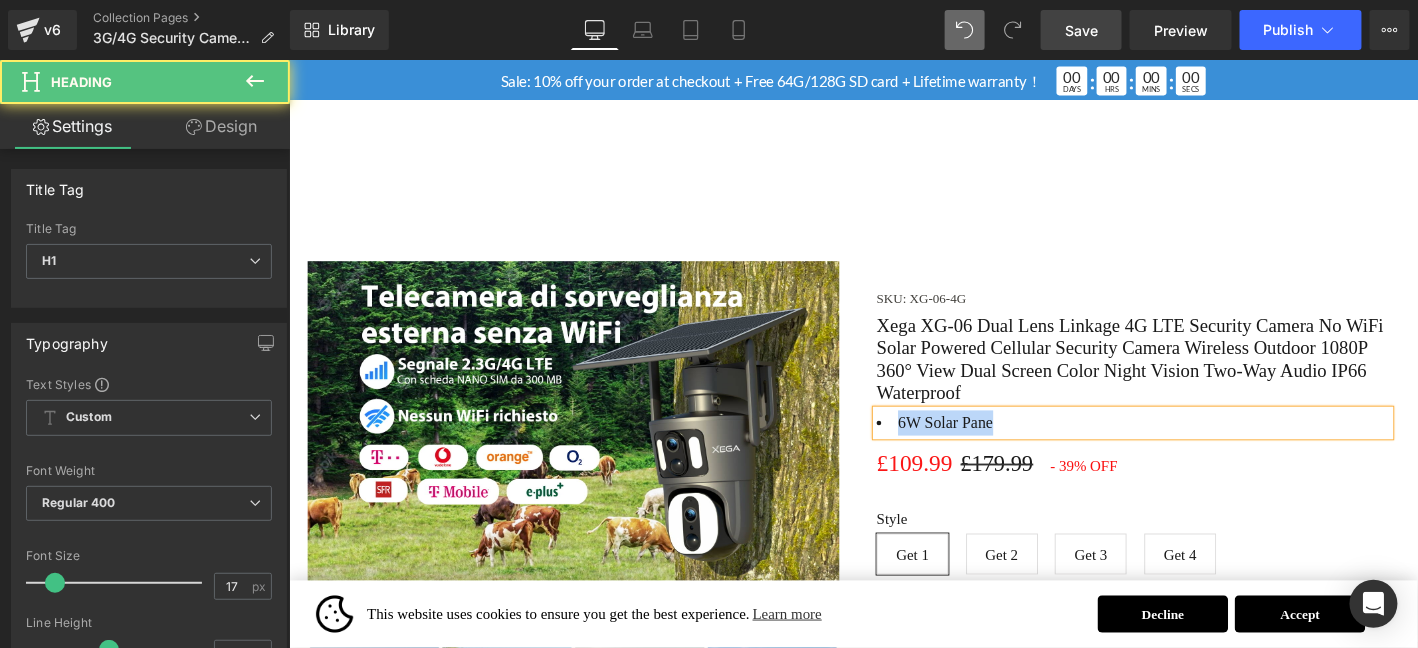 drag, startPoint x: 938, startPoint y: 449, endPoint x: 1126, endPoint y: 424, distance: 189.65495 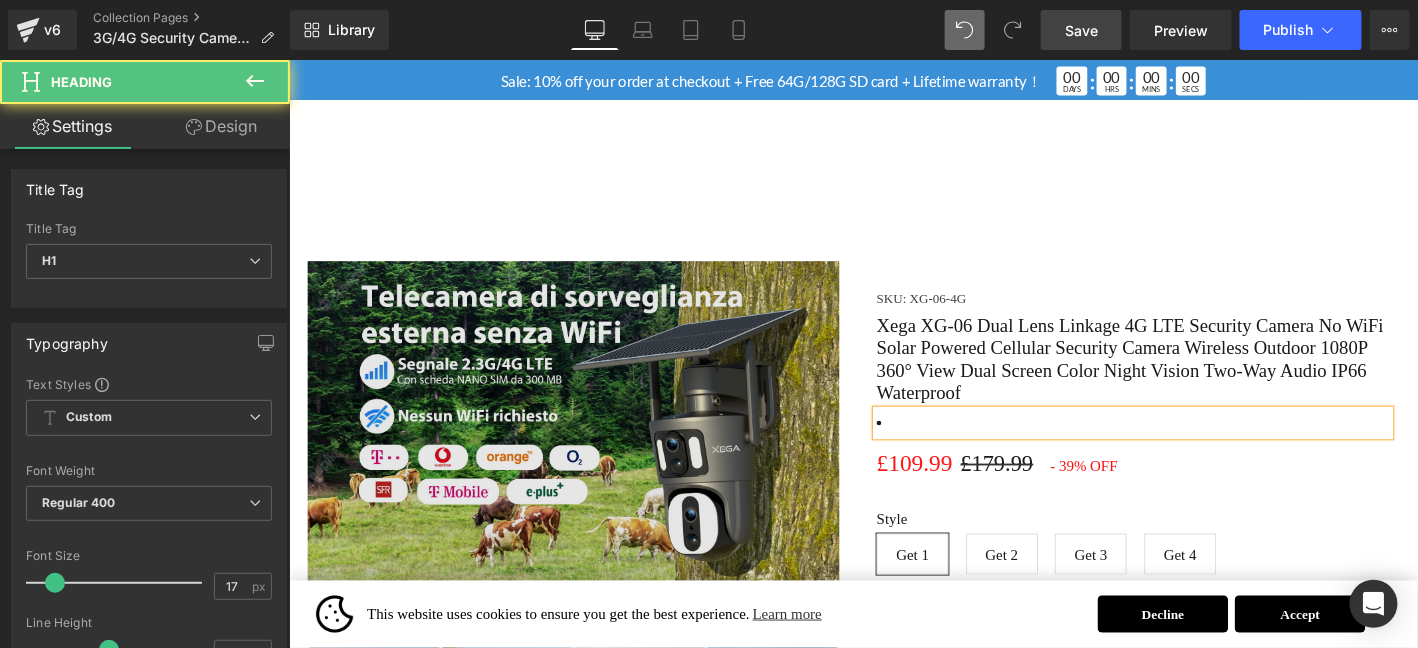 click on "Image
SKU:
XG-06-4G
(P) SKU
Xega XG-06 Dual Lens Linkage 4G LTE Security Camera No WiFi Solar Powered Cellular Security Camera Wireless Outdoor 1080P 360° View Dual Screen Color Night Vision Two-Way Audio IP66 Waterproof
(P) Title Heading
£109.99
£179.99
-
39%
OFF
(P) Price
Style
Get 1
Get 2
Get 3
Get 4" at bounding box center (893, 563) 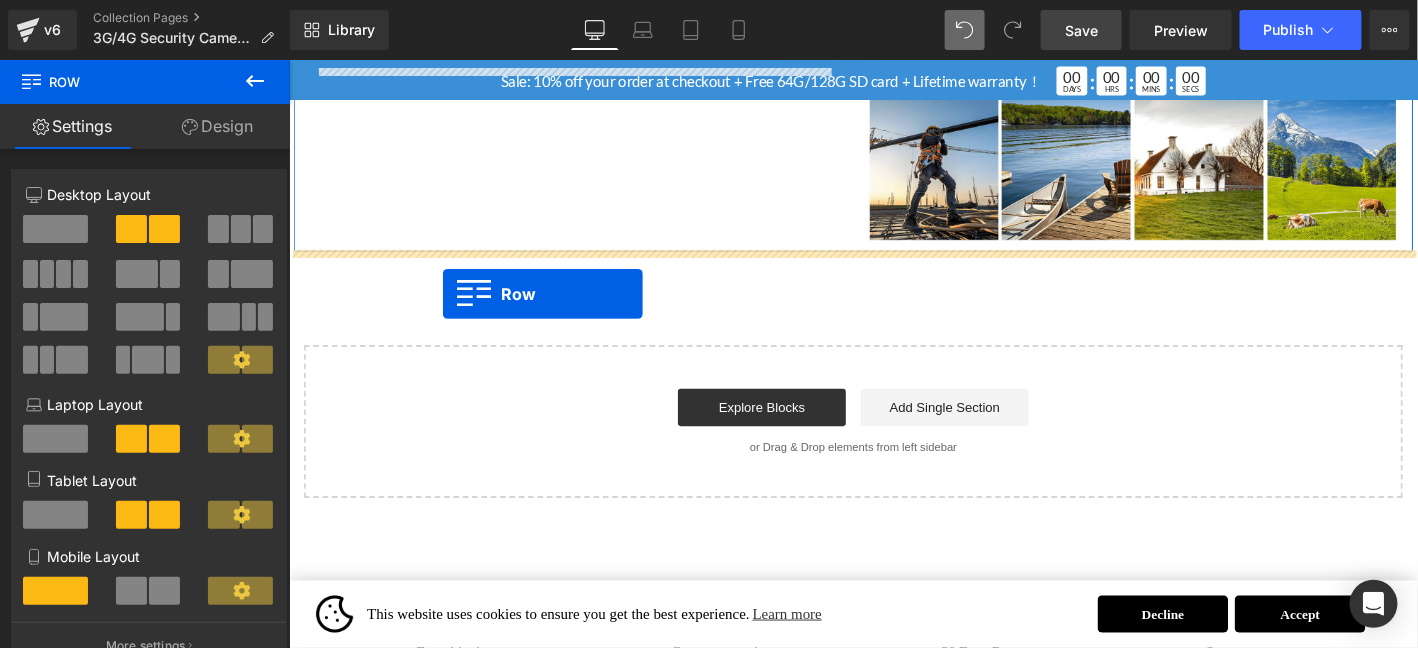 drag, startPoint x: 327, startPoint y: 183, endPoint x: 452, endPoint y: 310, distance: 178.19652 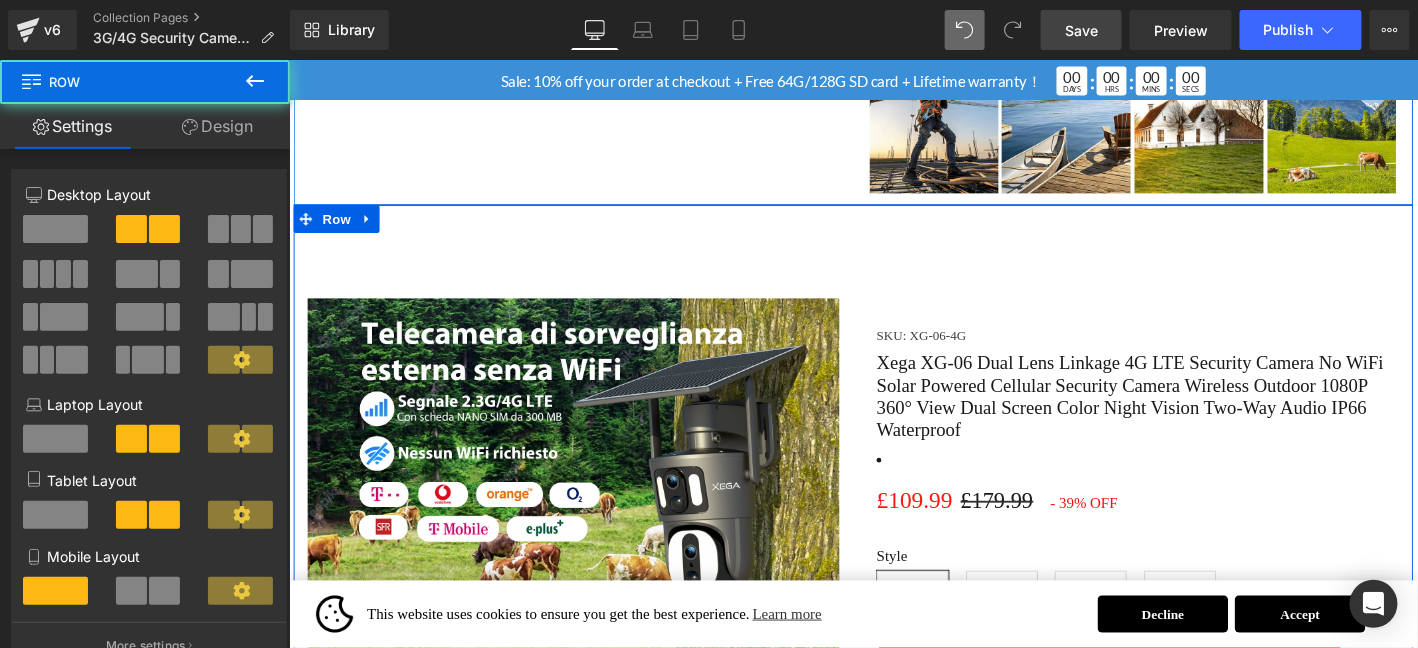 scroll, scrollTop: 3654, scrollLeft: 0, axis: vertical 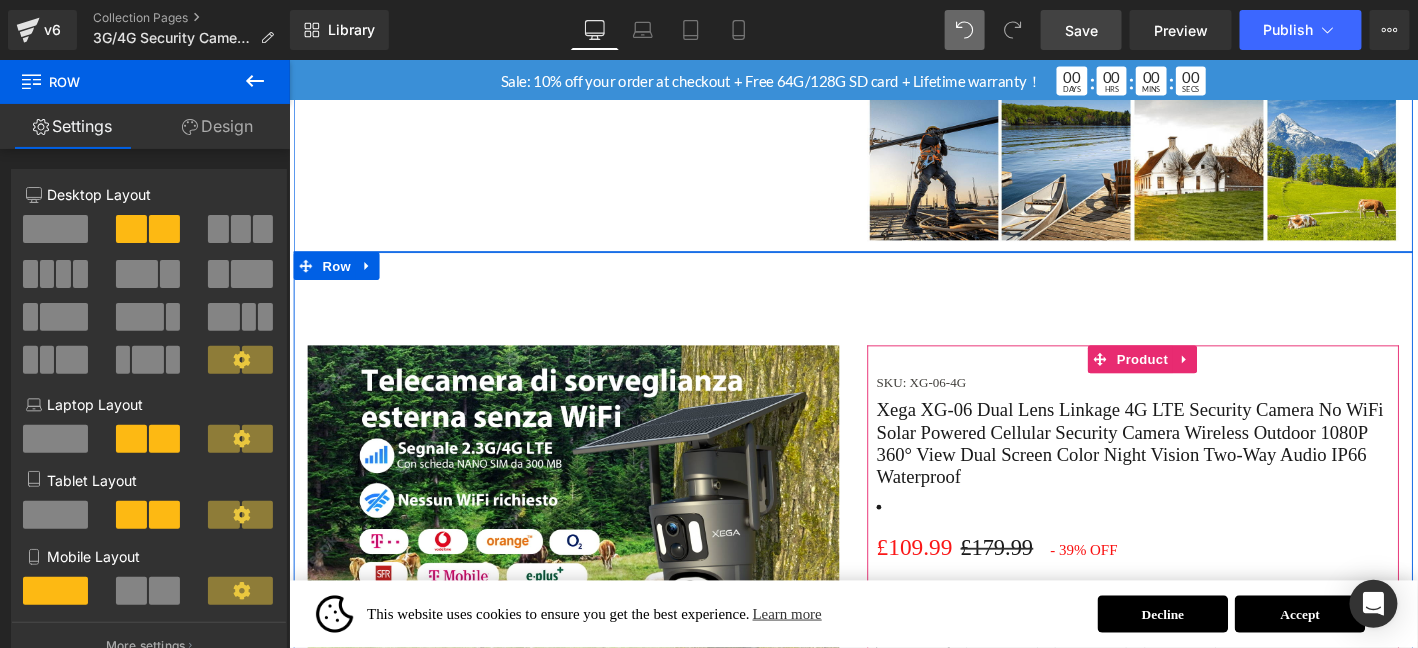 click on "Product" at bounding box center [1203, 380] 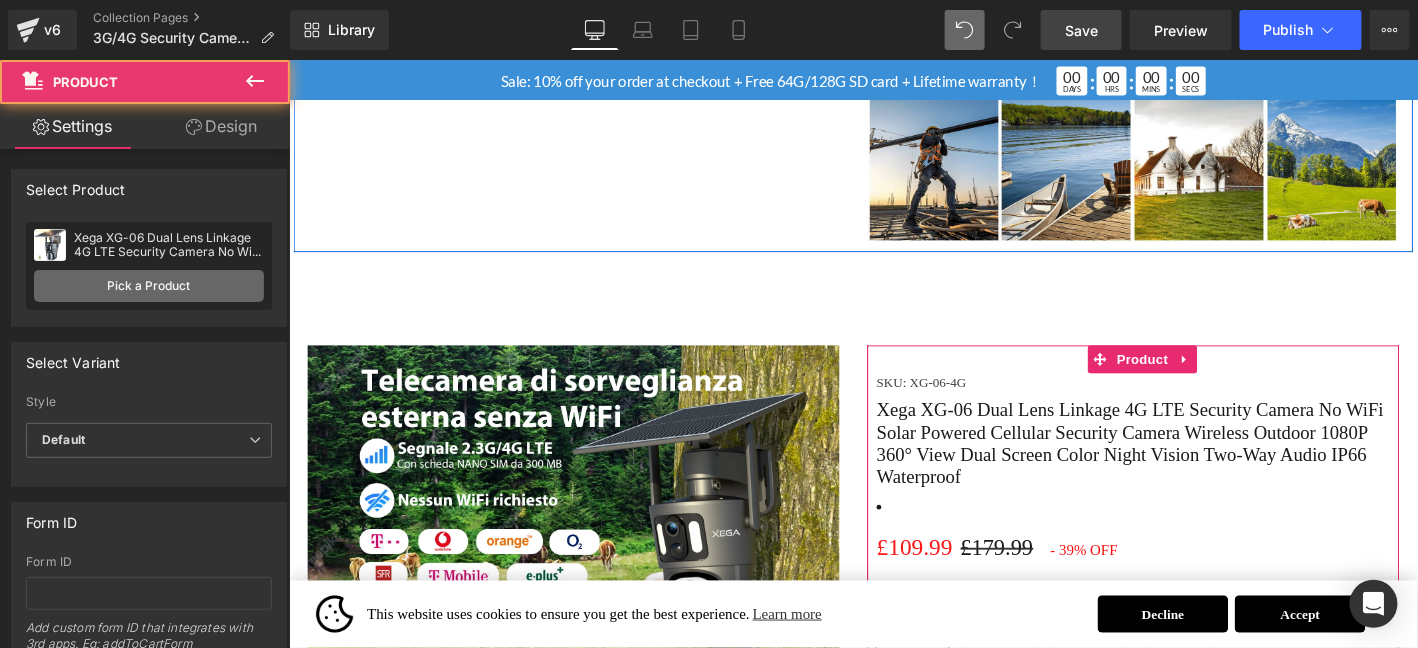 click on "Pick a Product" at bounding box center (149, 286) 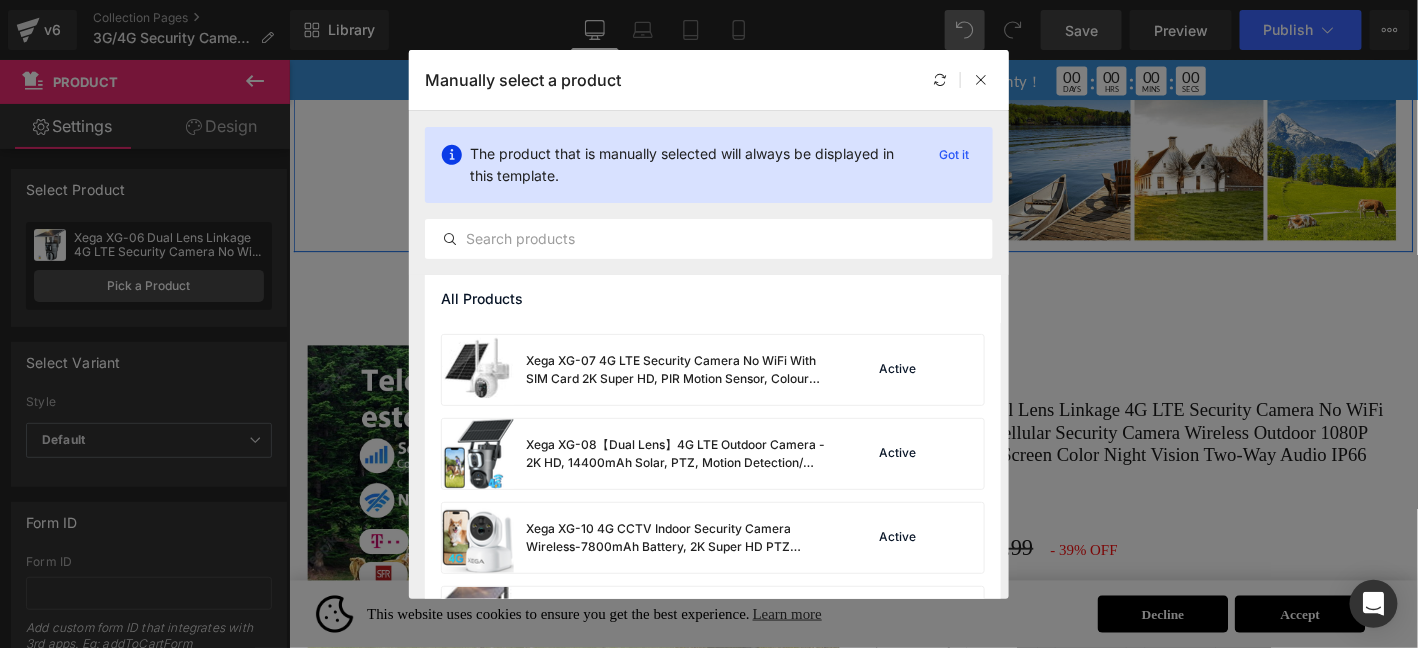 scroll, scrollTop: 832, scrollLeft: 0, axis: vertical 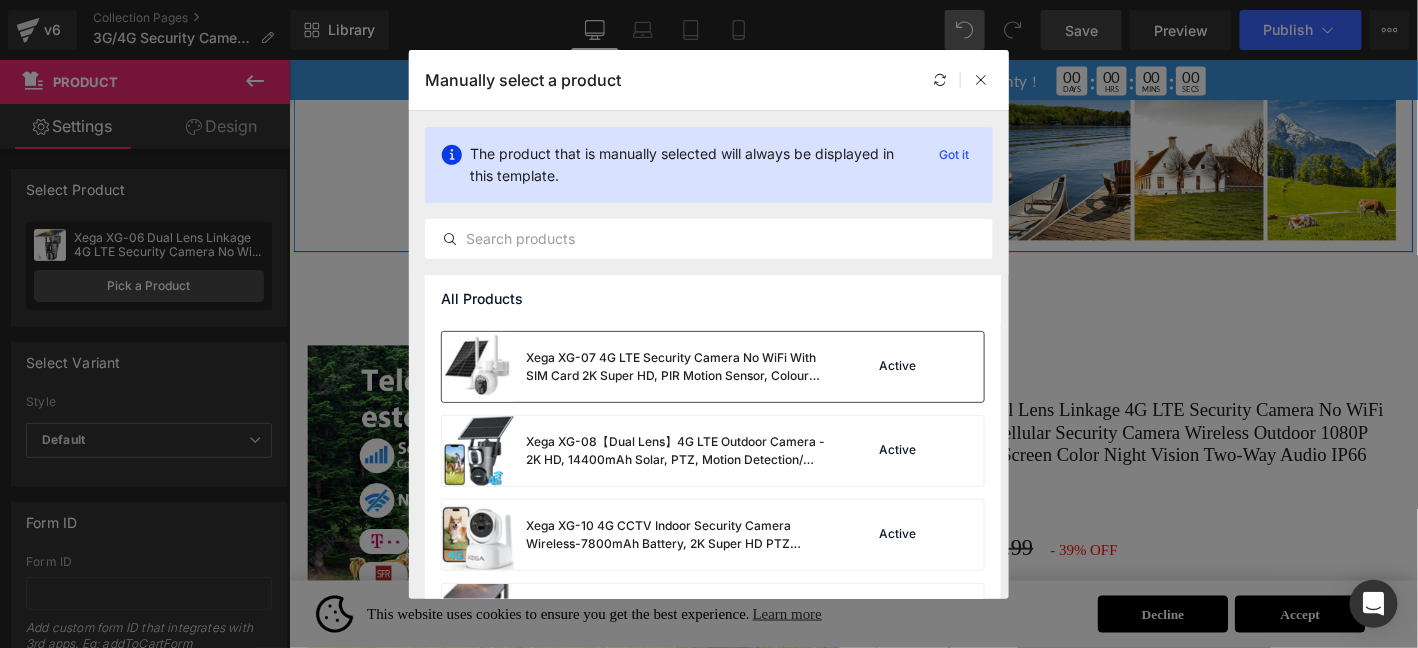 click on "Active" at bounding box center (917, 367) 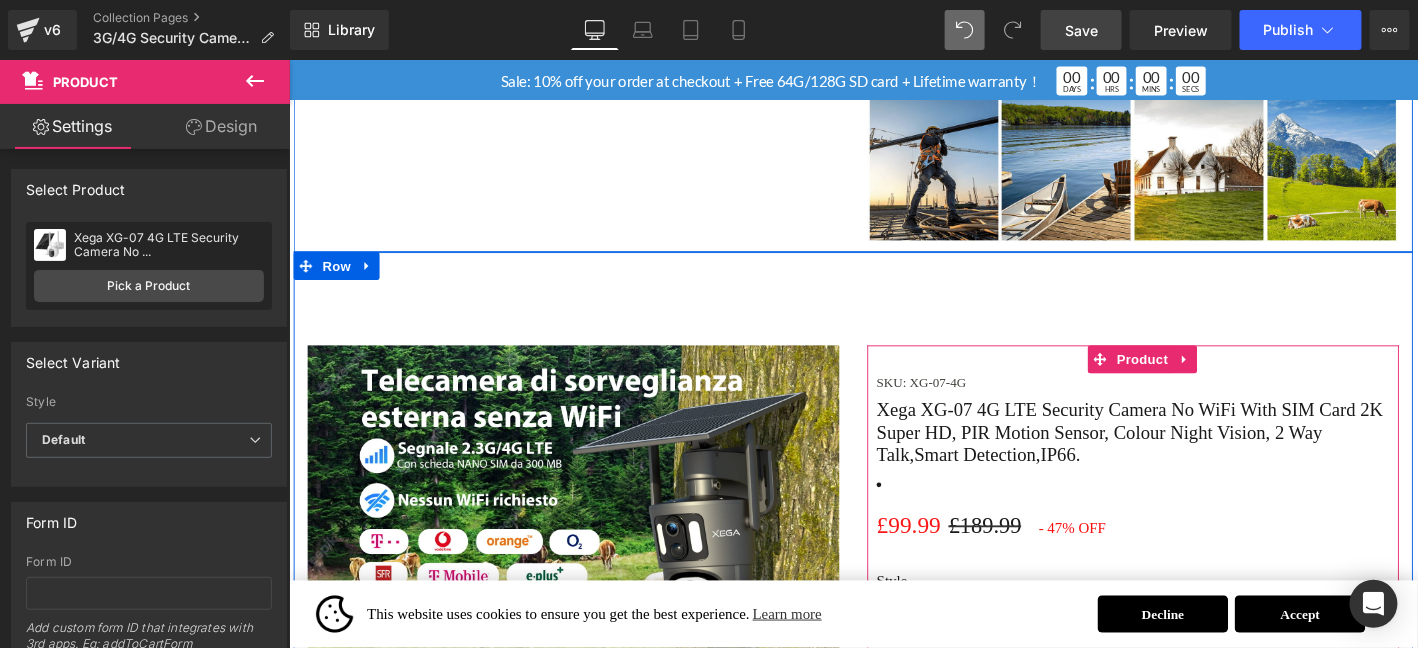 click on "Image
SKU:
XG-07-4G
(P) SKU
Xega XG-07 4G LTE Security Camera No WiFi With SIM Card 2K Super HD, PIR Motion Sensor, Colour Night Vision, 2 Way Talk,Smart Detection,IP66.
(P) Title Heading
£99.99
£189.99
-
47%
OFF
(P) Price
Style
Get 1
Get 2
Get 3 Get 4" at bounding box center [893, 653] 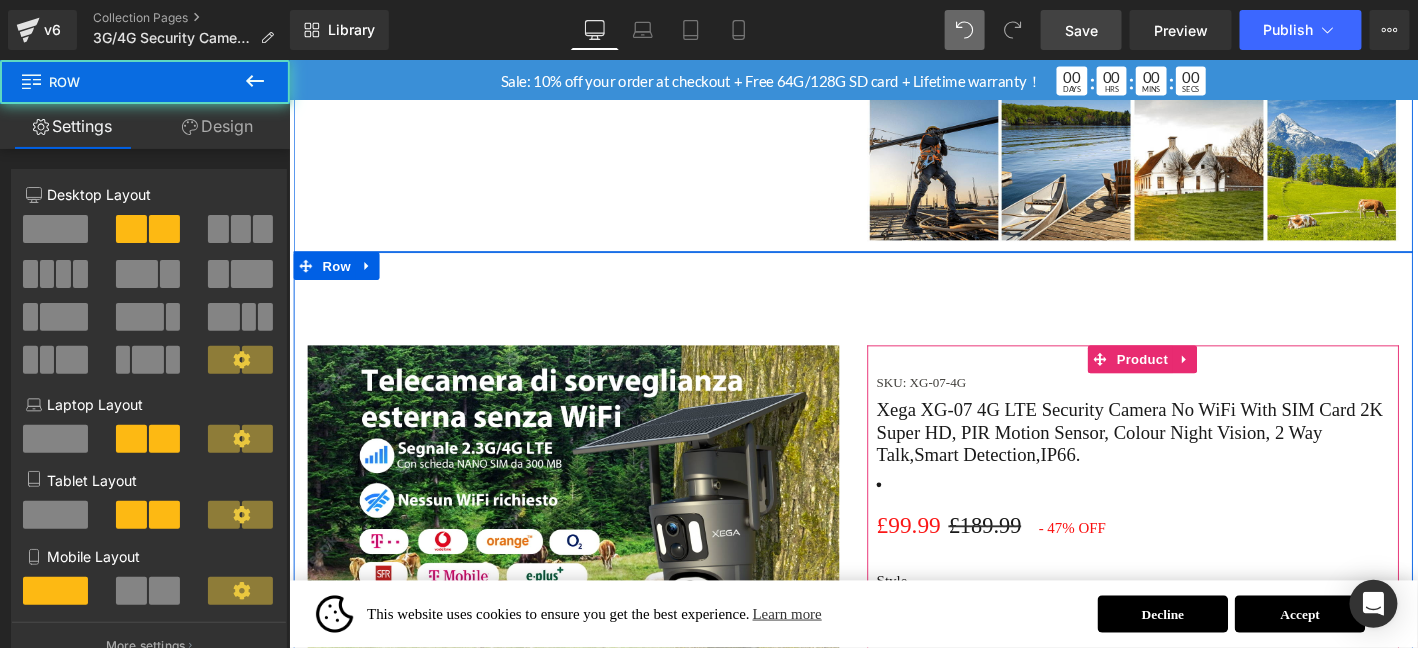 click on "SKU:
XG-07-4G
(P) SKU" at bounding box center [1193, 406] 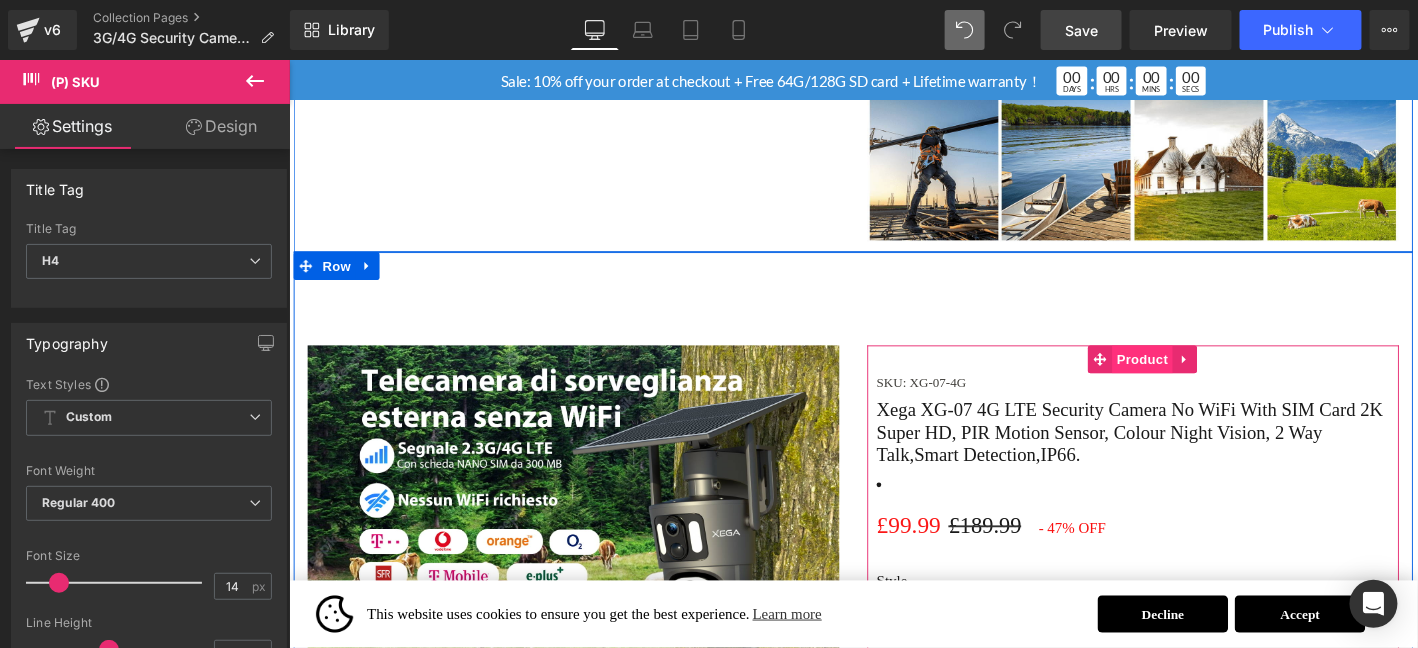 click on "Product" at bounding box center (1203, 380) 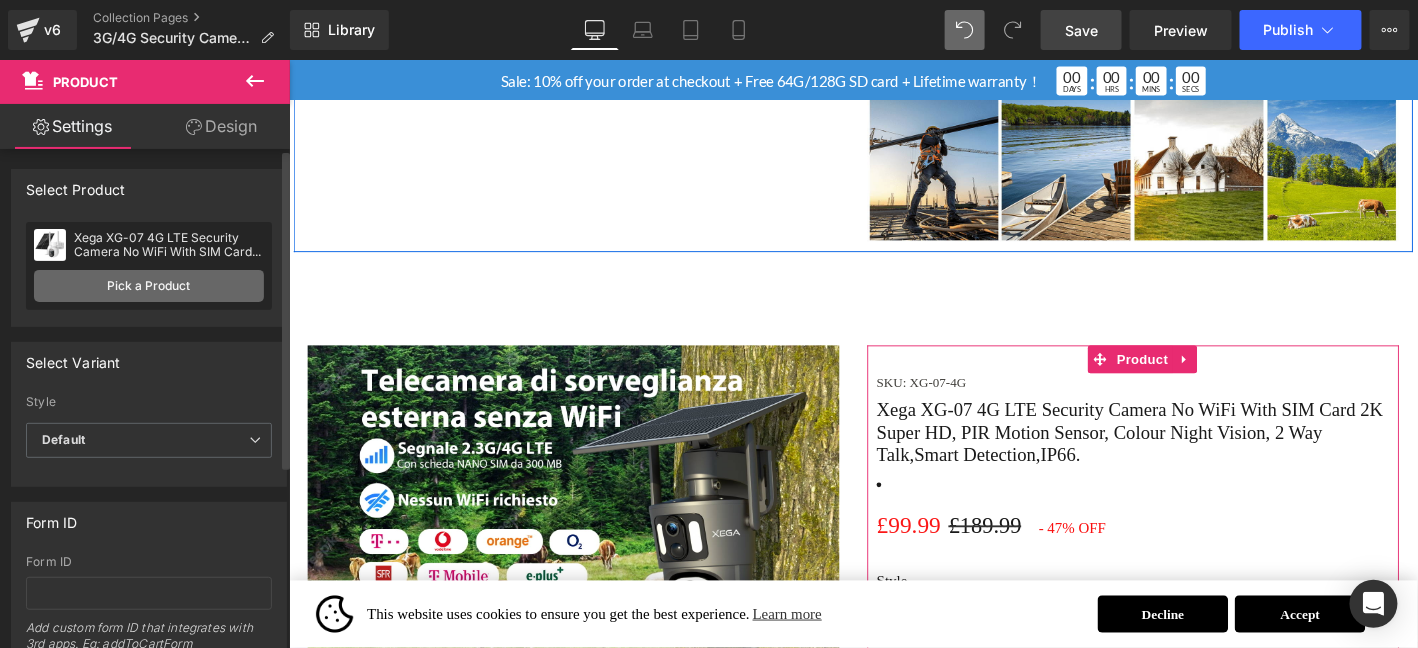 click on "Pick a Product" at bounding box center (149, 286) 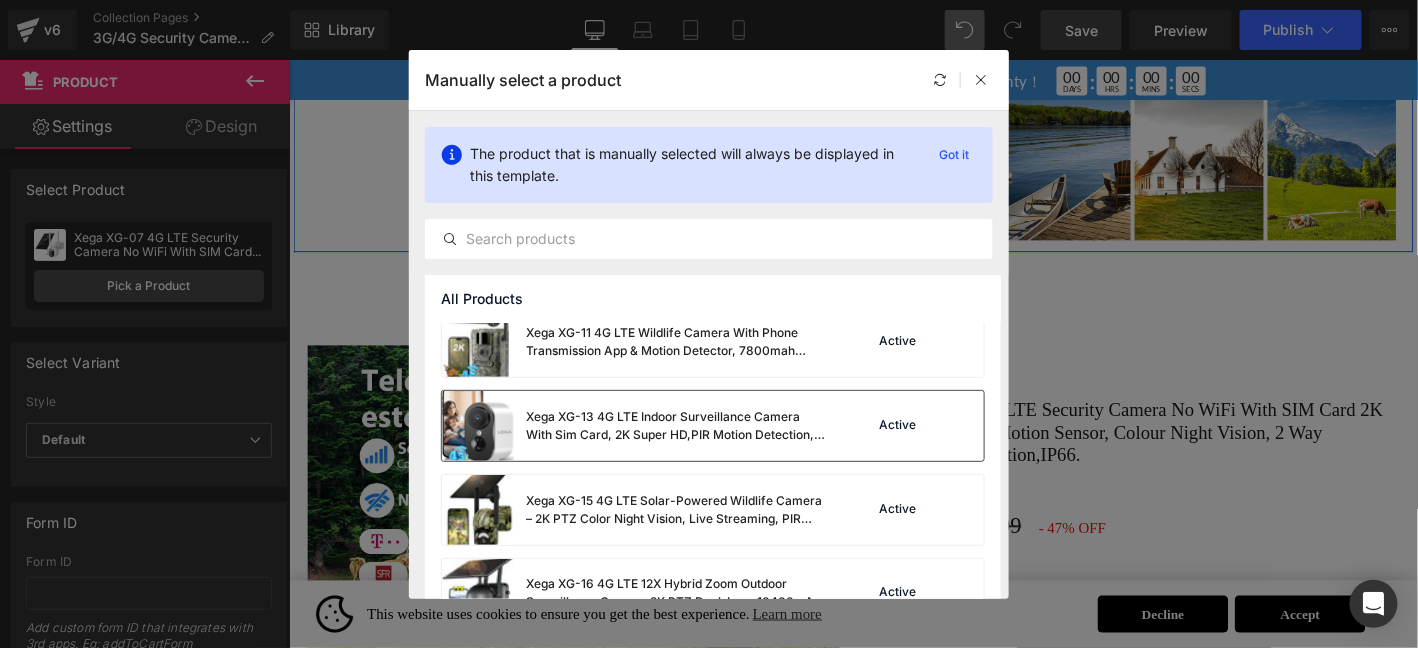 scroll, scrollTop: 1133, scrollLeft: 0, axis: vertical 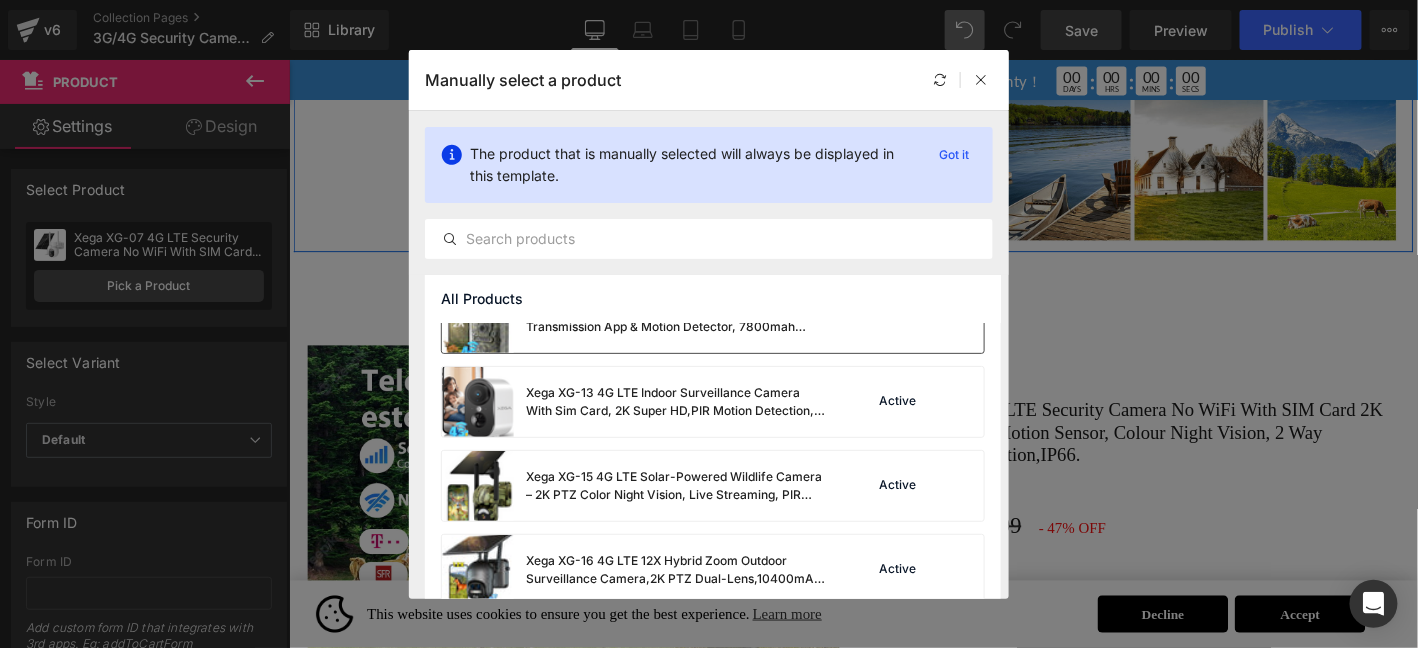 click on "Xega XG-11 4G LTE Wildlife Camera With Phone Transmission App & Motion Detector, 7800mah Battery, Night Vision 20m, Real-Time Alarm Push, GPS, PIR Detection" at bounding box center (634, 318) 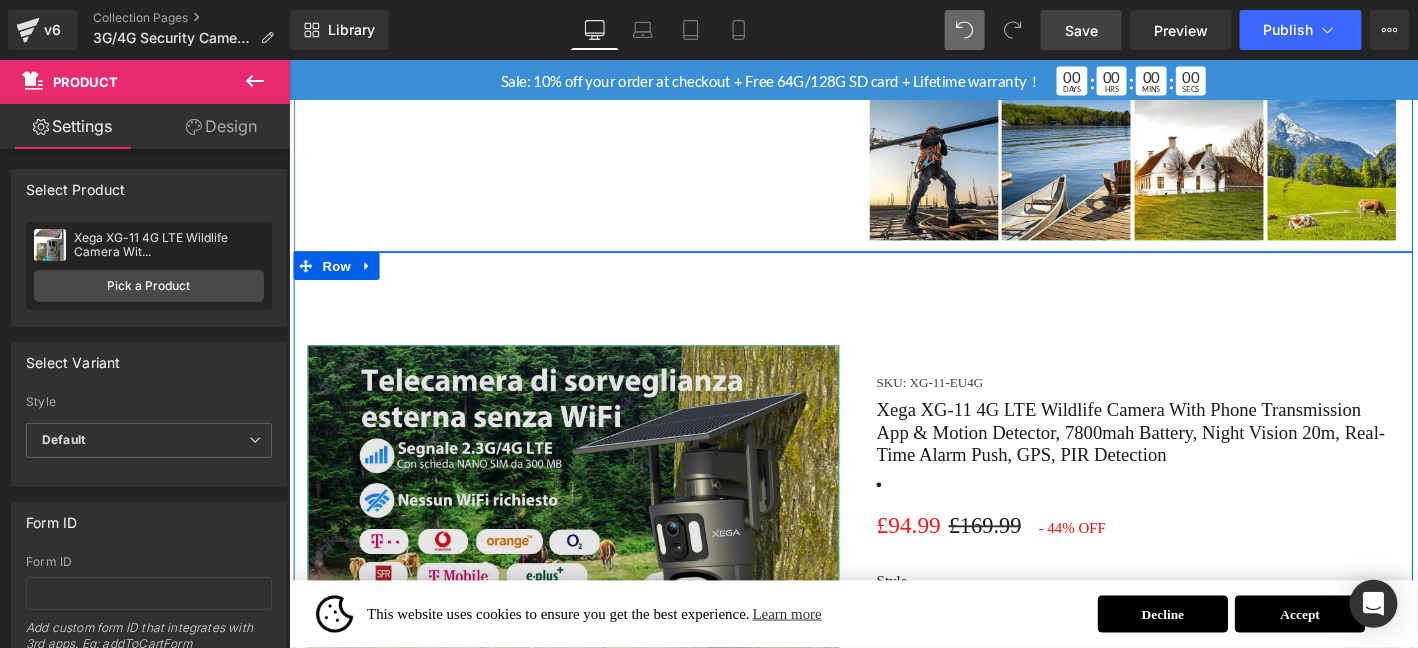 click at bounding box center [593, 650] 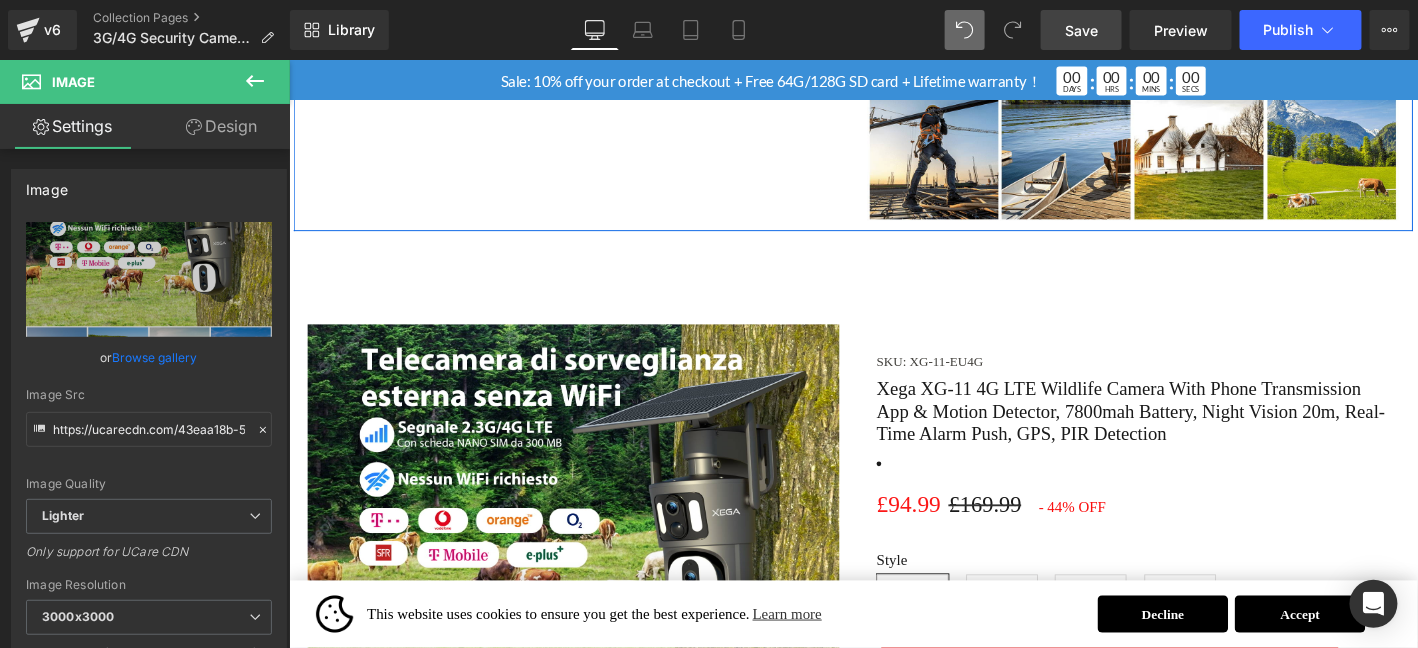 scroll, scrollTop: 3687, scrollLeft: 0, axis: vertical 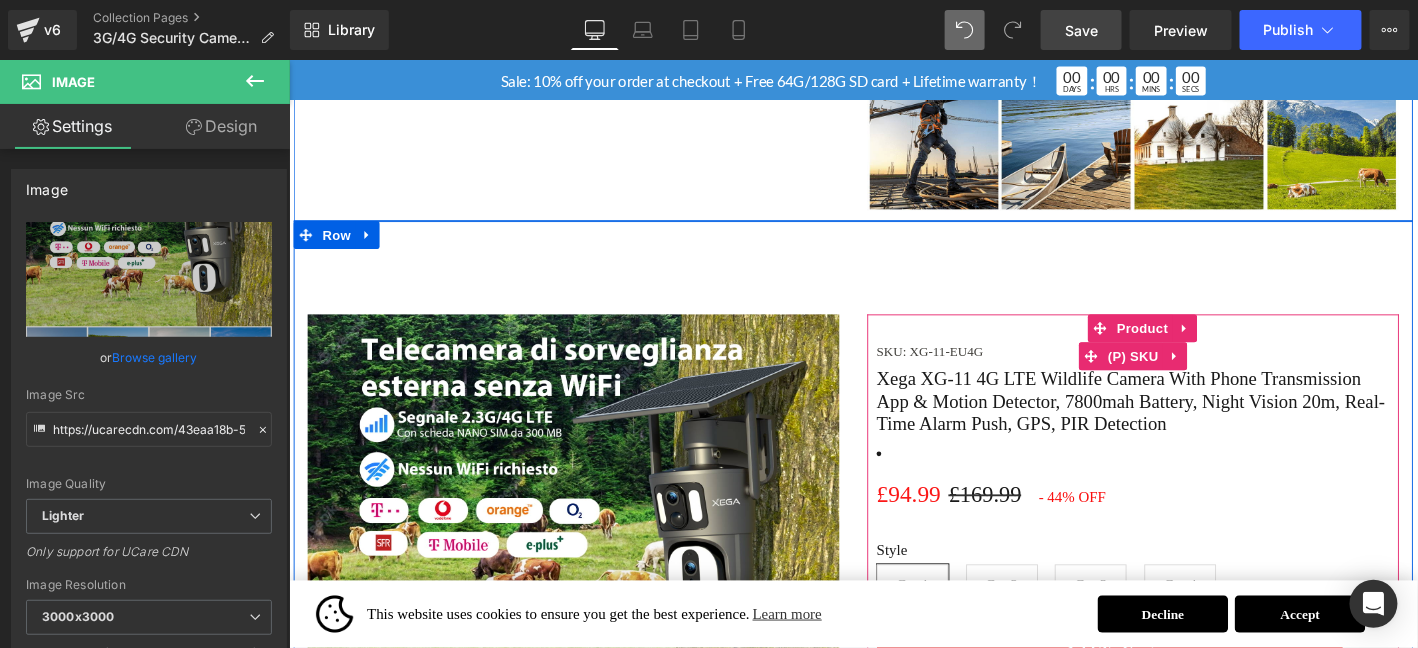 click on "SKU:
XG-11-EU4G" at bounding box center [1193, 373] 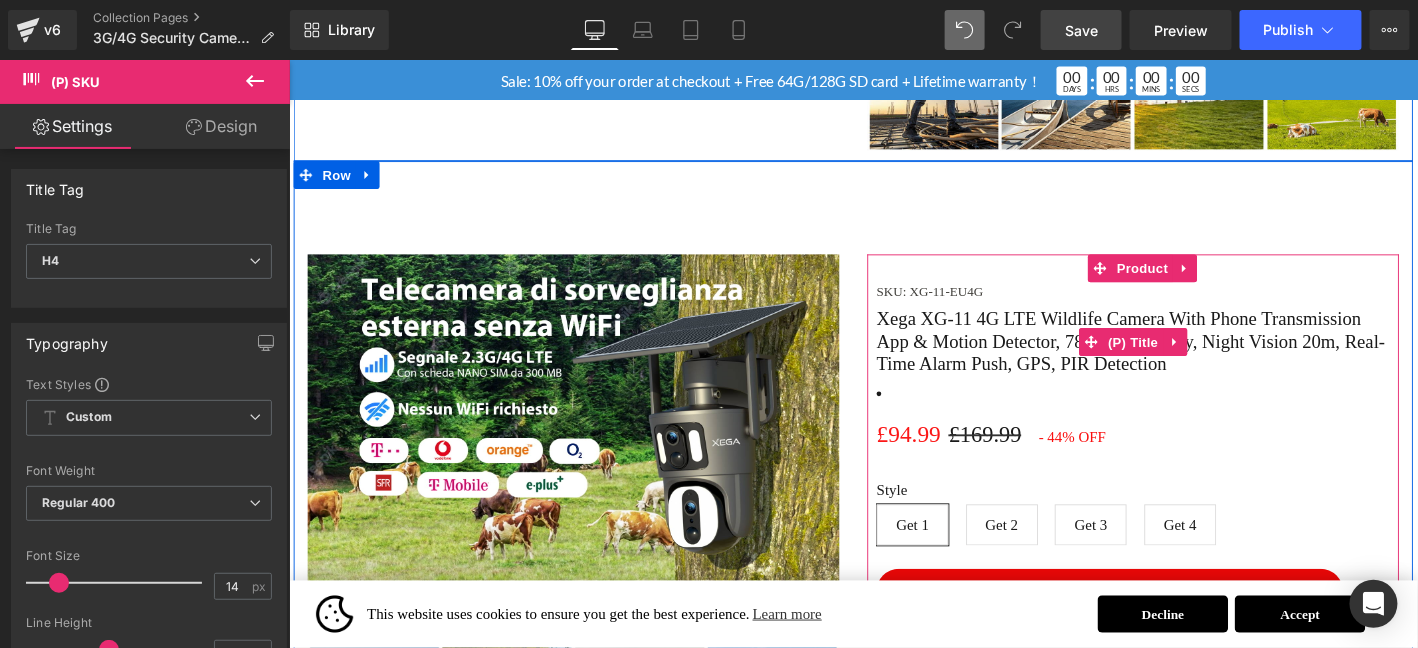 scroll, scrollTop: 3787, scrollLeft: 0, axis: vertical 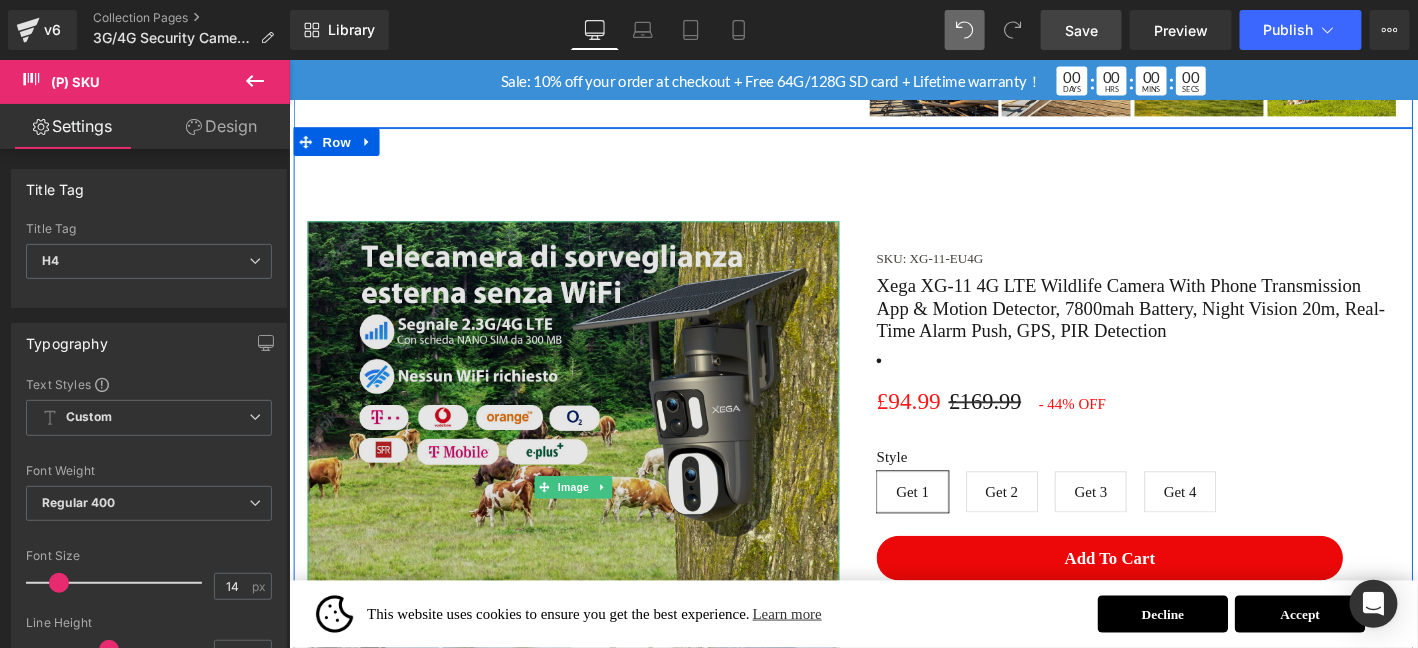 click at bounding box center (593, 517) 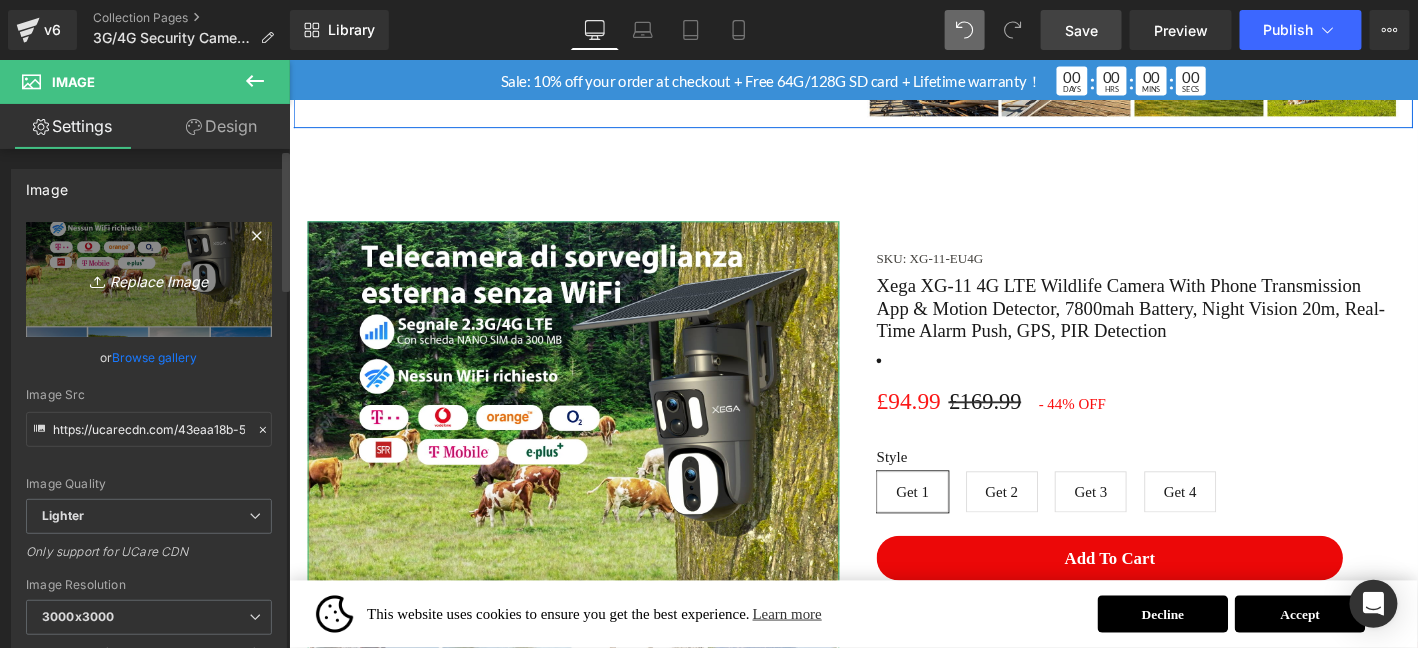 click on "Replace Image" at bounding box center (149, 279) 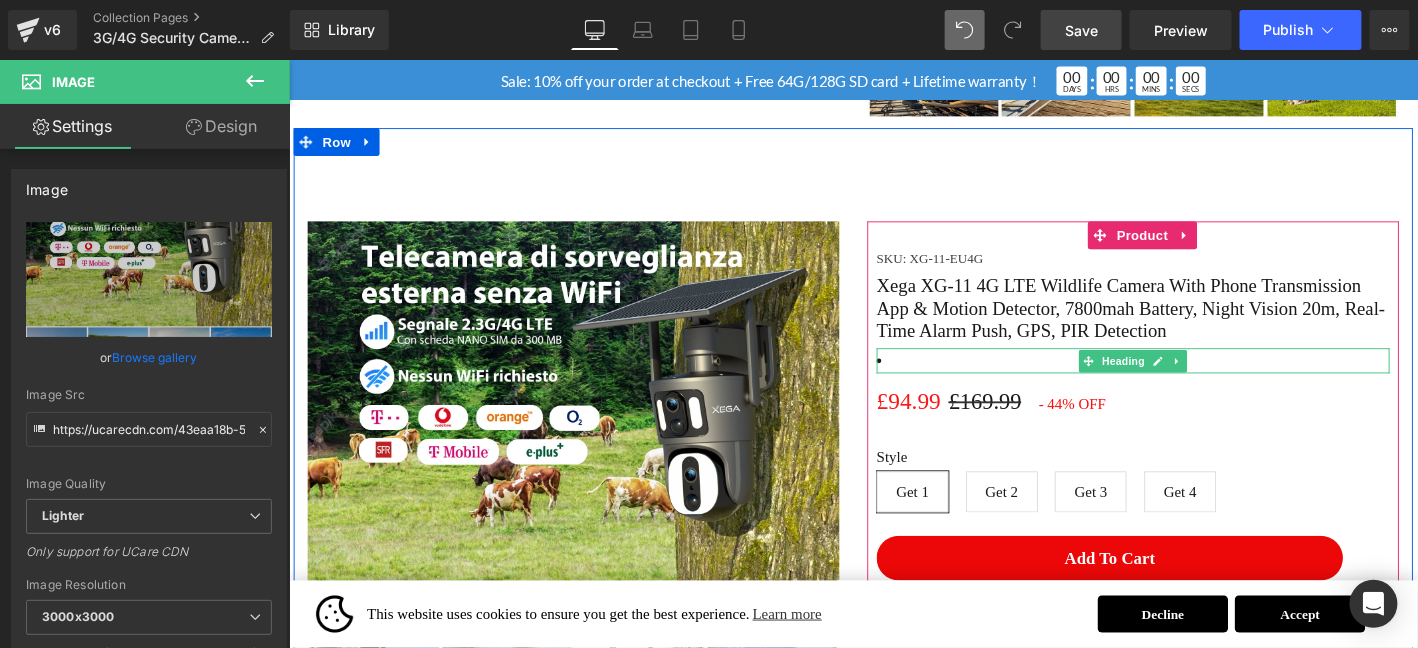 drag, startPoint x: 1415, startPoint y: 381, endPoint x: 1243, endPoint y: 685, distance: 349.28497 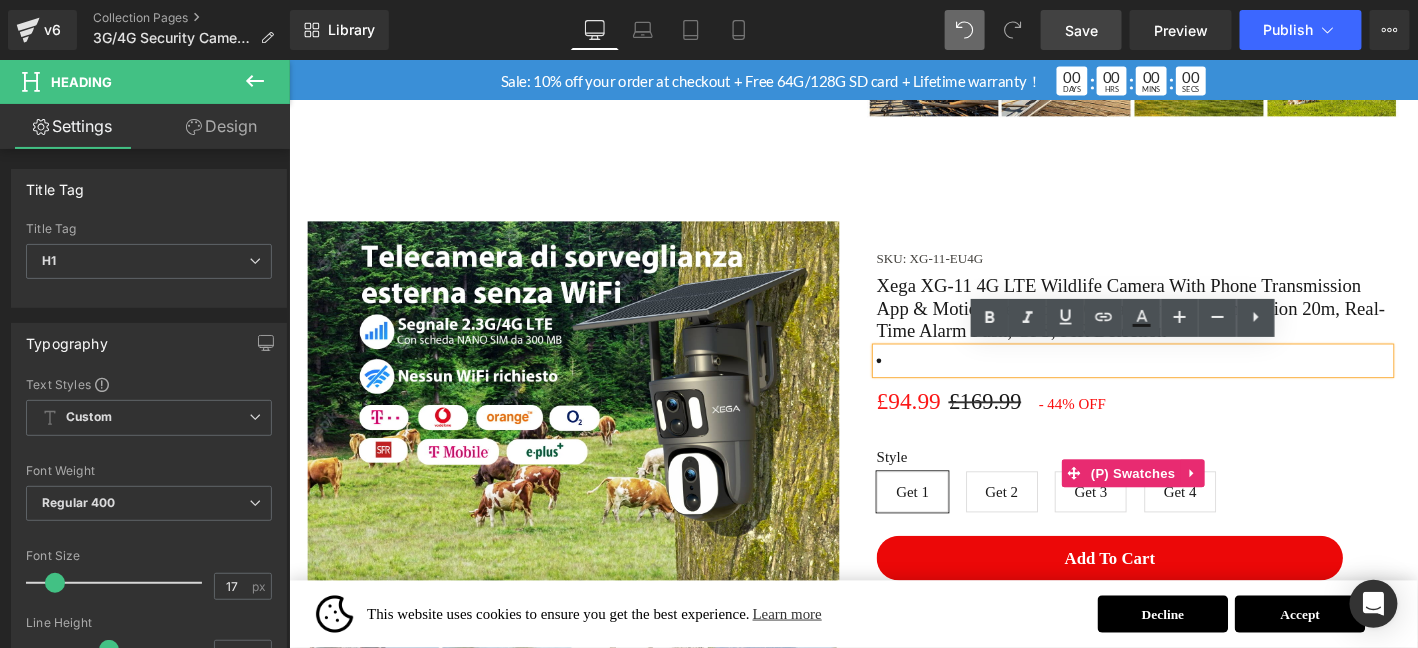 click on "Style
Get 1
Get 2
Get 3
Get 4" at bounding box center [1193, 501] 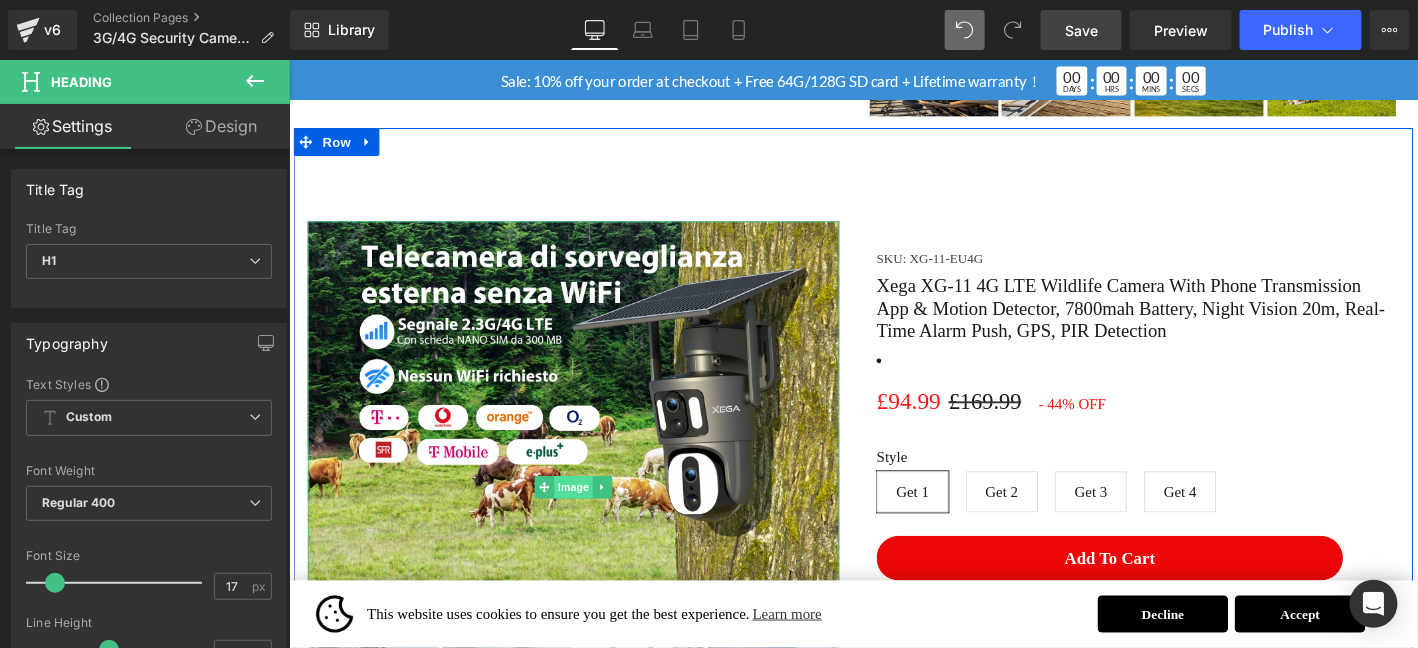 click on "Image" at bounding box center [593, 517] 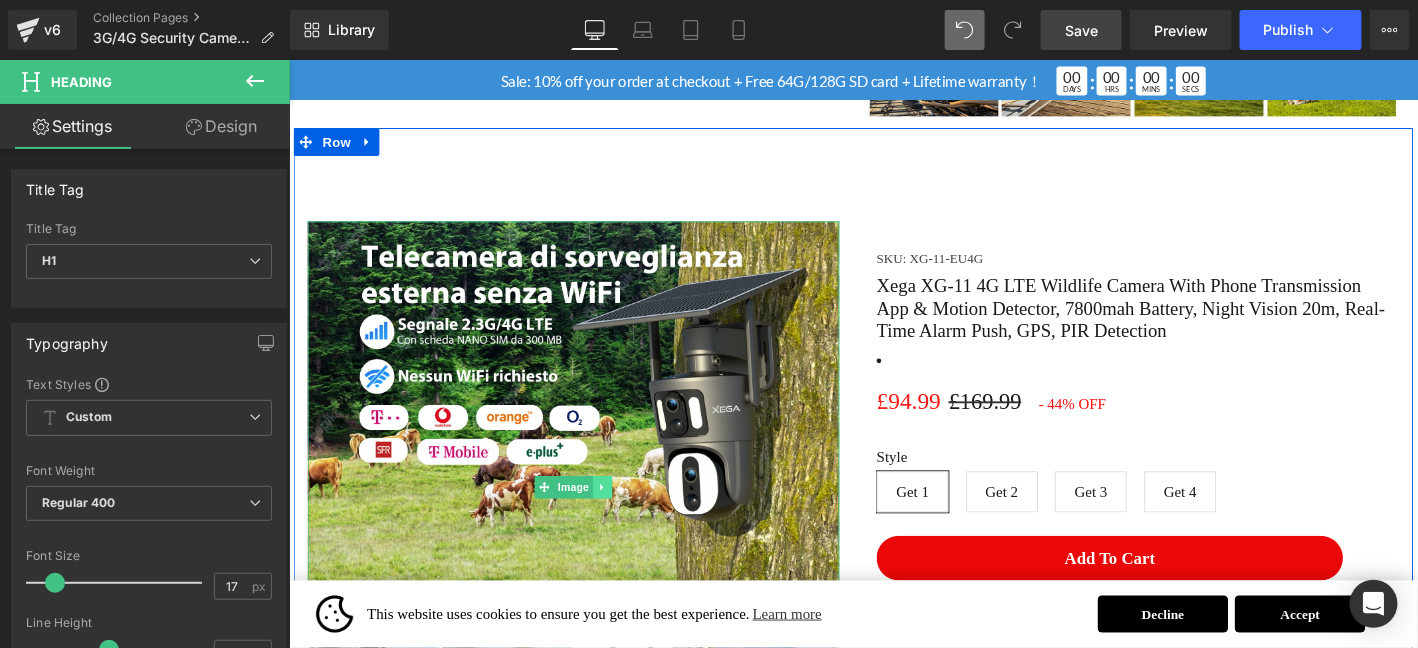 click 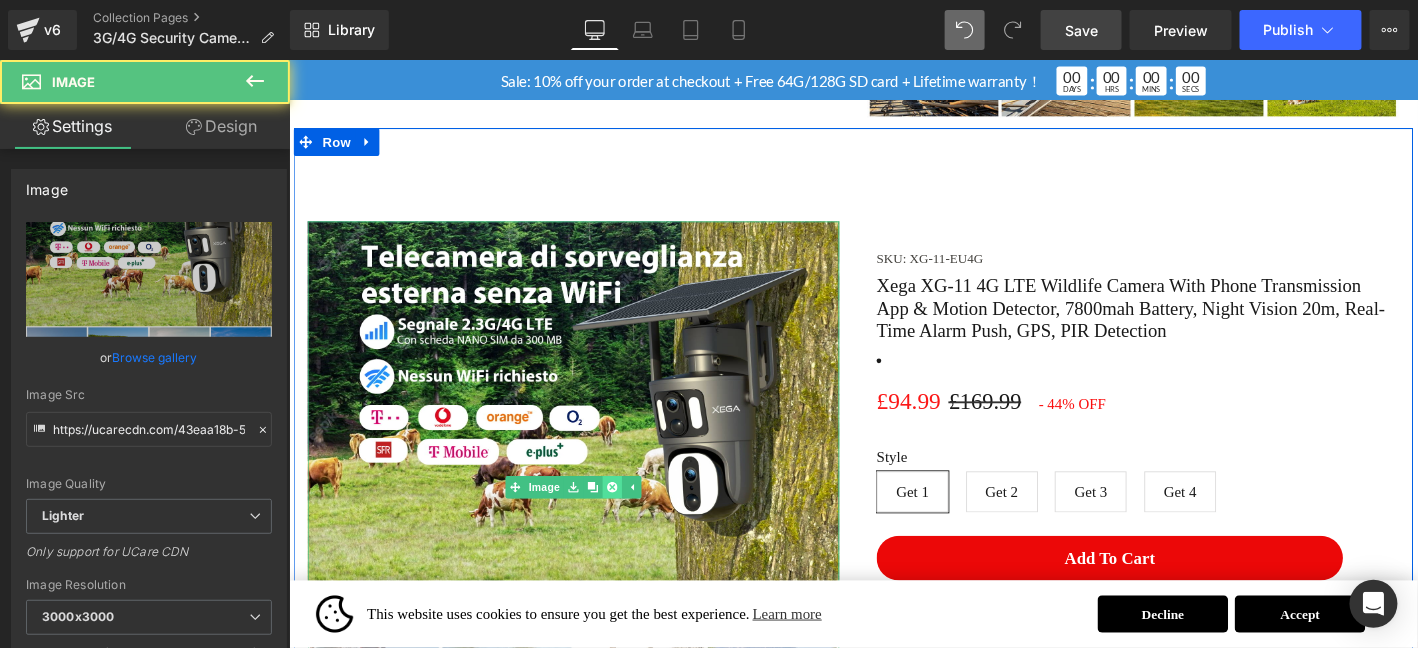 click at bounding box center [634, 517] 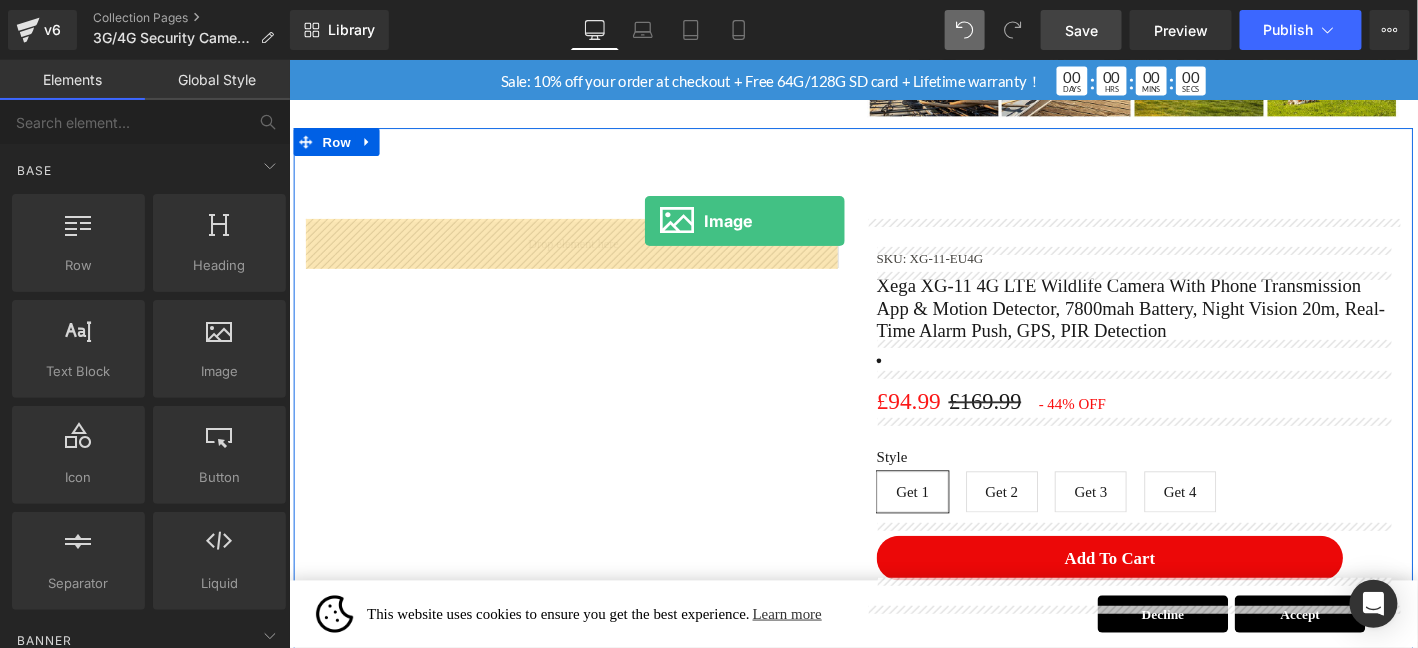 drag, startPoint x: 567, startPoint y: 264, endPoint x: 669, endPoint y: 231, distance: 107.205414 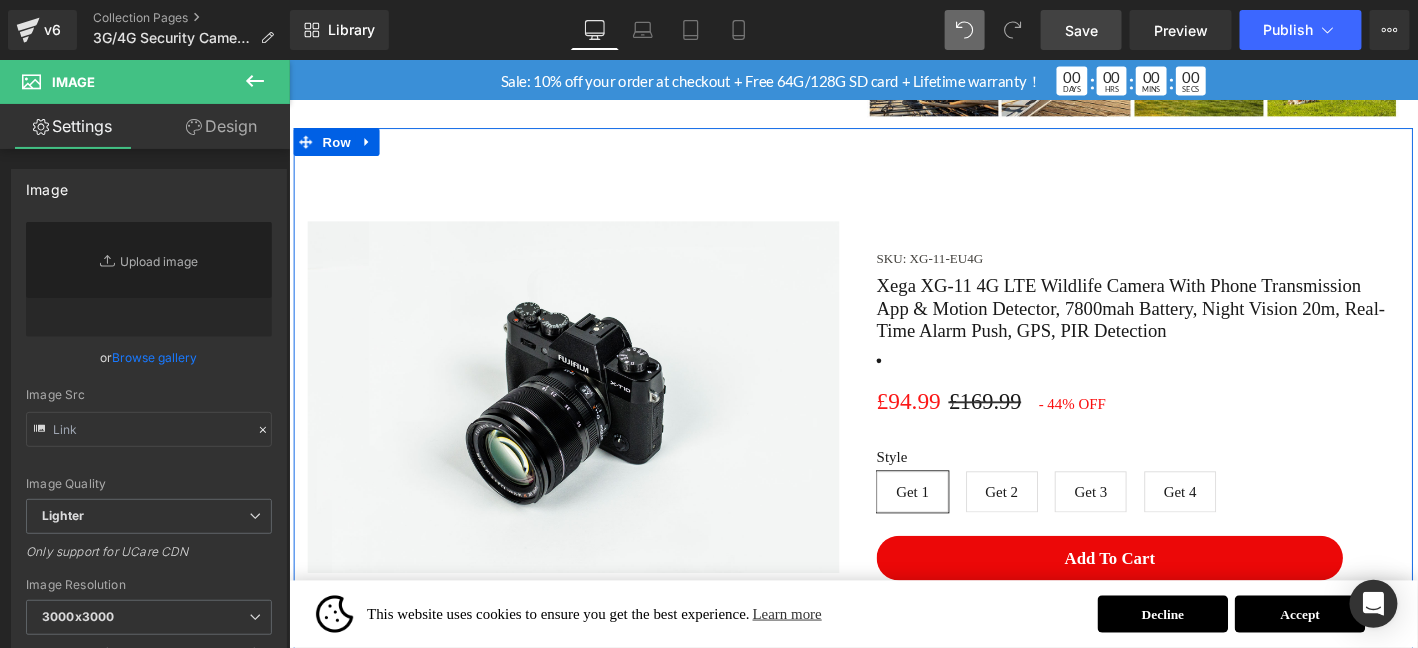 type on "//d1um8515vdn9kb.cloudfront.net/images/parallax.jpg" 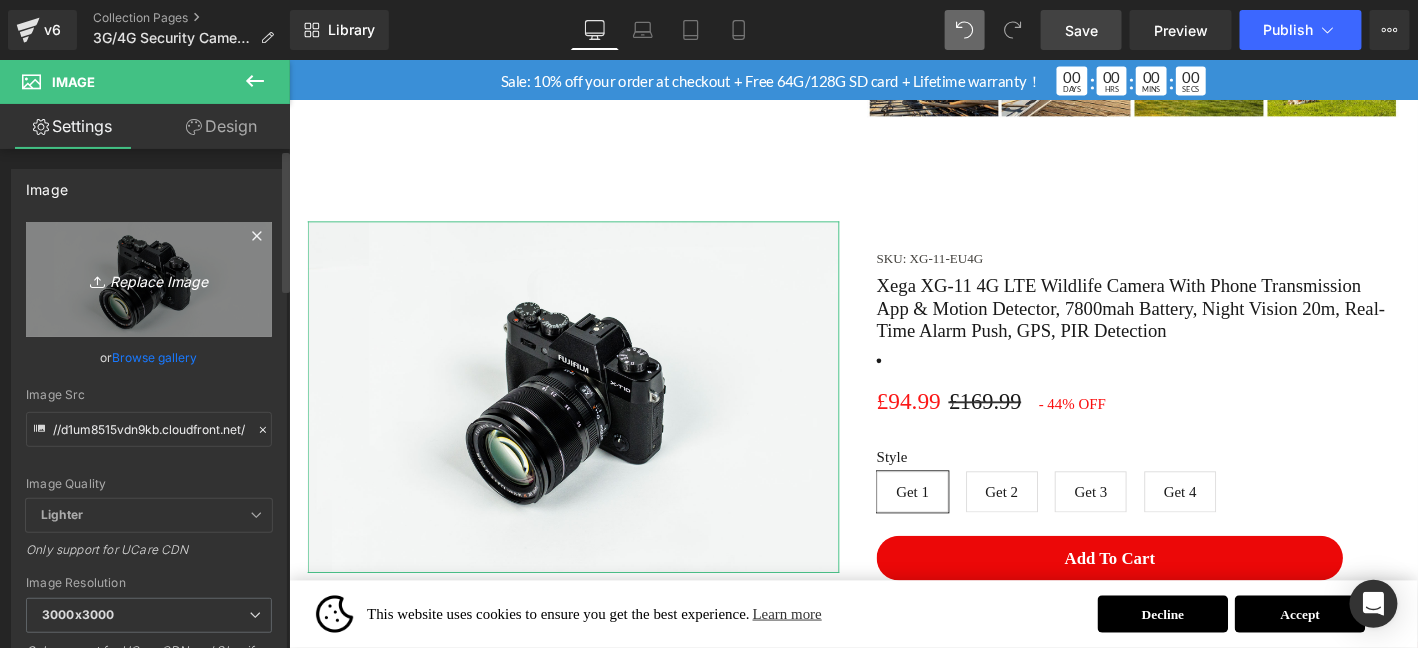 click on "Replace Image" at bounding box center [149, 279] 